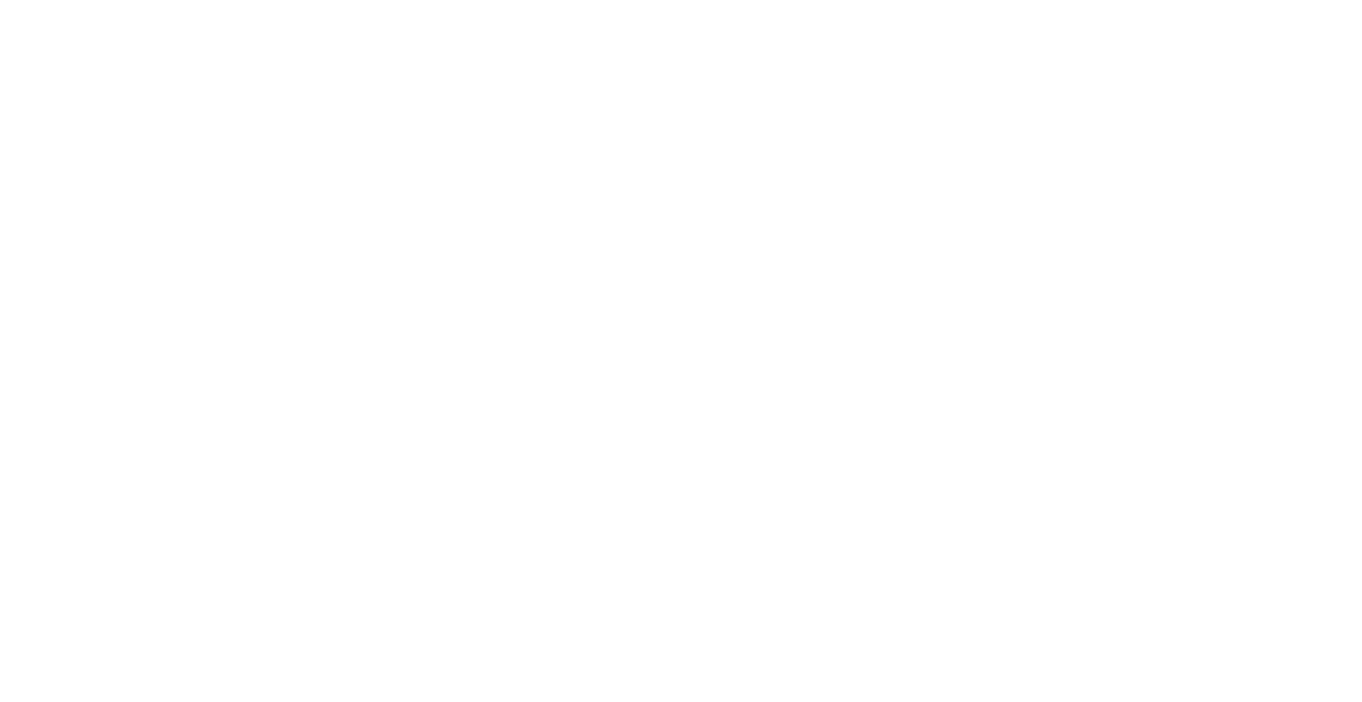 scroll, scrollTop: 0, scrollLeft: 0, axis: both 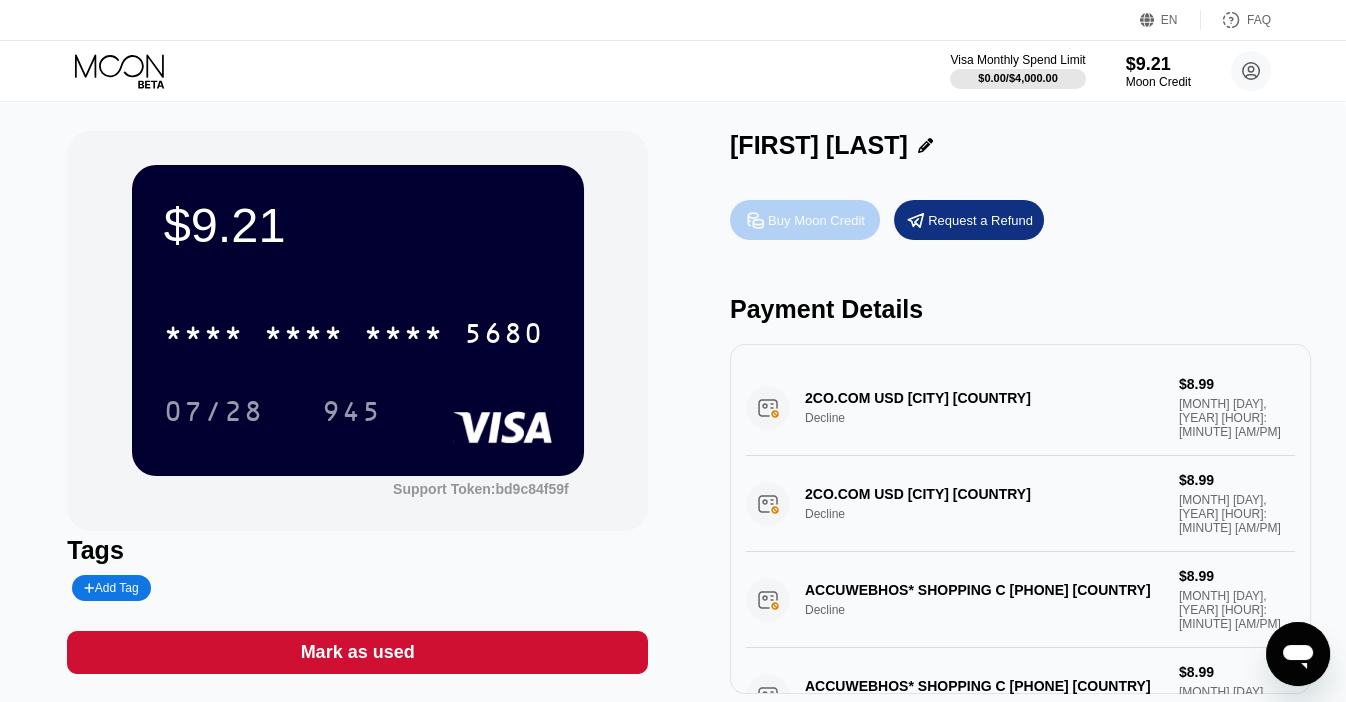 click on "Buy Moon Credit" at bounding box center [816, 220] 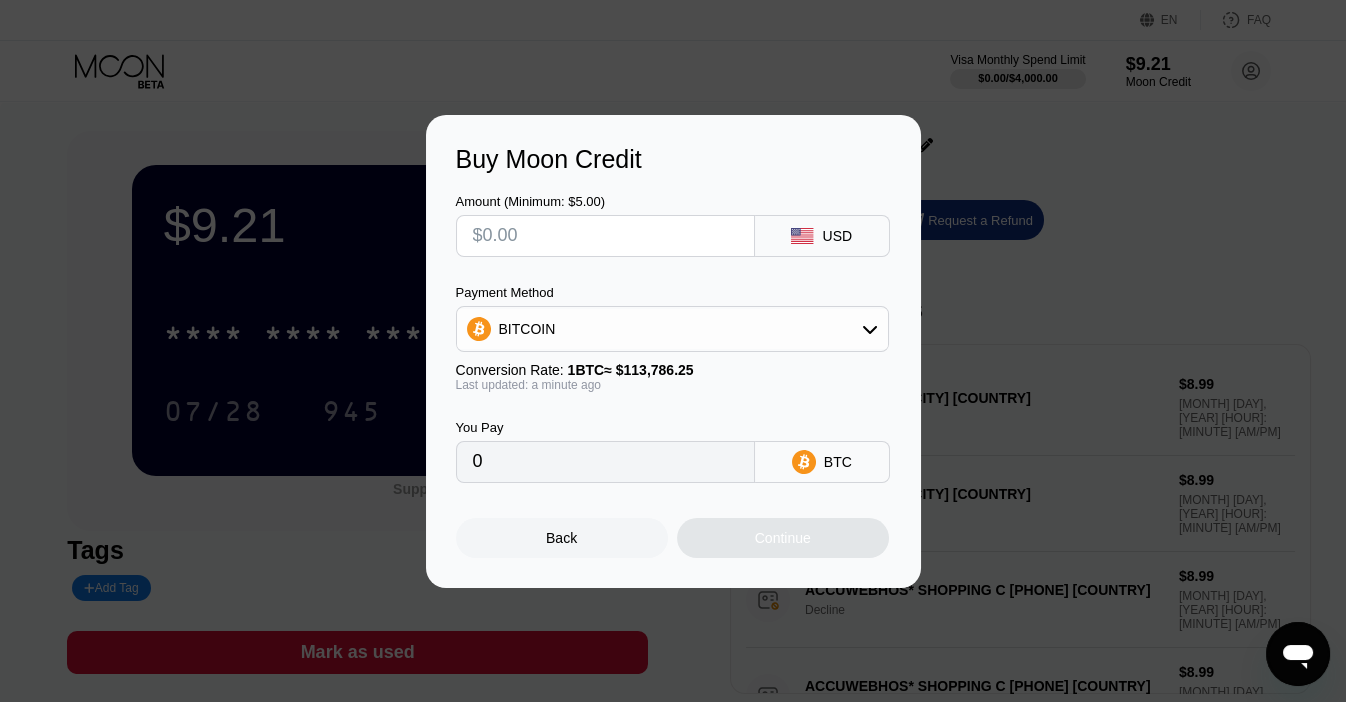 click at bounding box center (605, 236) 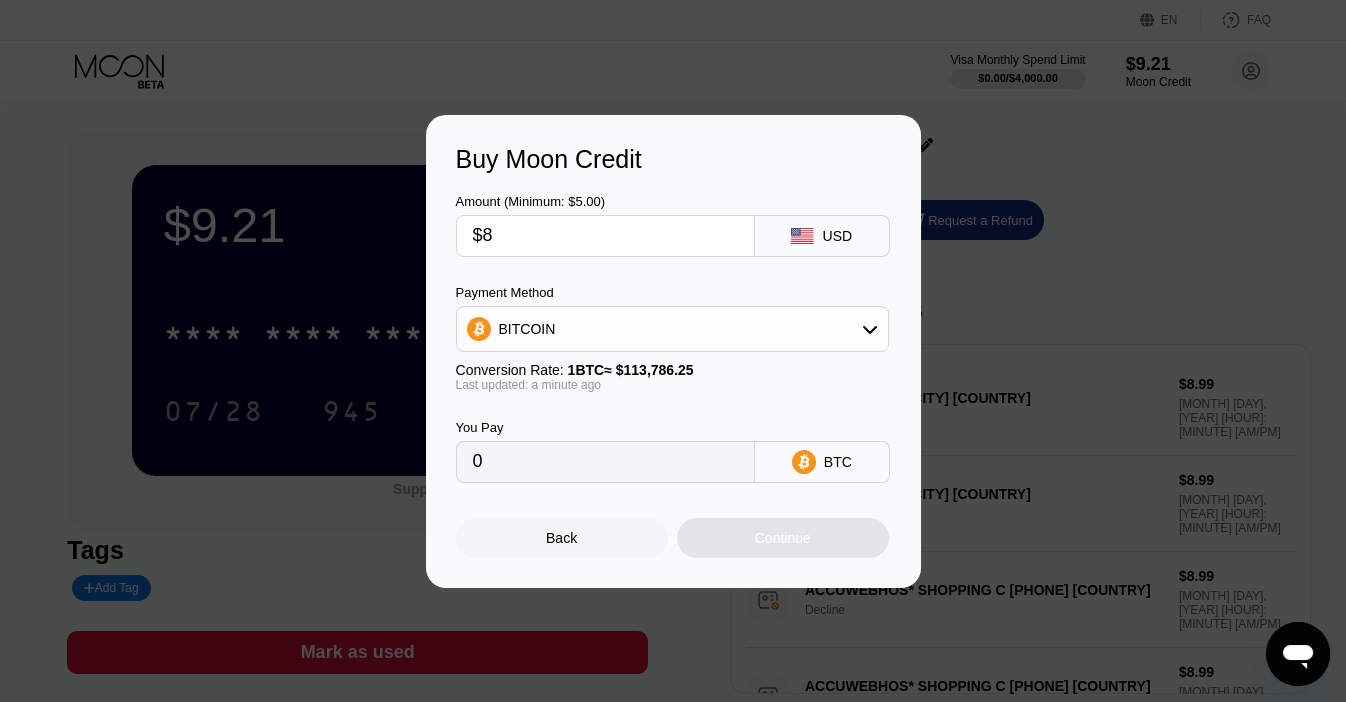 type on "0.00007031" 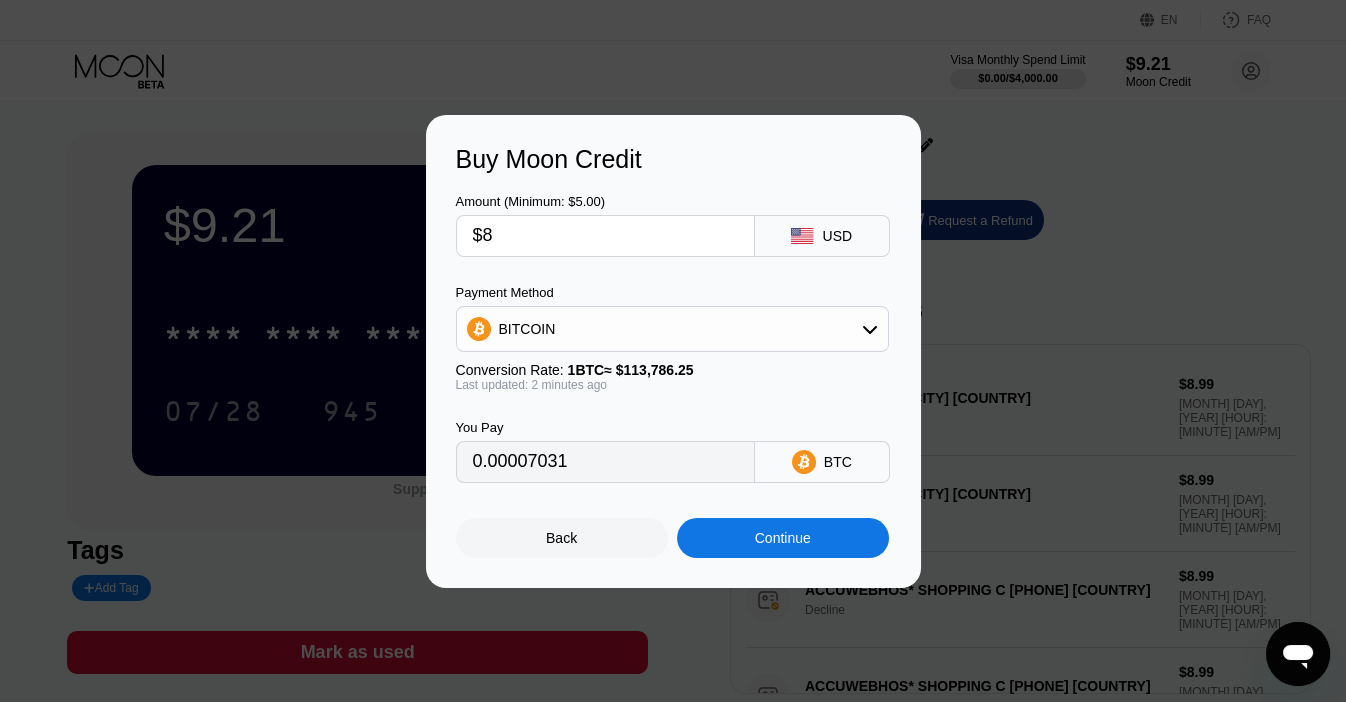 type on "$8" 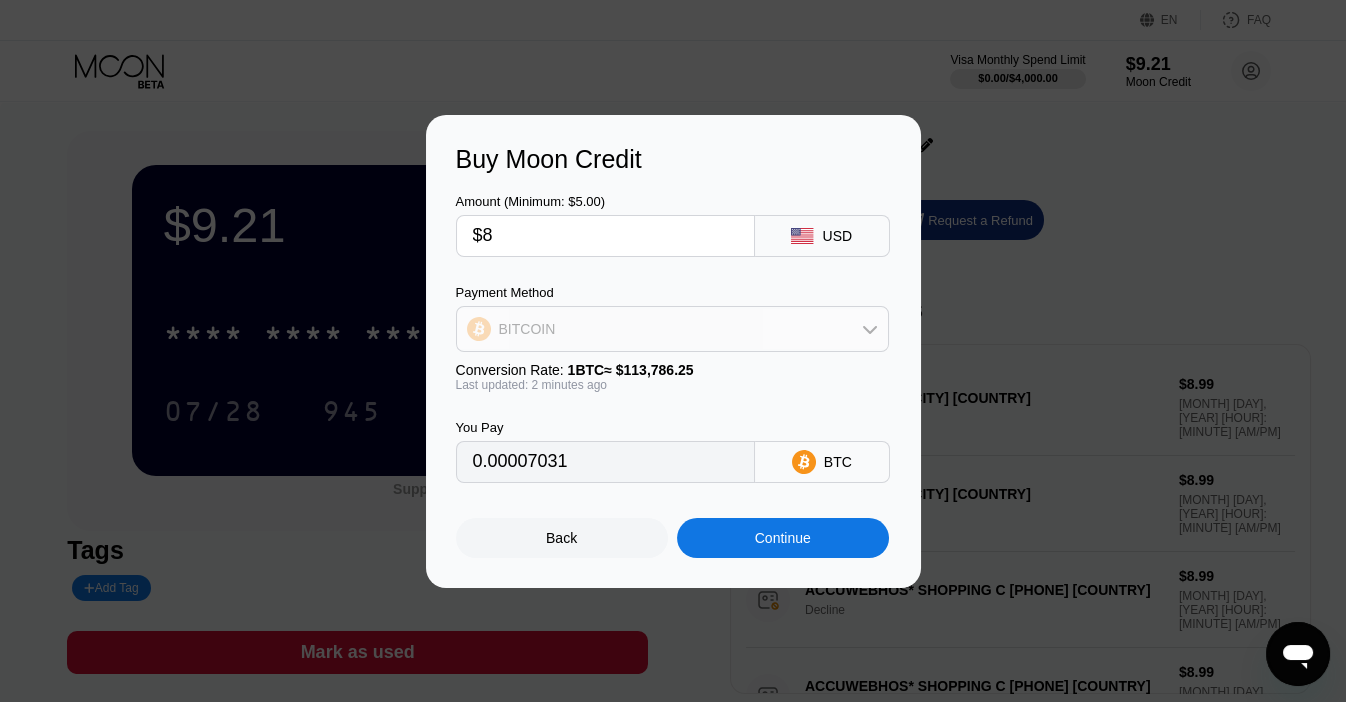 click on "BITCOIN" at bounding box center (672, 329) 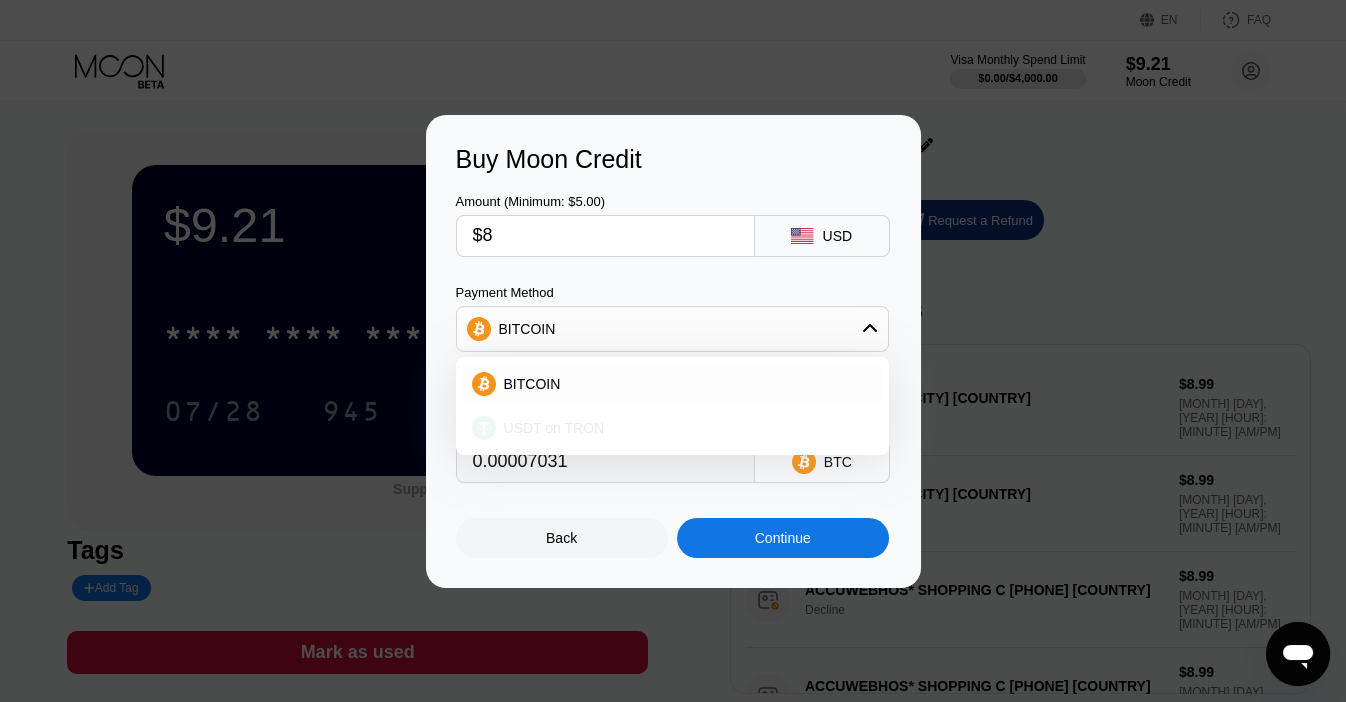 click on "USDT on TRON" at bounding box center (672, 428) 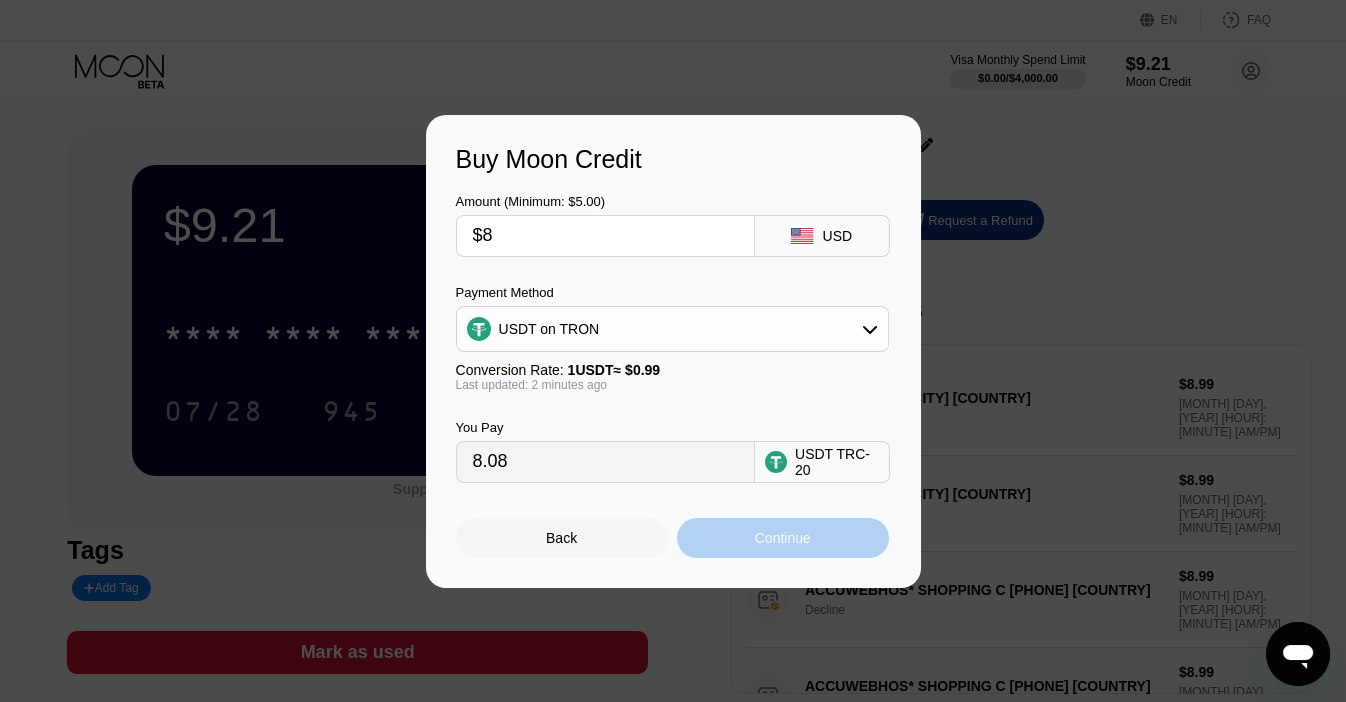click on "Continue" at bounding box center (783, 538) 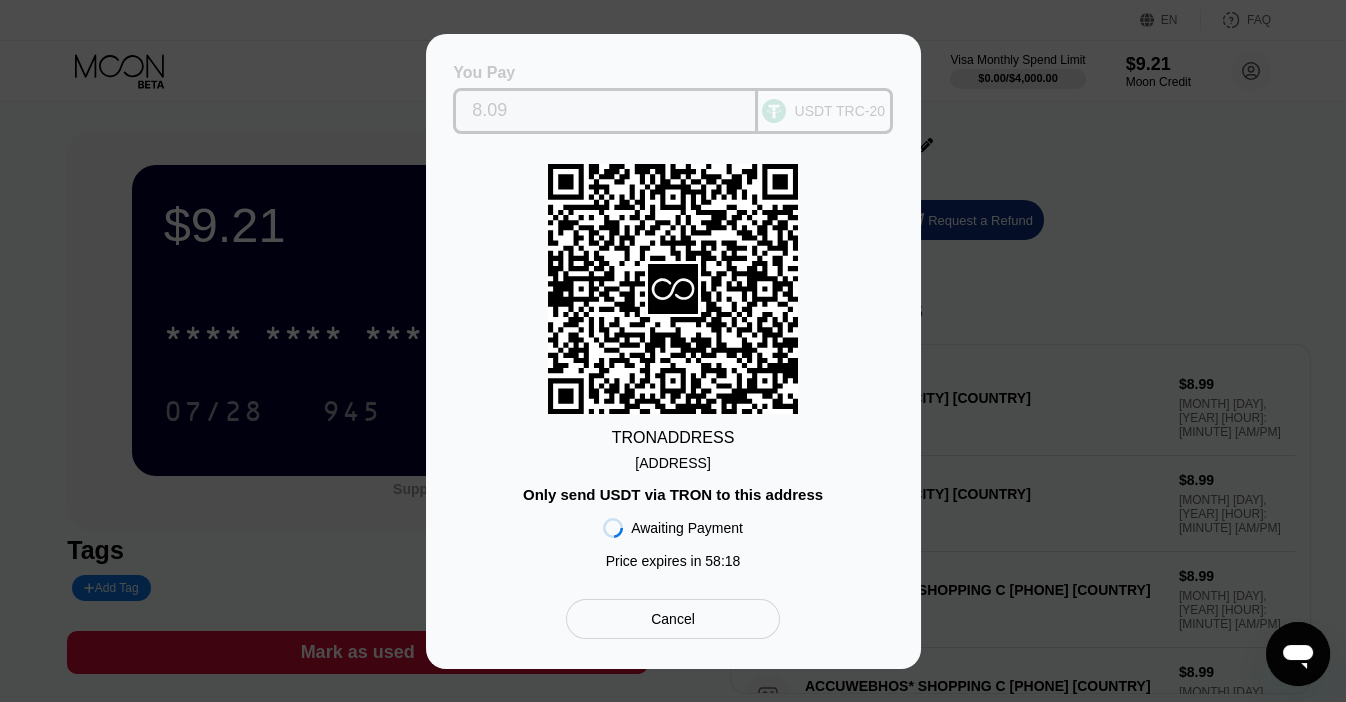 click on "8.09" at bounding box center (605, 111) 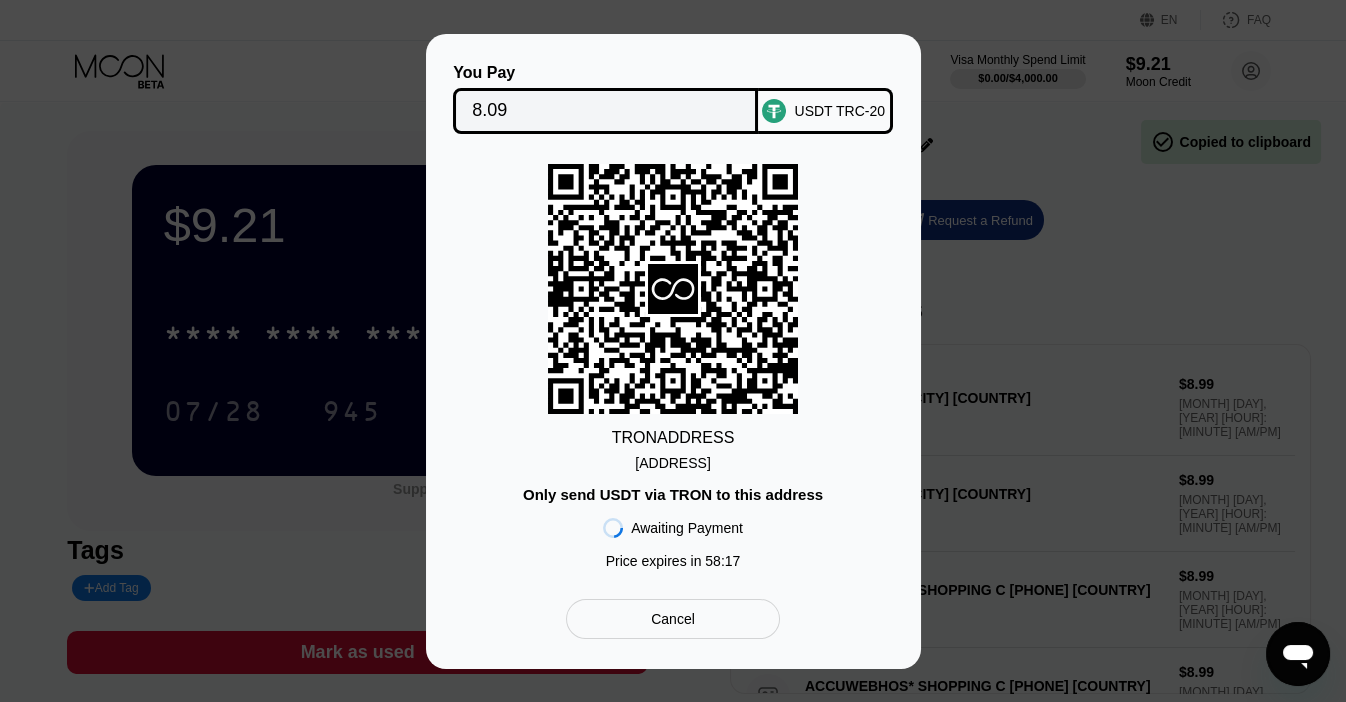 click on "8.09" at bounding box center [605, 111] 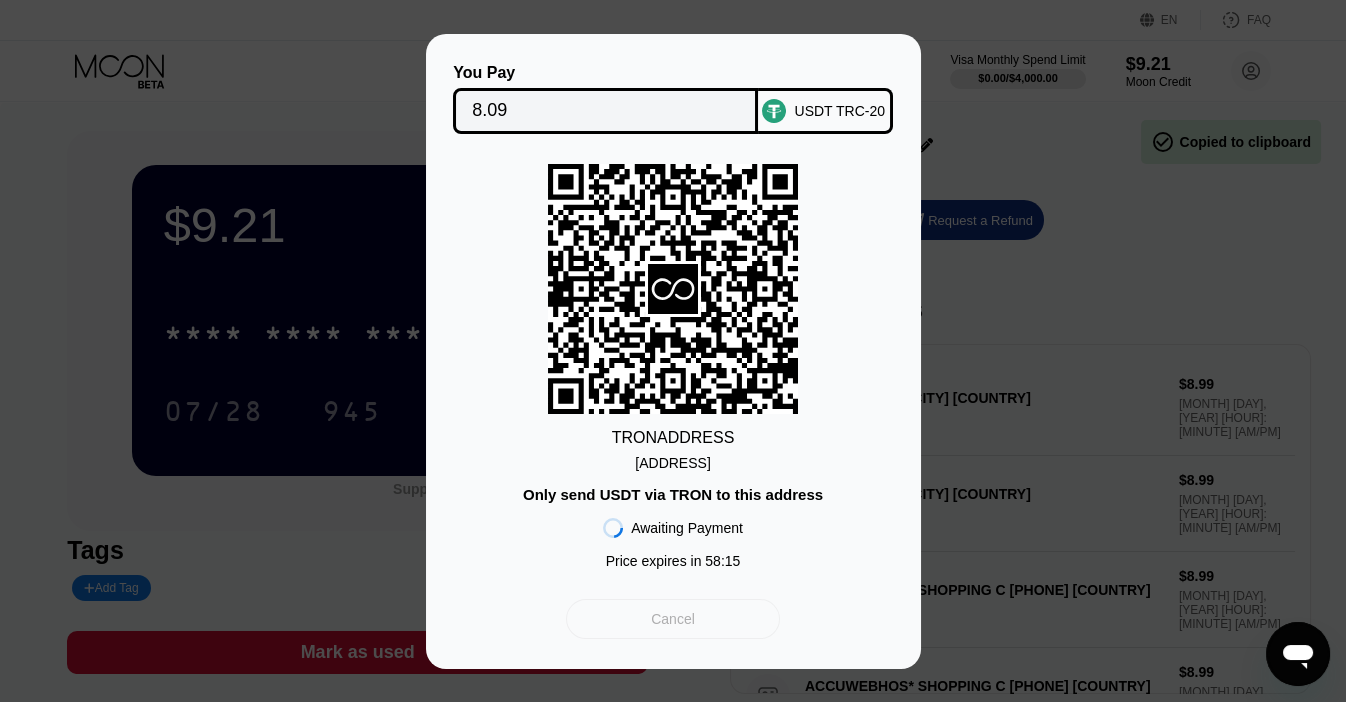 click on "Cancel" at bounding box center [673, 619] 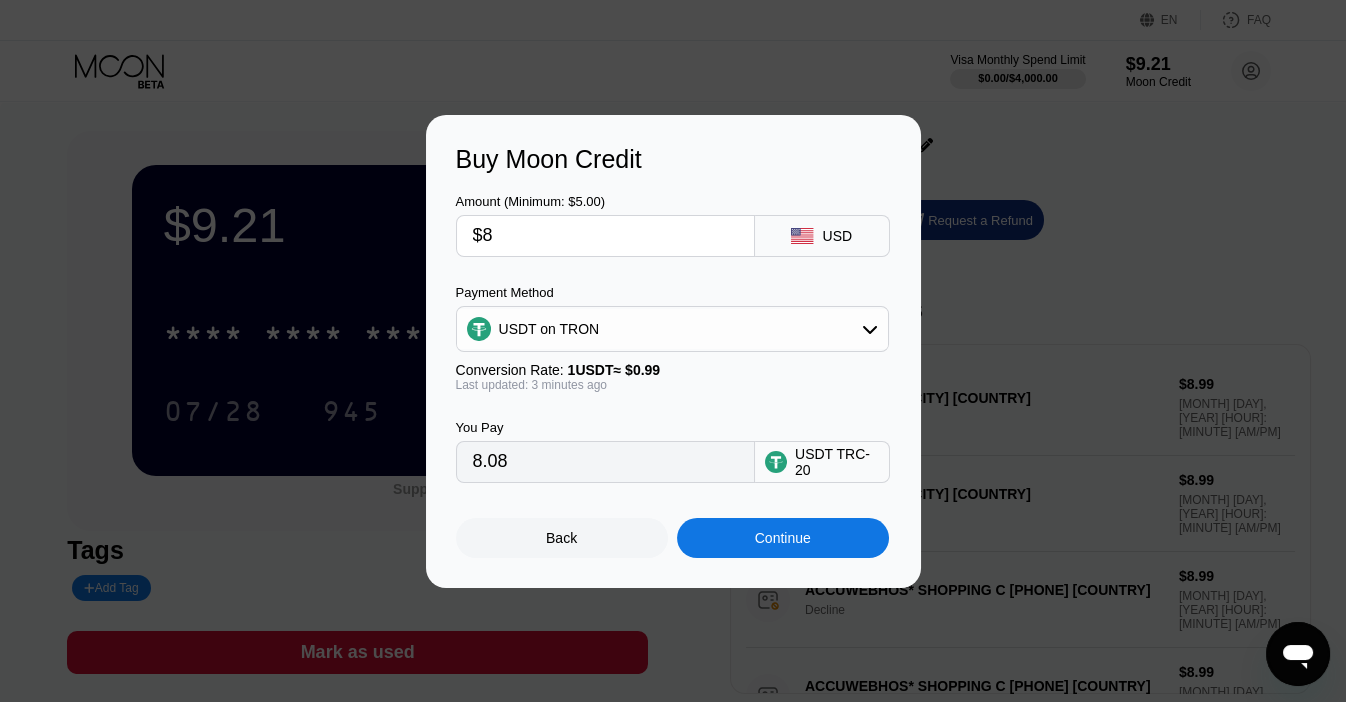 click on "$8" at bounding box center [605, 236] 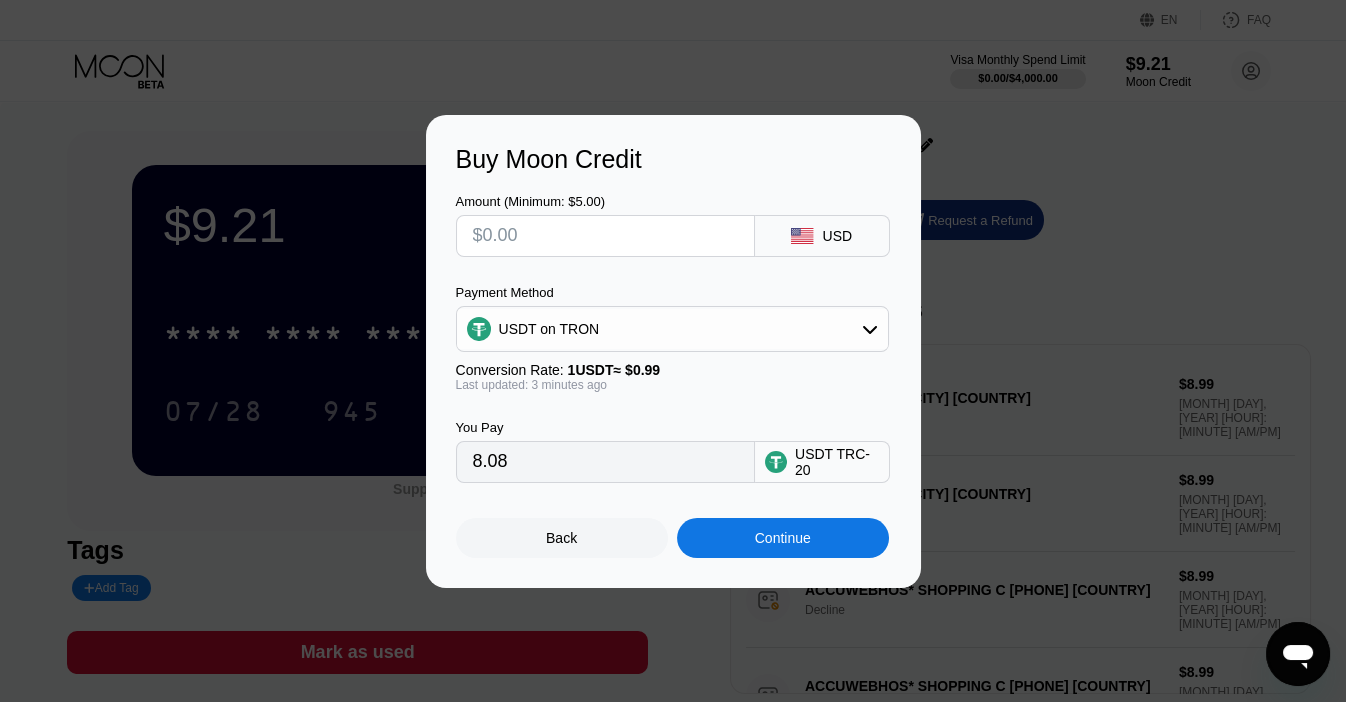 type on "0.00" 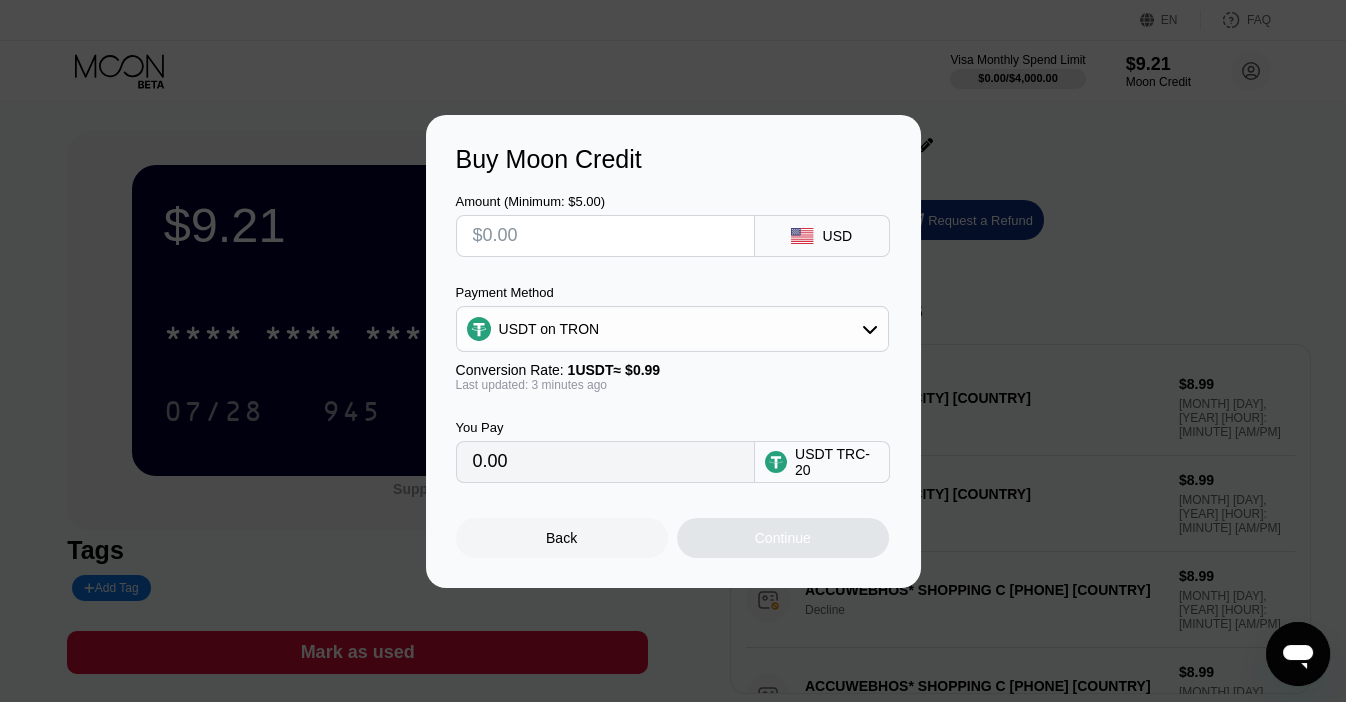 type on "$9" 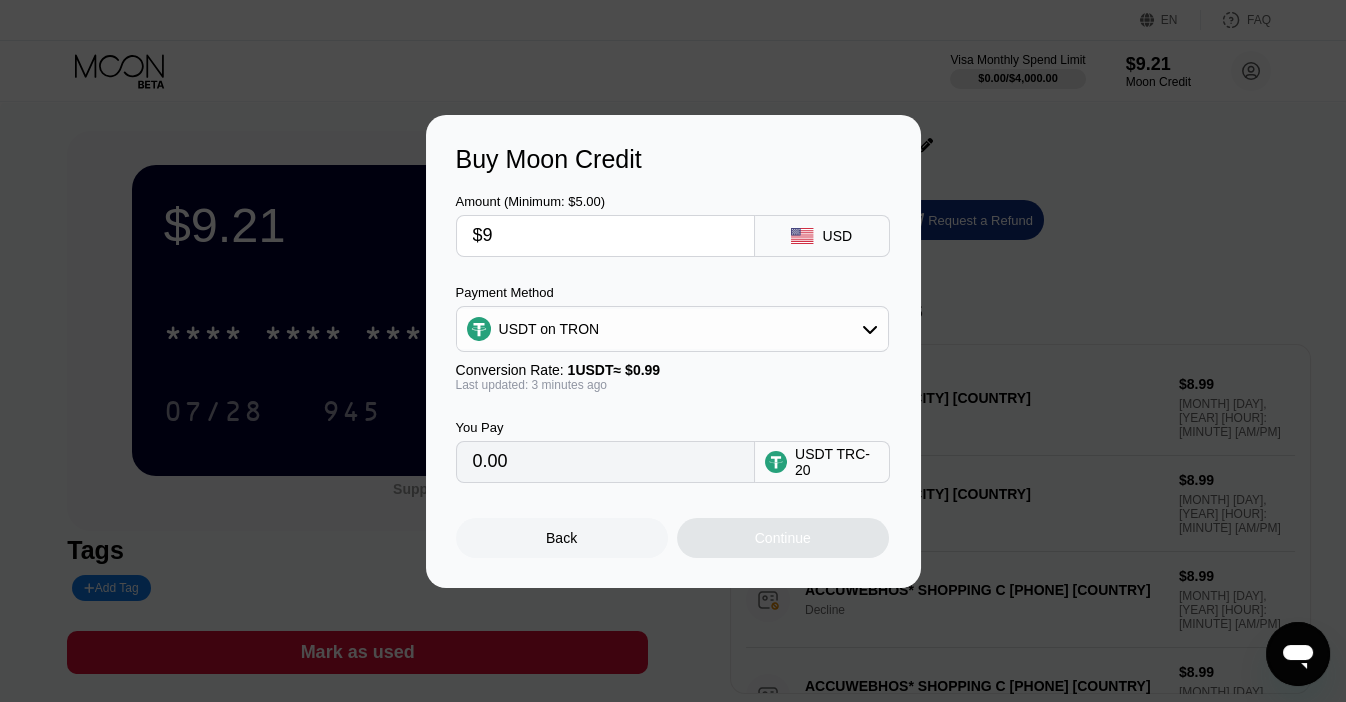 type on "9.09" 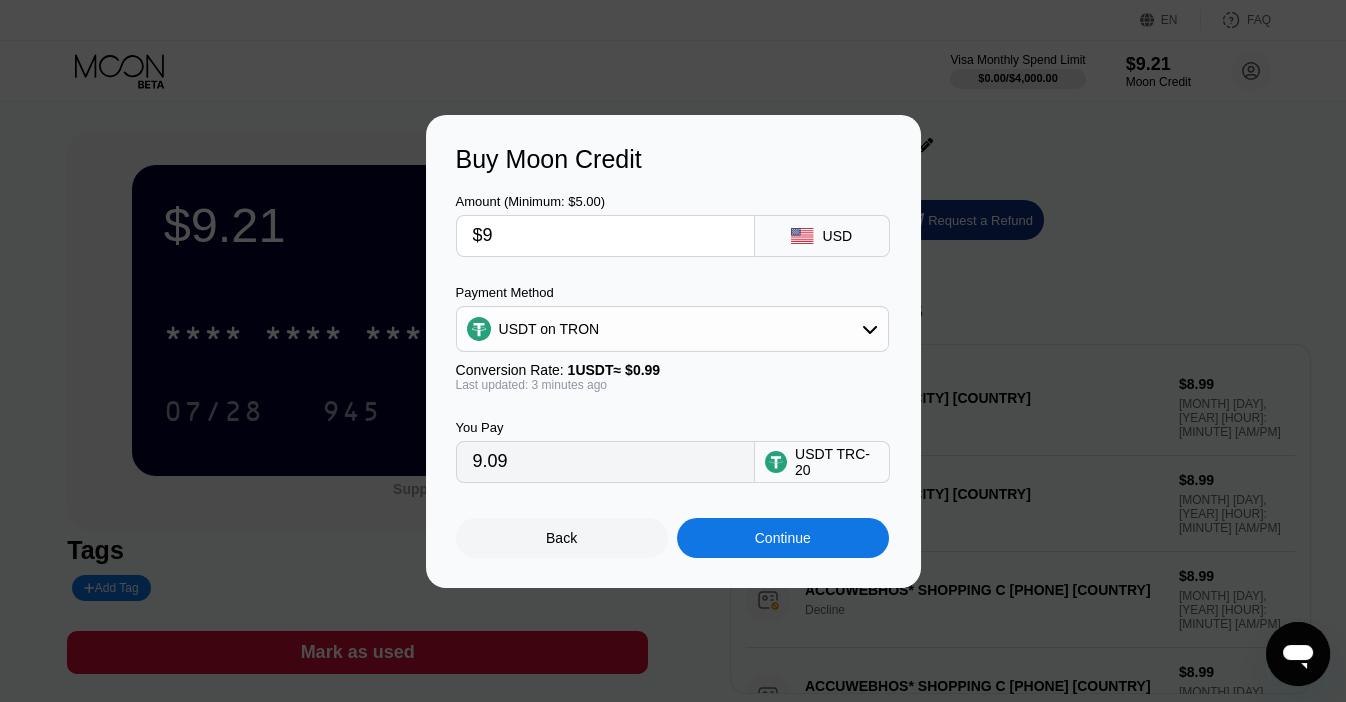 type on "$9" 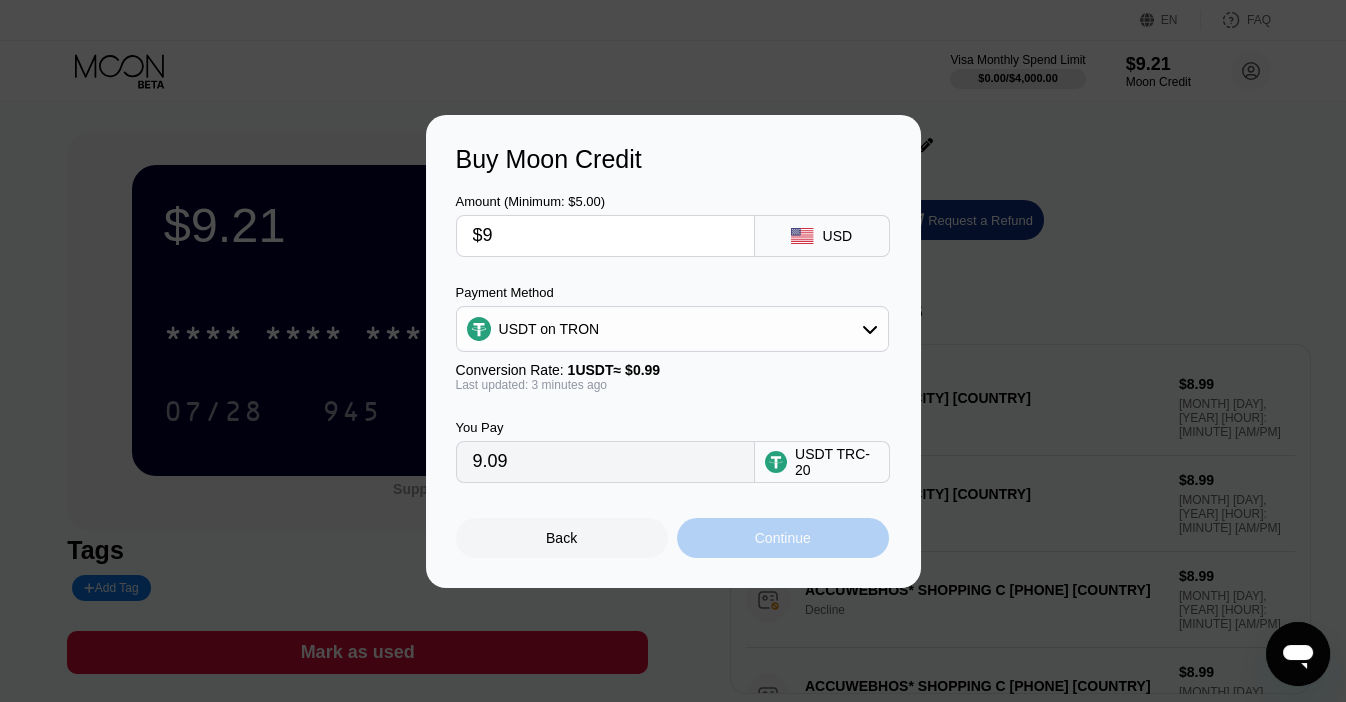 click on "Continue" at bounding box center [783, 538] 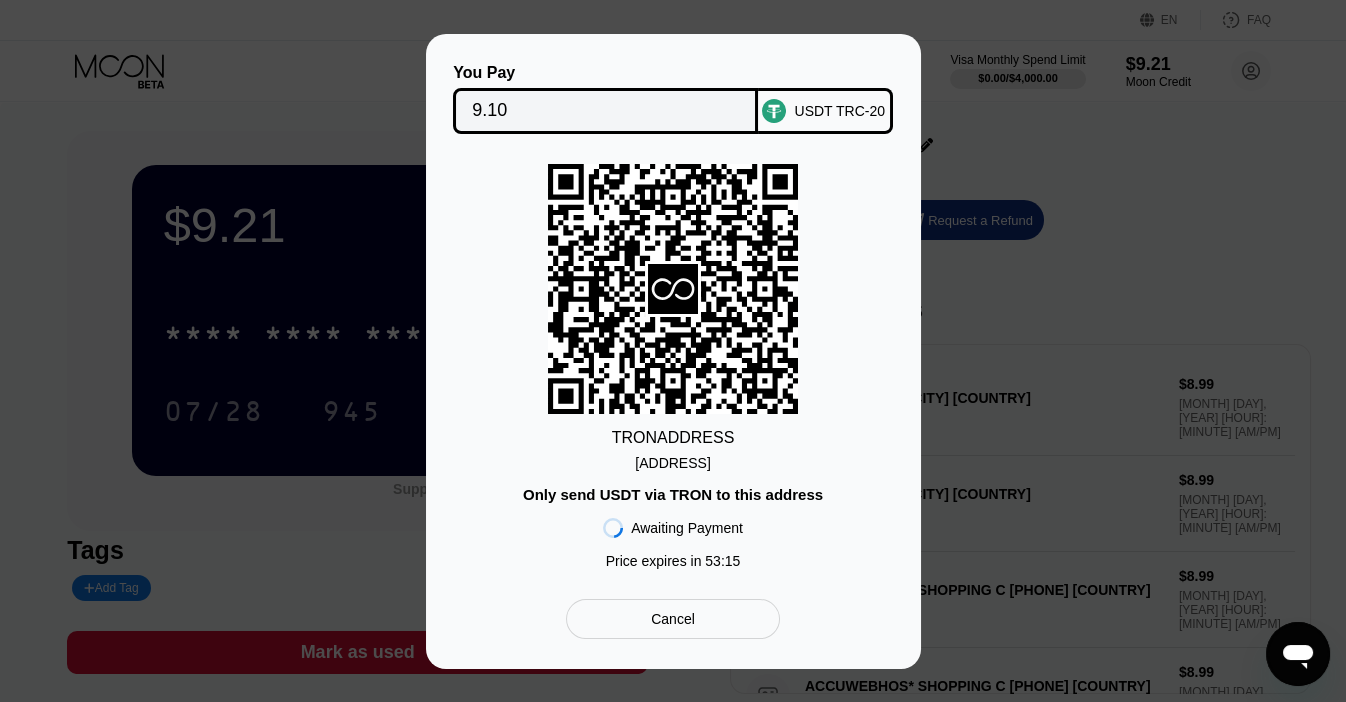 click on "TRON  ADDRESS TG5FqxWj7e8raTo...oRfsduXsuU7TK51 Only send USDT via TRON to this address Awaiting Payment Price expires in   53 : 15" at bounding box center (673, 371) 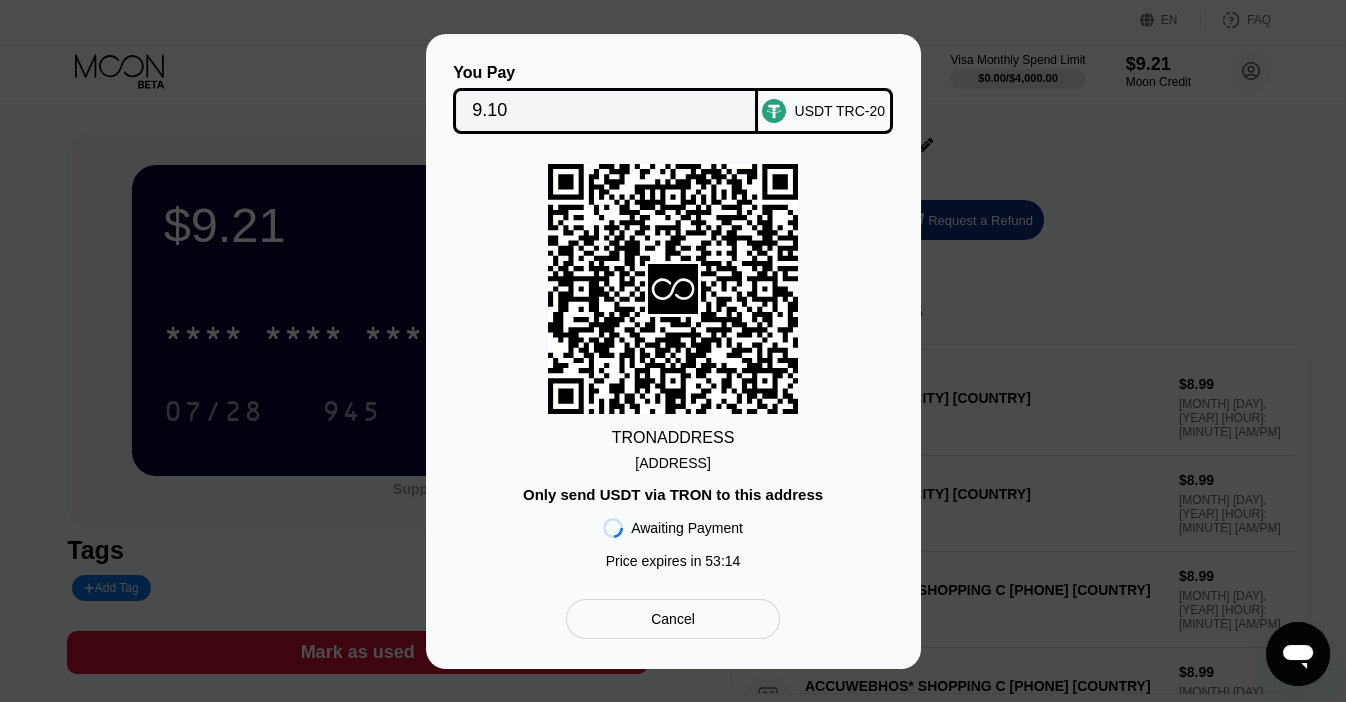 click on "TRON  ADDRESS TG5FqxWj7e8raTo...oRfsduXsuU7TK51 Only send USDT via TRON to this address Awaiting Payment Price expires in   53 : 14" at bounding box center [673, 371] 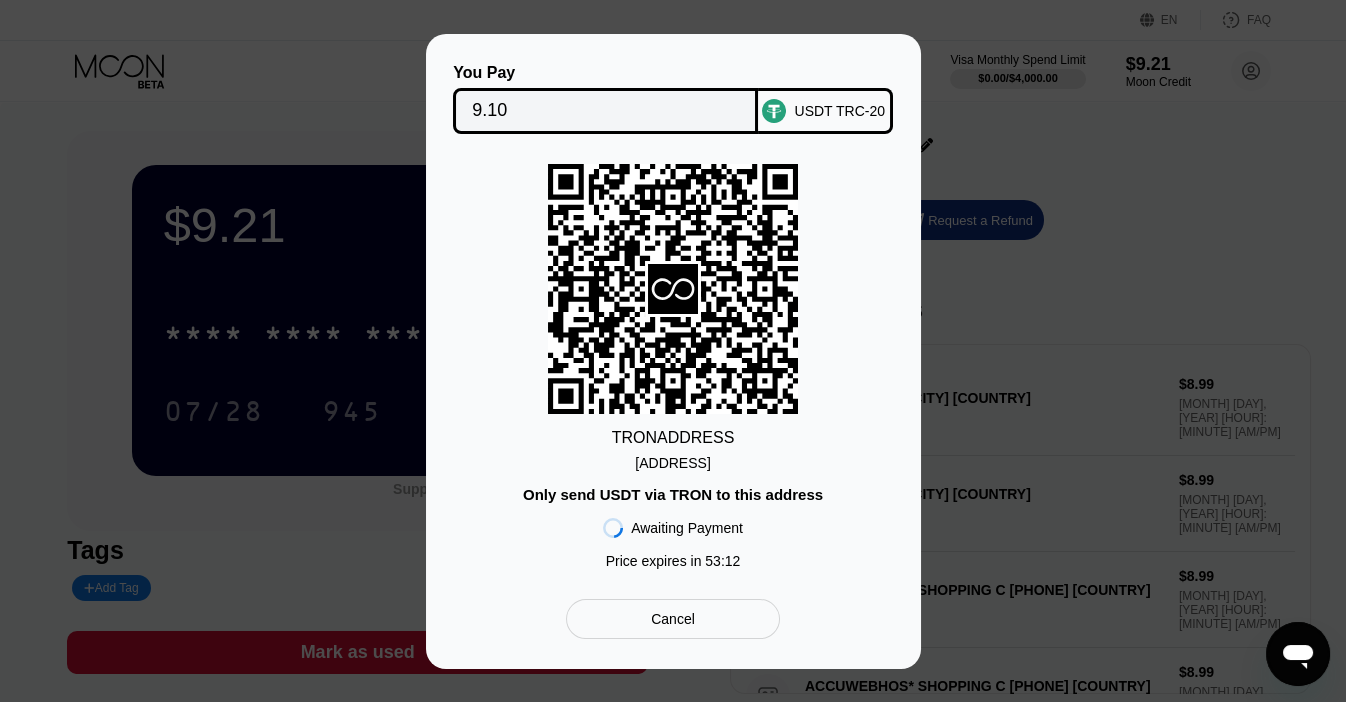 click on "TRON  ADDRESS TG5FqxWj7e8raTo...oRfsduXsuU7TK51 Only send USDT via TRON to this address Awaiting Payment Price expires in   53 : 12" at bounding box center [673, 371] 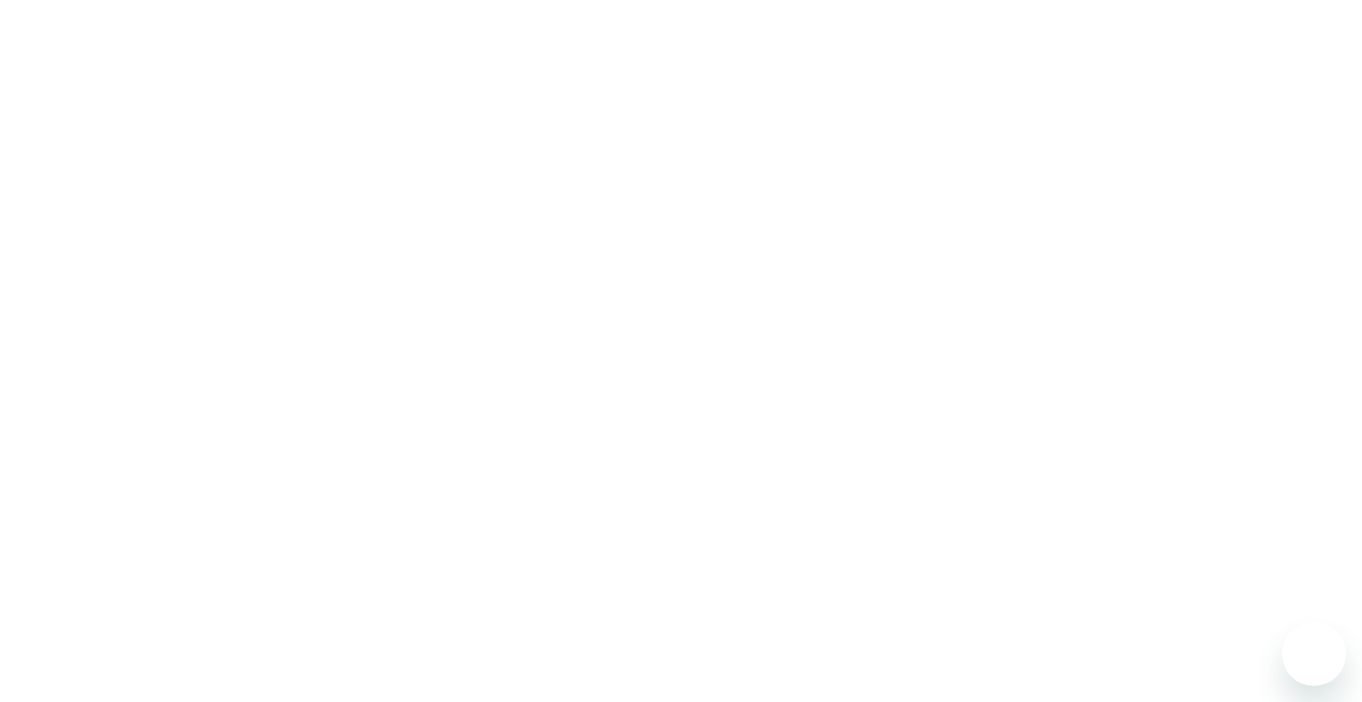 scroll, scrollTop: 0, scrollLeft: 0, axis: both 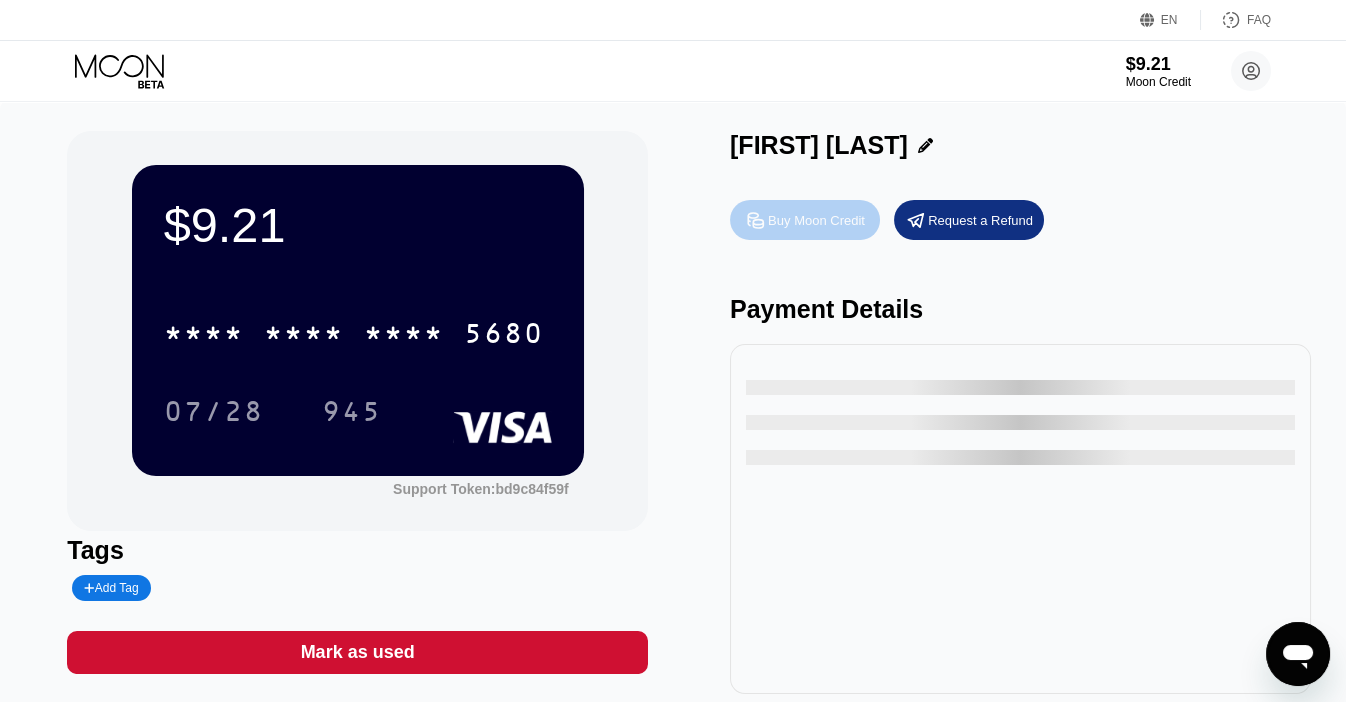 click on "Buy Moon Credit" at bounding box center [816, 220] 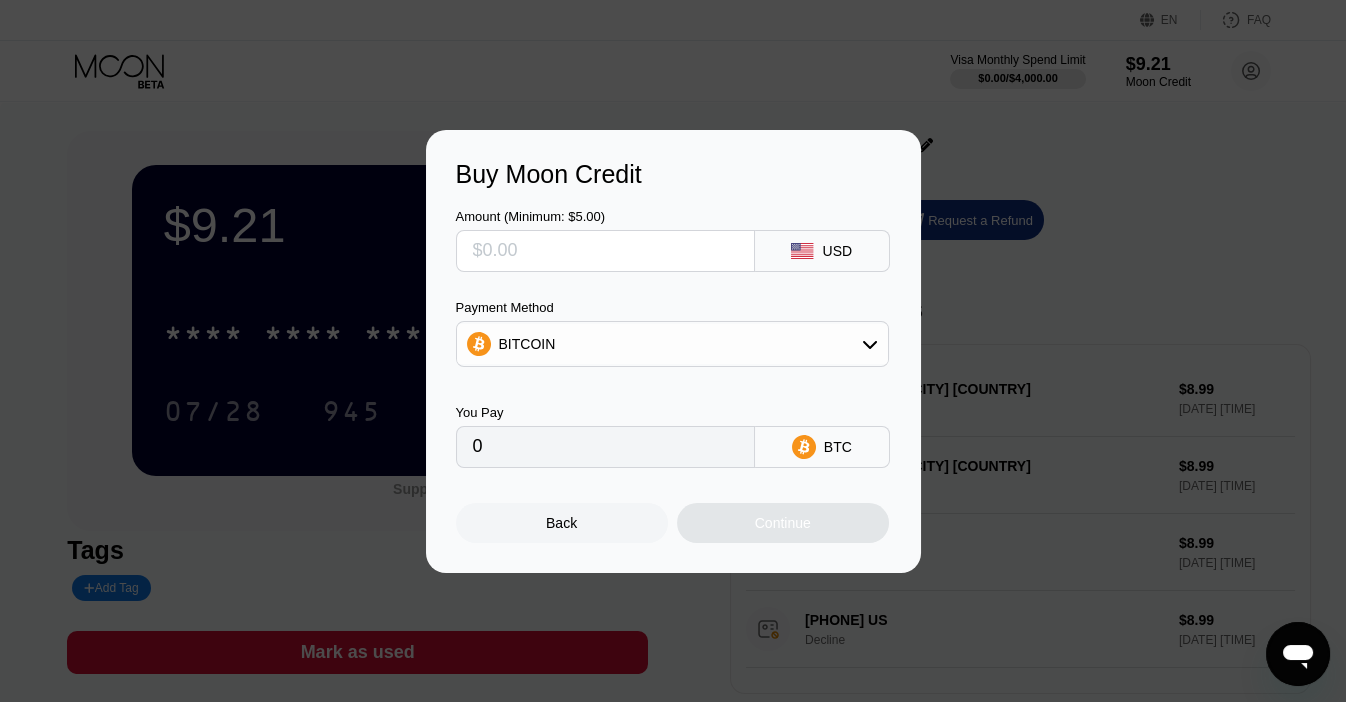 click at bounding box center [605, 251] 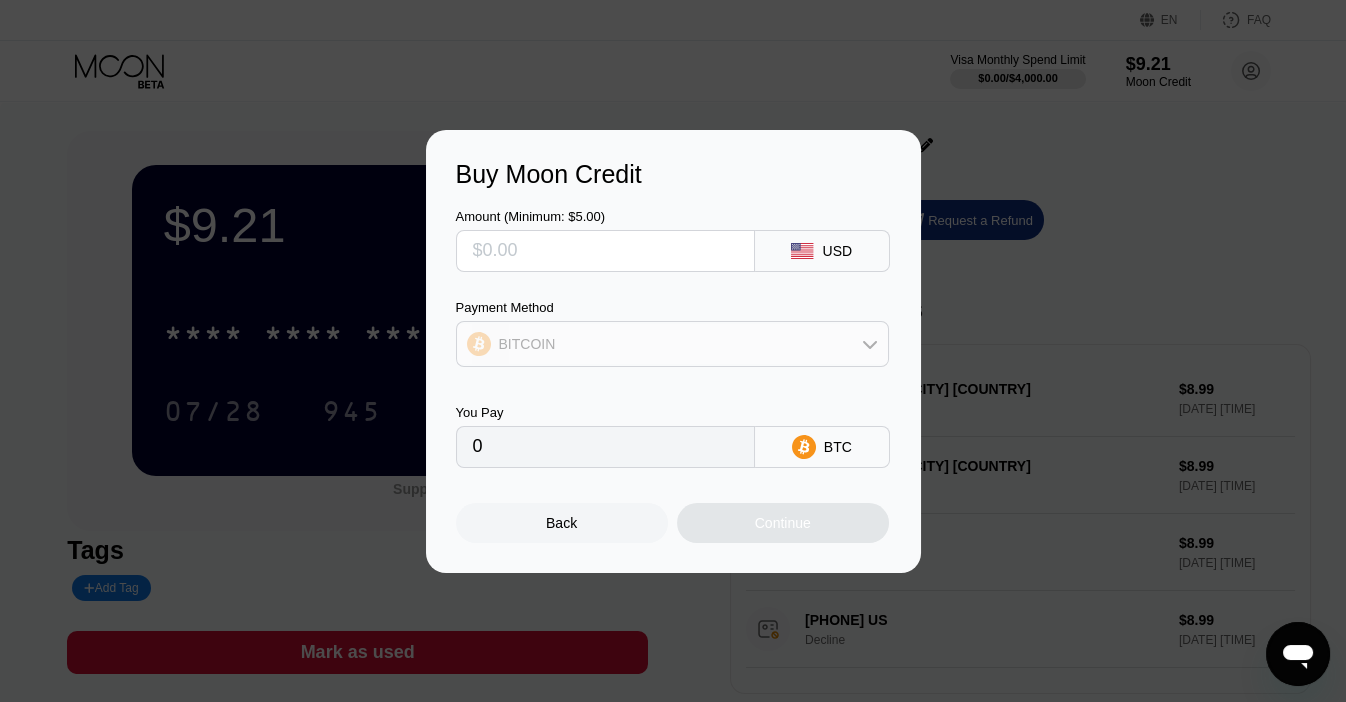 click on "BITCOIN" at bounding box center (672, 344) 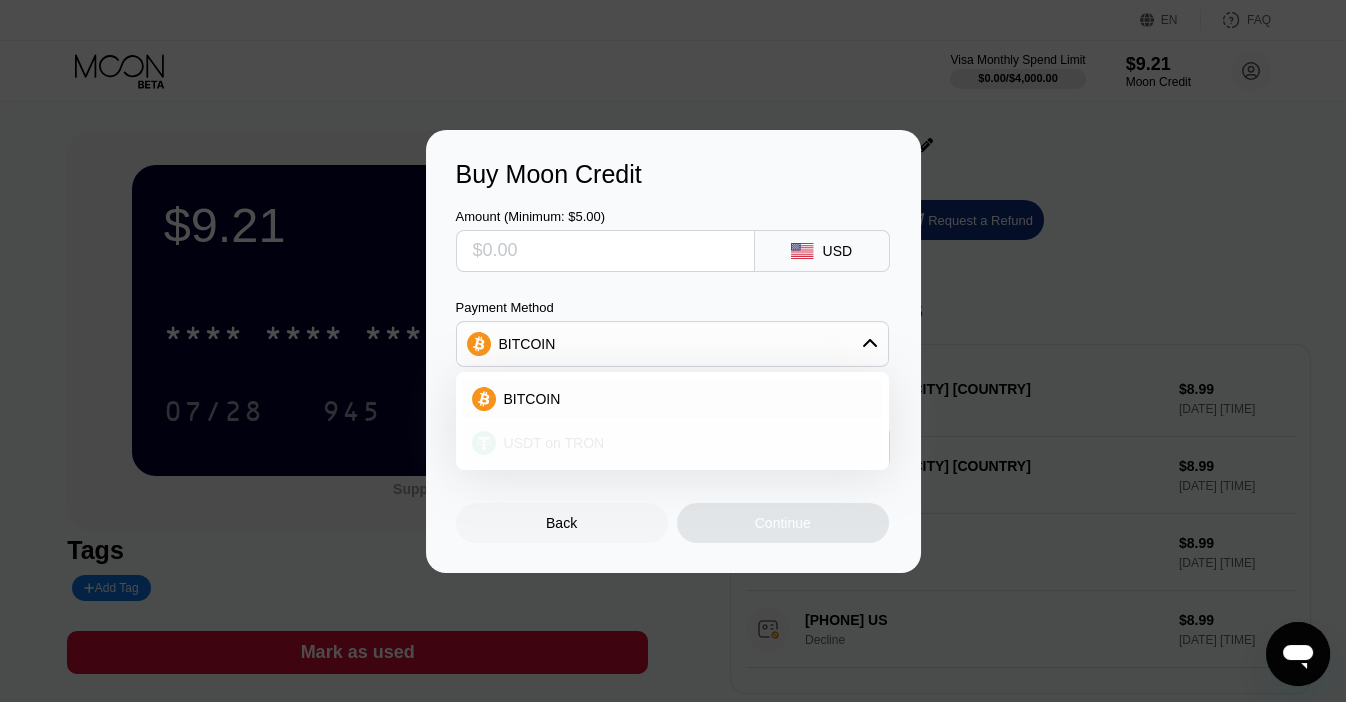 click on "USDT on TRON" at bounding box center (554, 443) 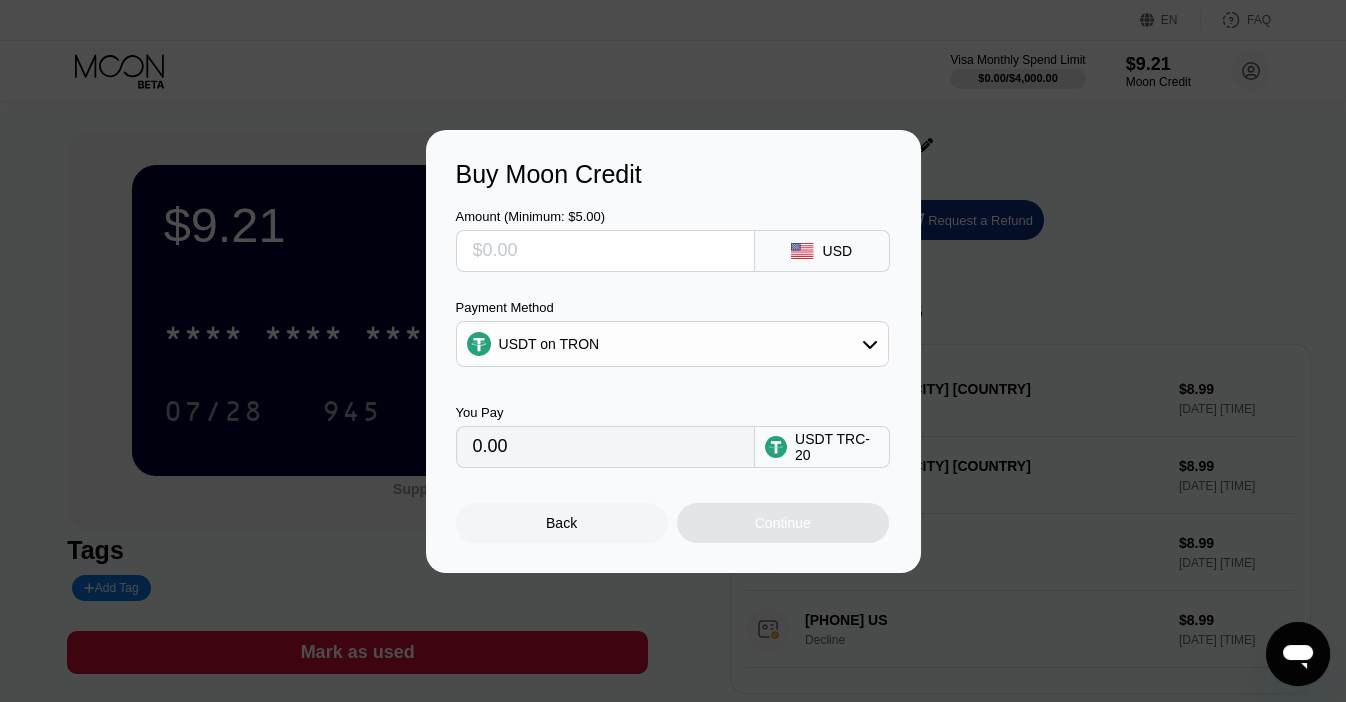 click at bounding box center (605, 251) 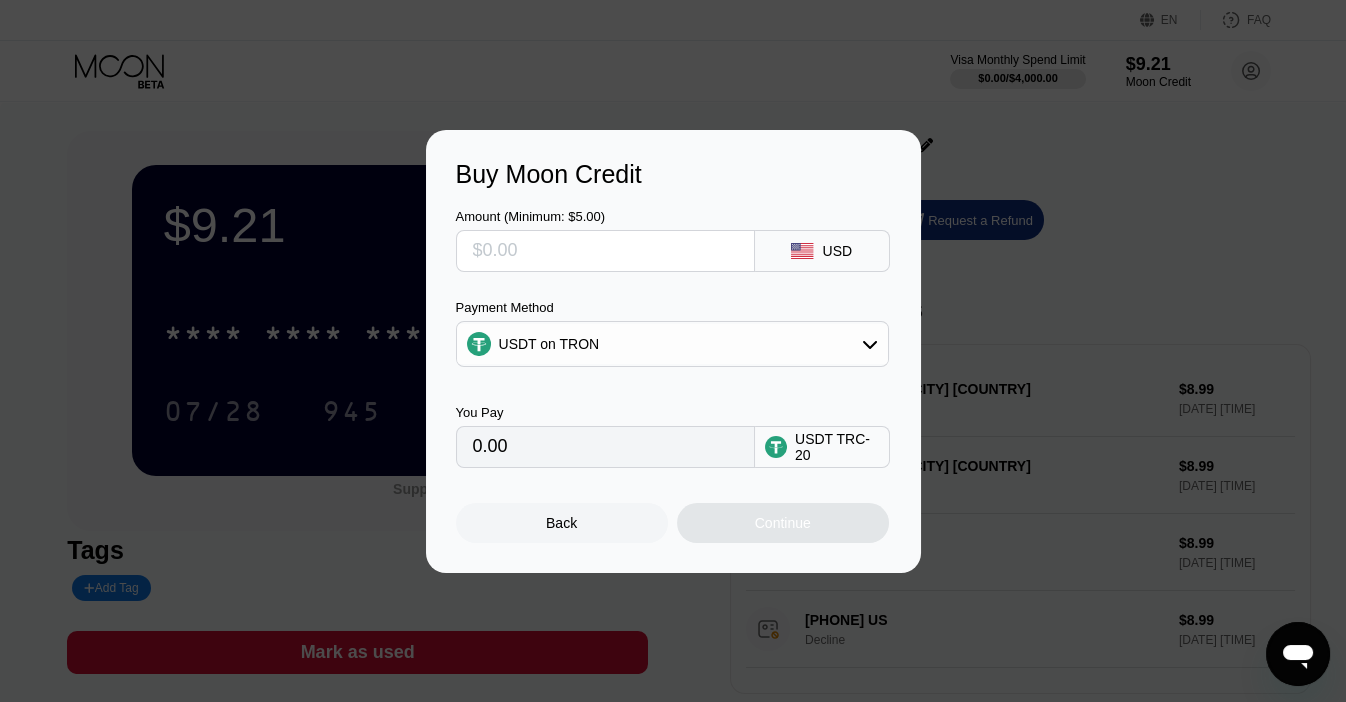 click at bounding box center [605, 251] 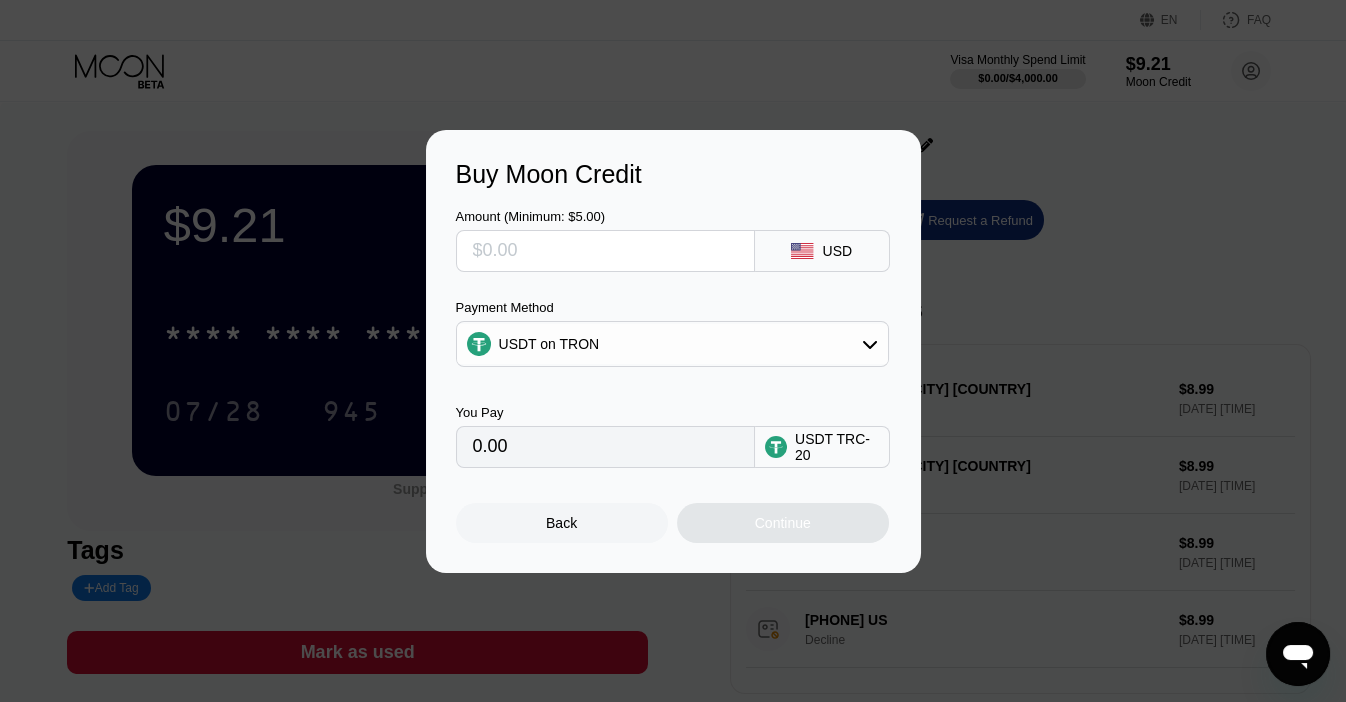 click on "Amount (Minimum: $5.00) USD" at bounding box center (673, 230) 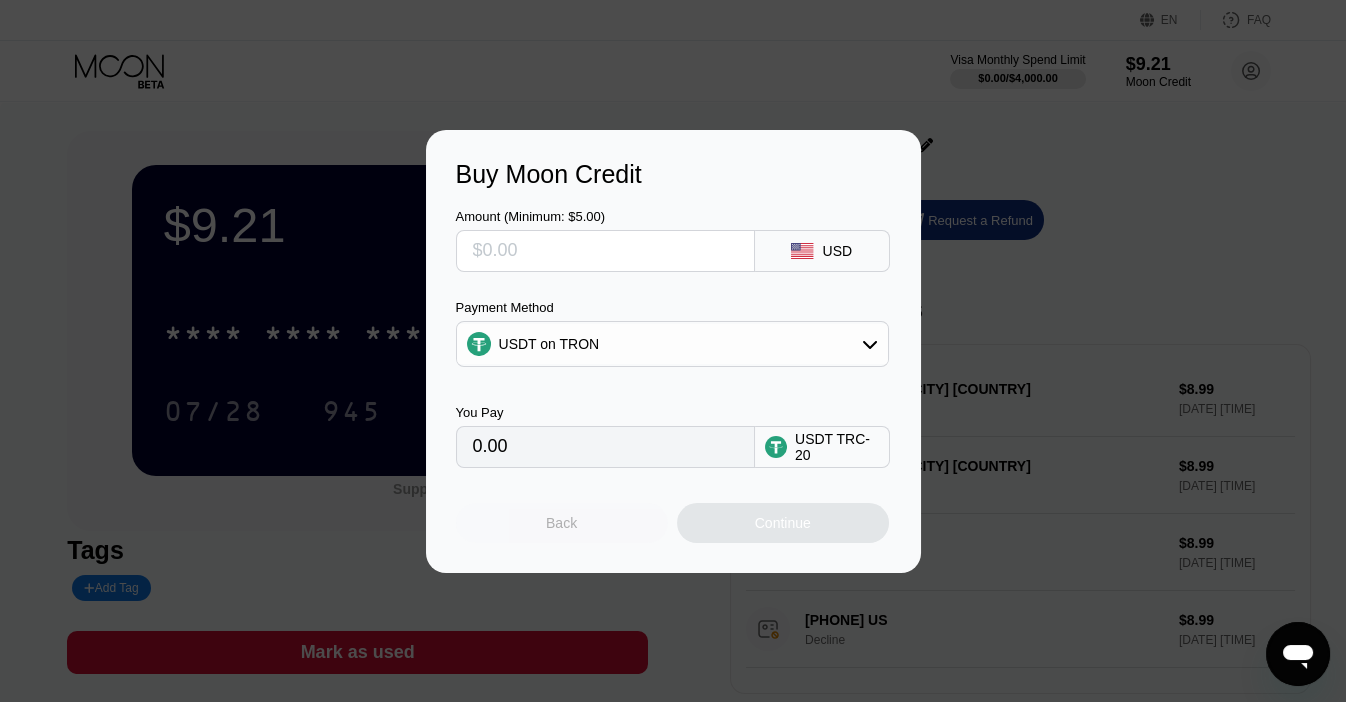 click on "Back" at bounding box center (561, 523) 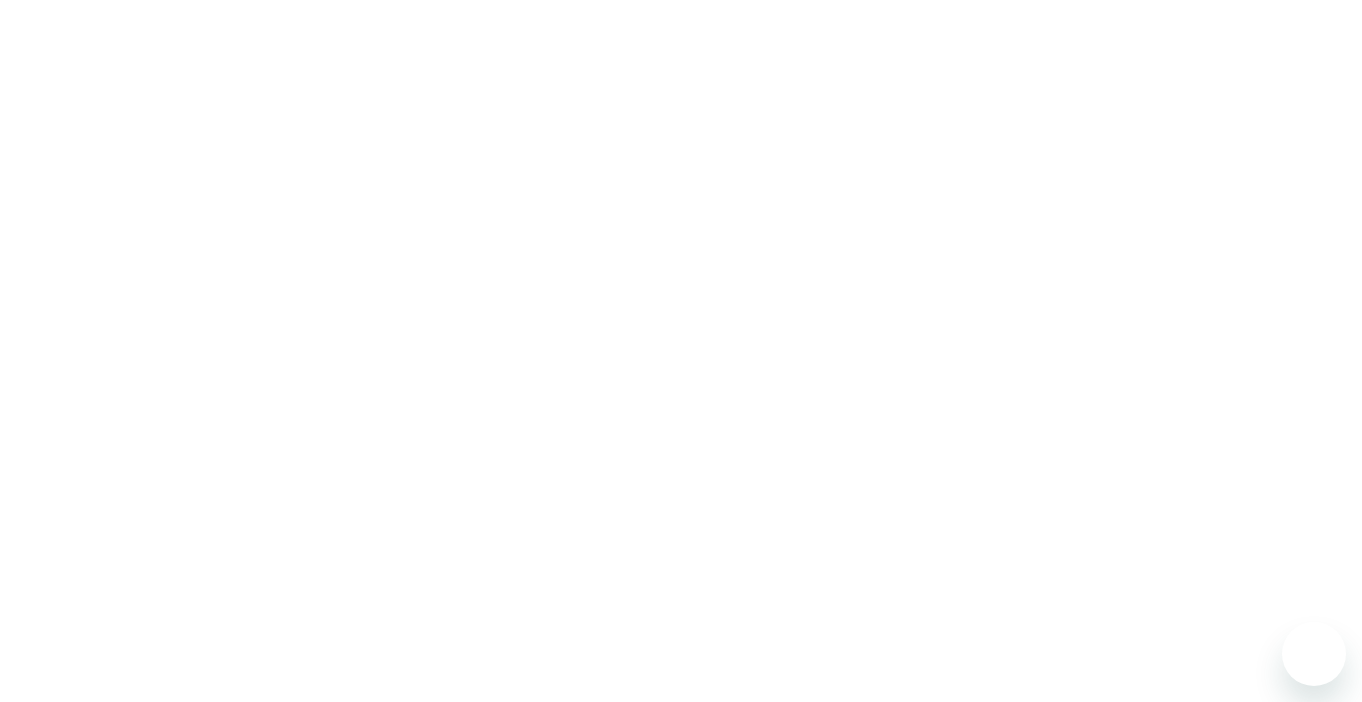 scroll, scrollTop: 0, scrollLeft: 0, axis: both 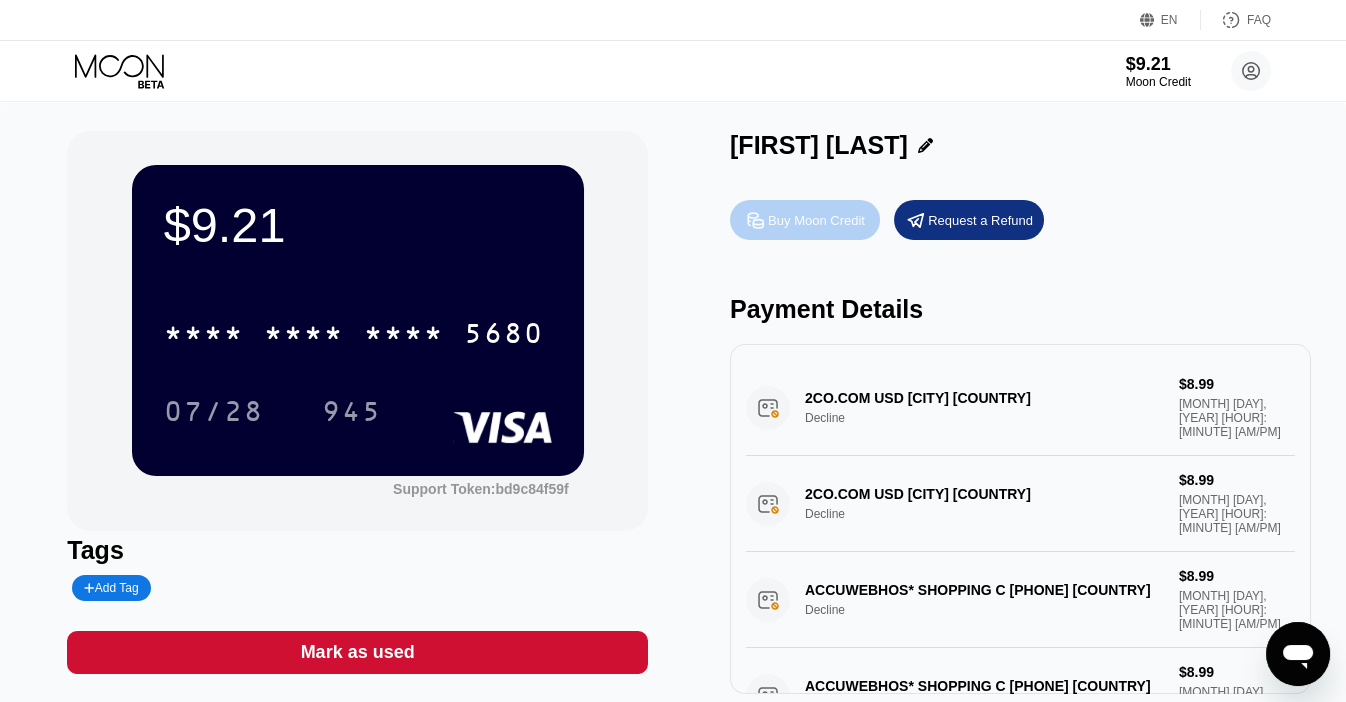 click on "Buy Moon Credit" at bounding box center [816, 220] 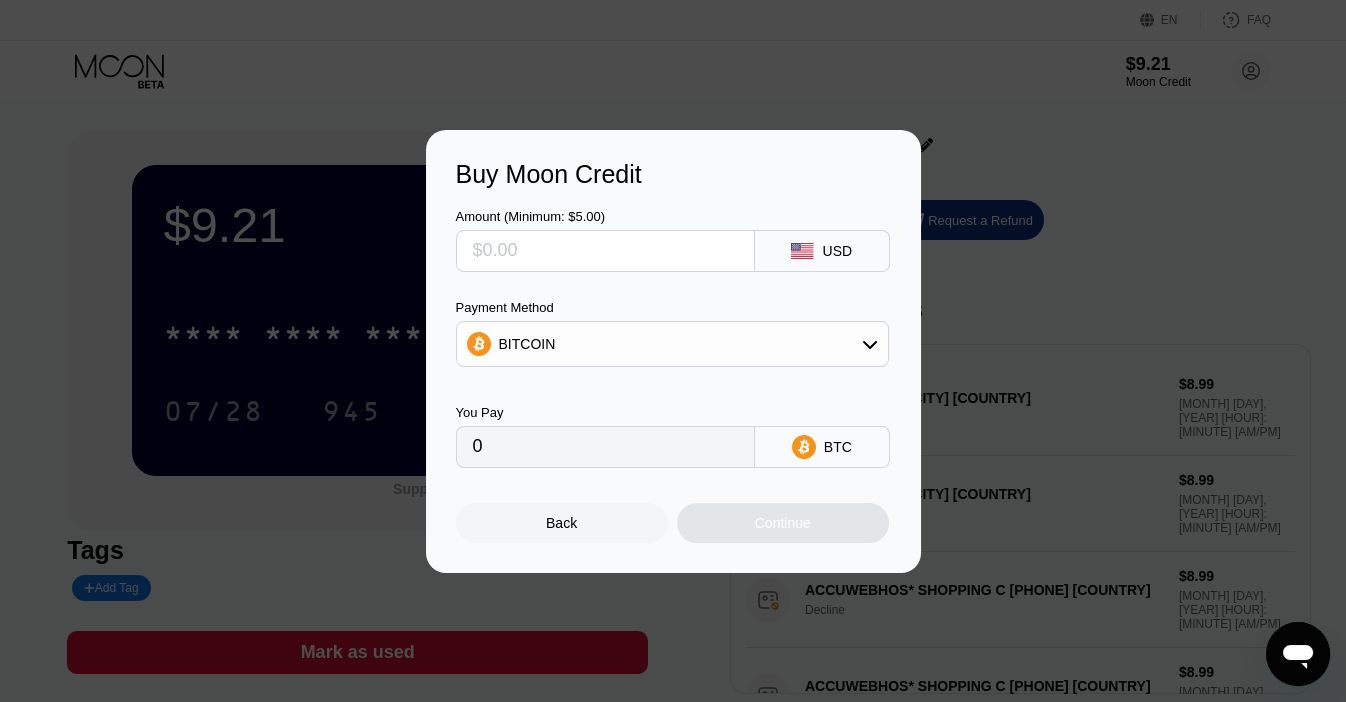 click at bounding box center [605, 251] 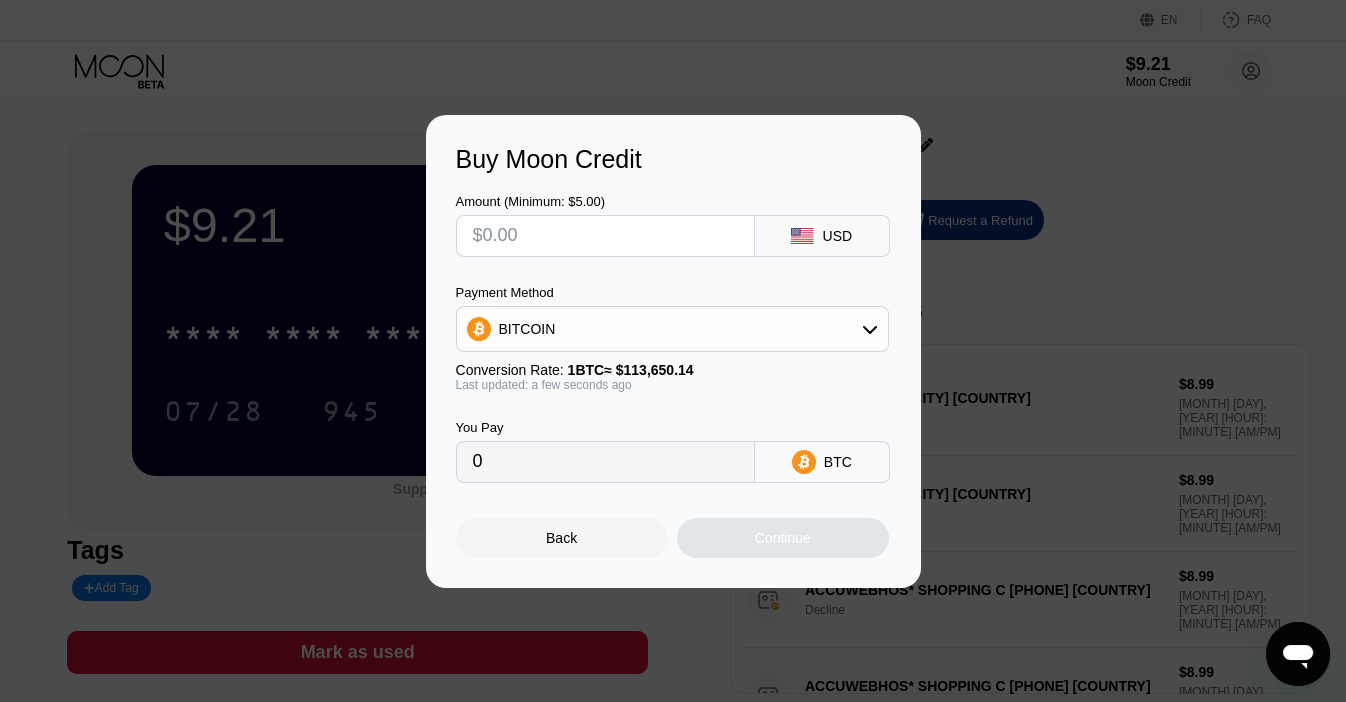 type on "$9" 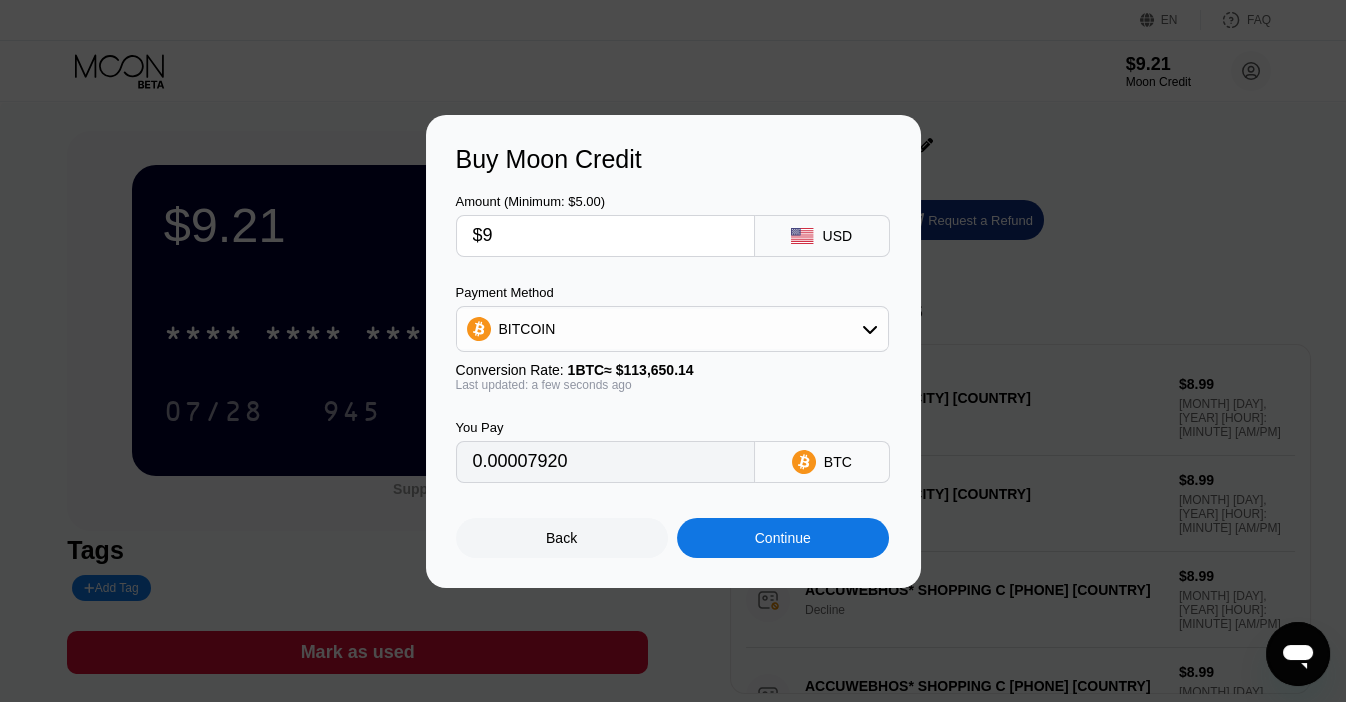 type on "0.00007920" 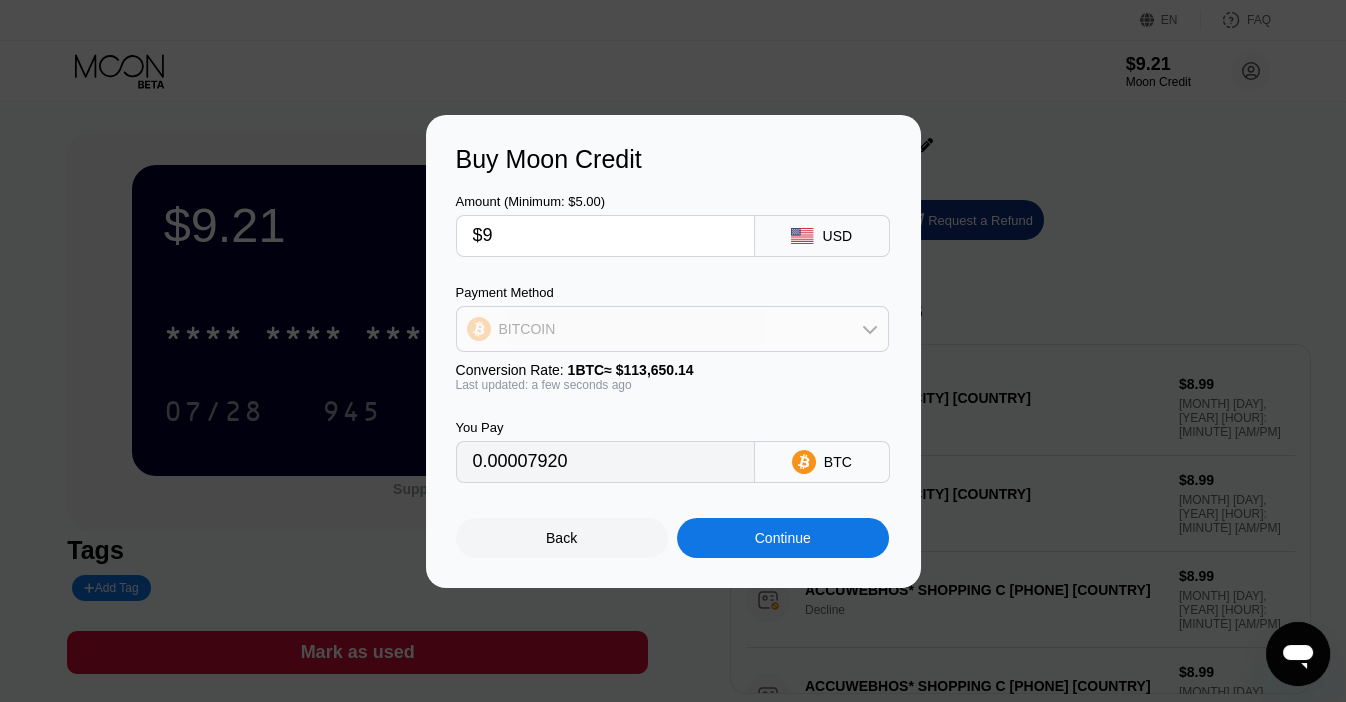 click on "BITCOIN" at bounding box center [672, 329] 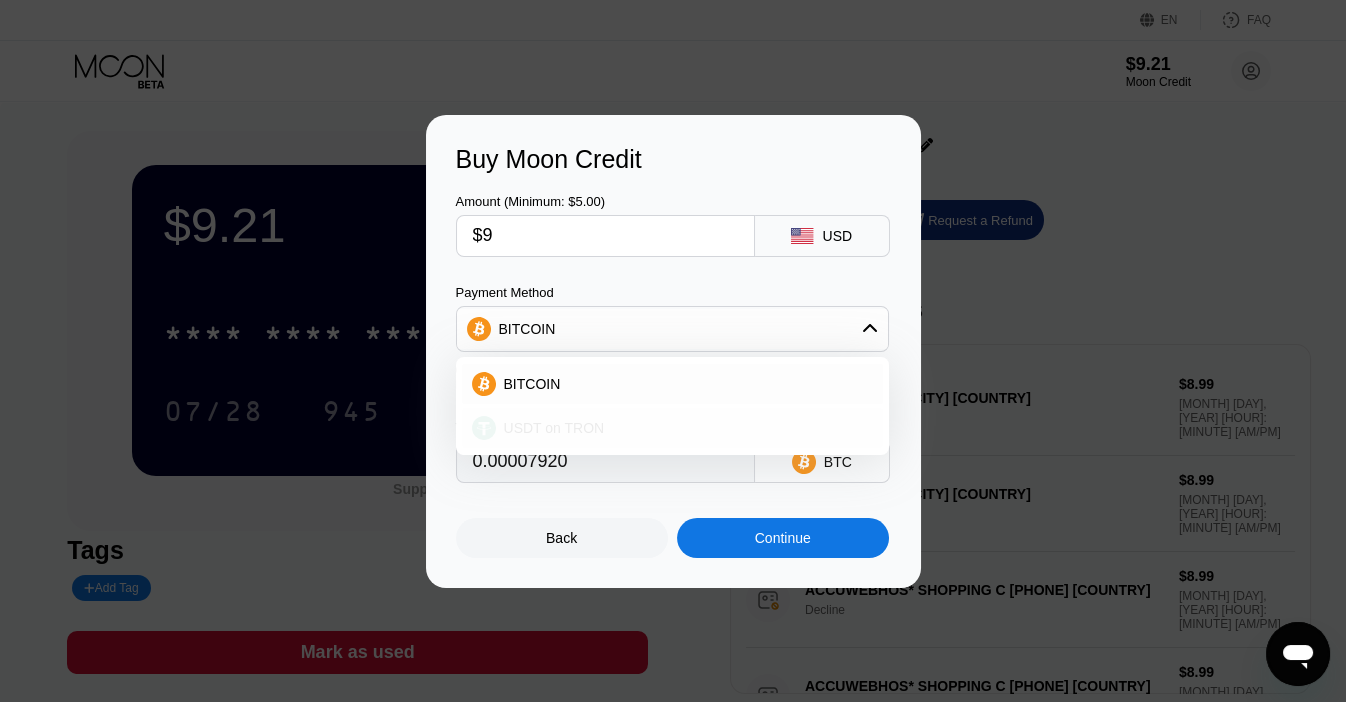 click on "USDT on TRON" at bounding box center (554, 428) 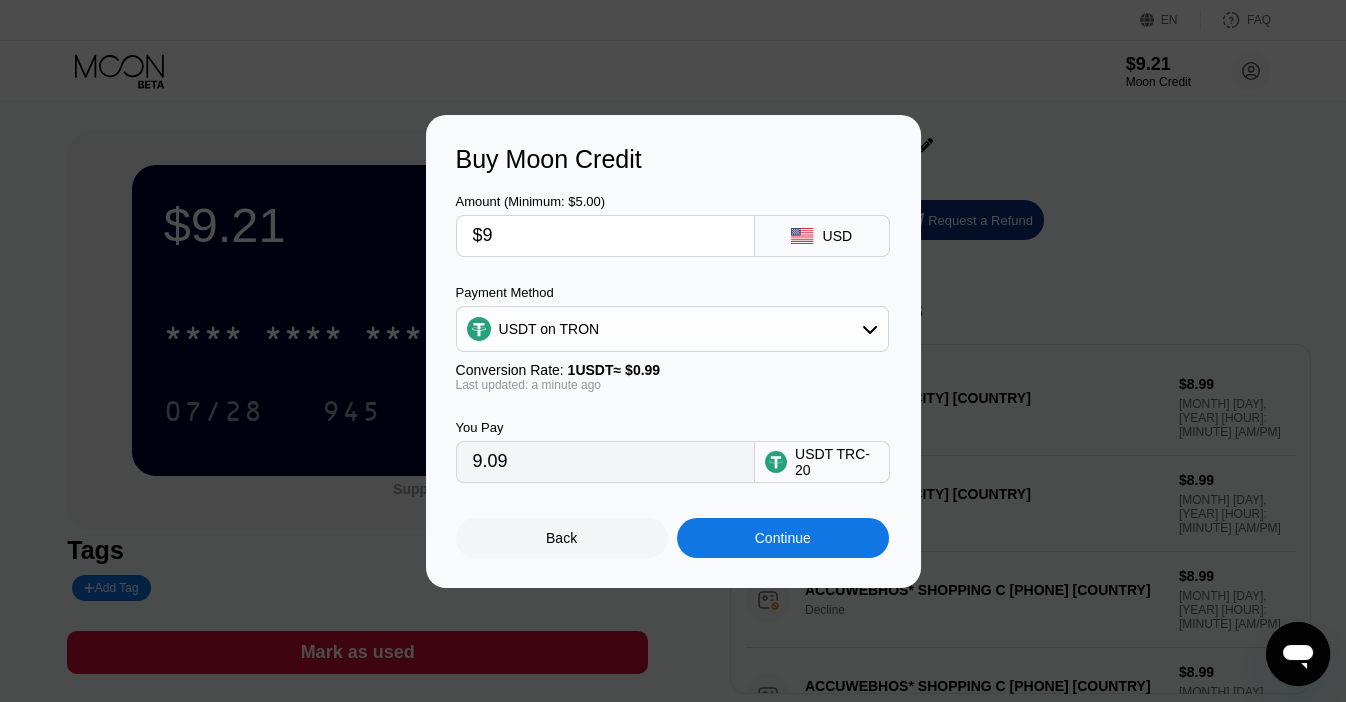 click on "$9" at bounding box center (605, 236) 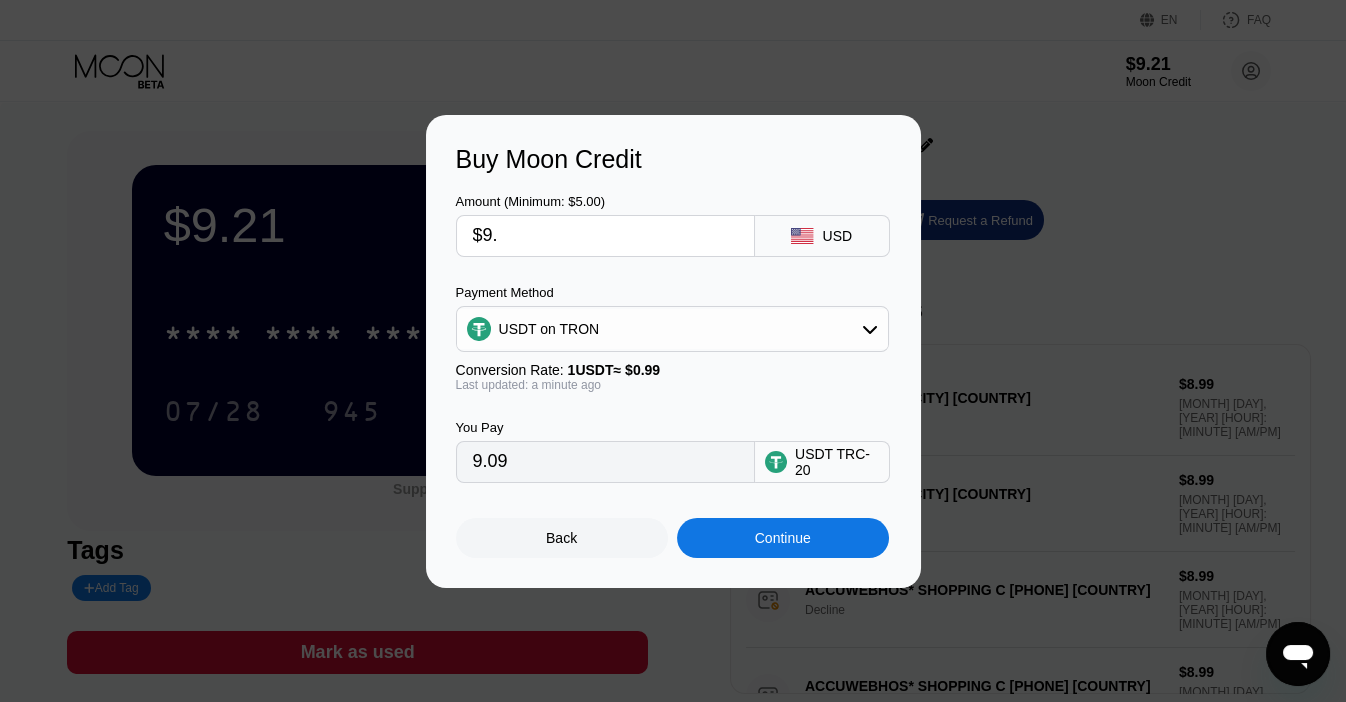 type on "$9.1" 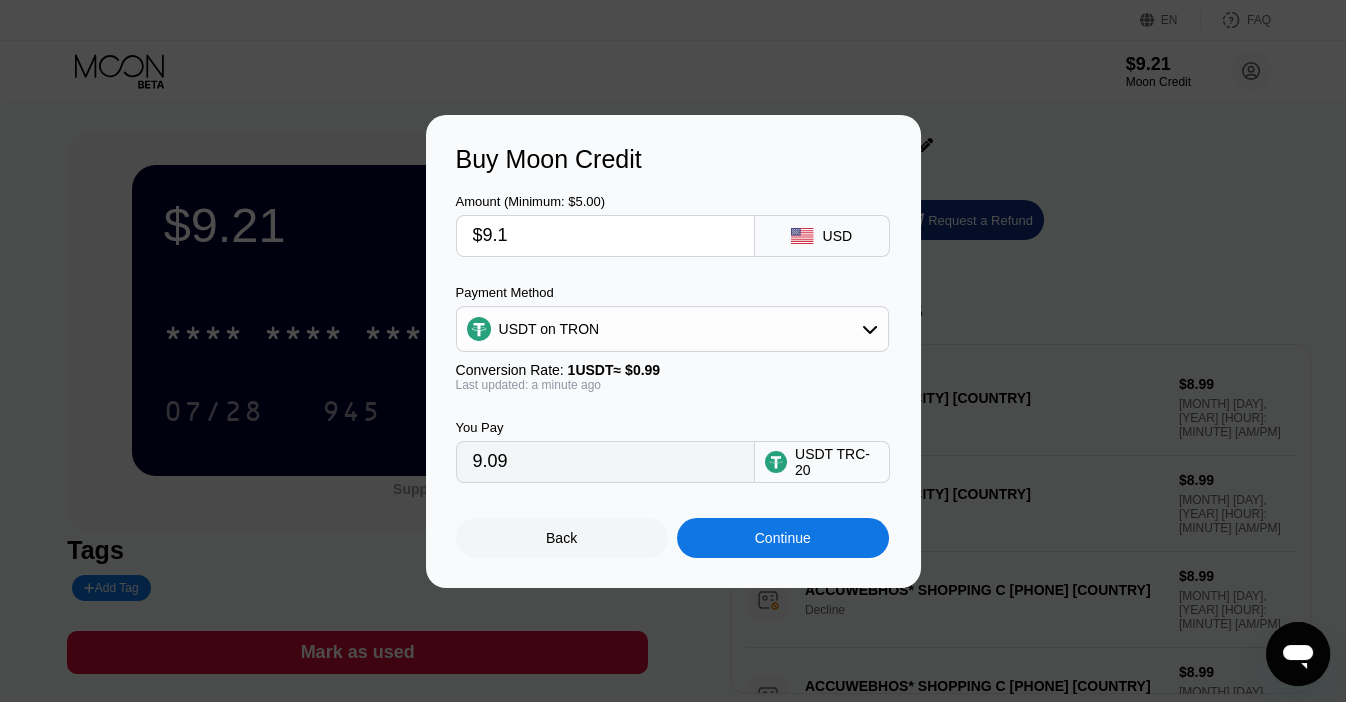 type on "9.19" 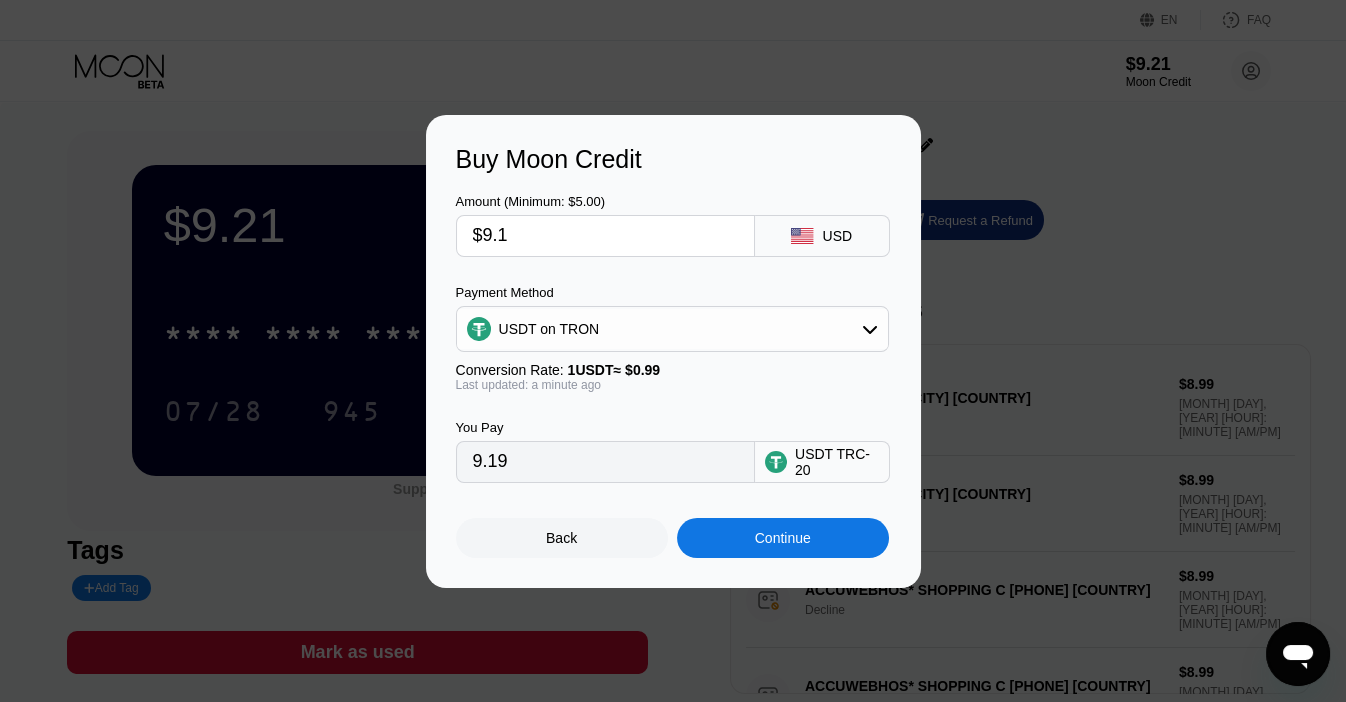 type on "$9." 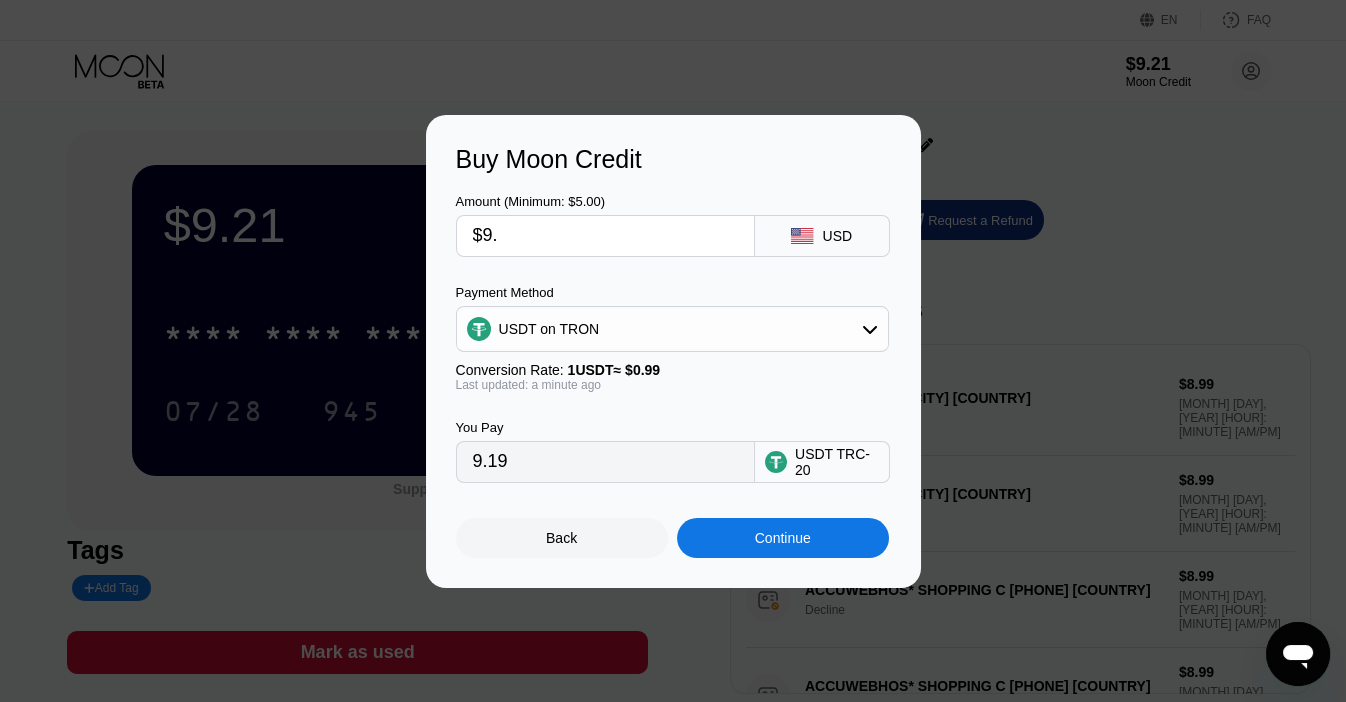 type on "9.09" 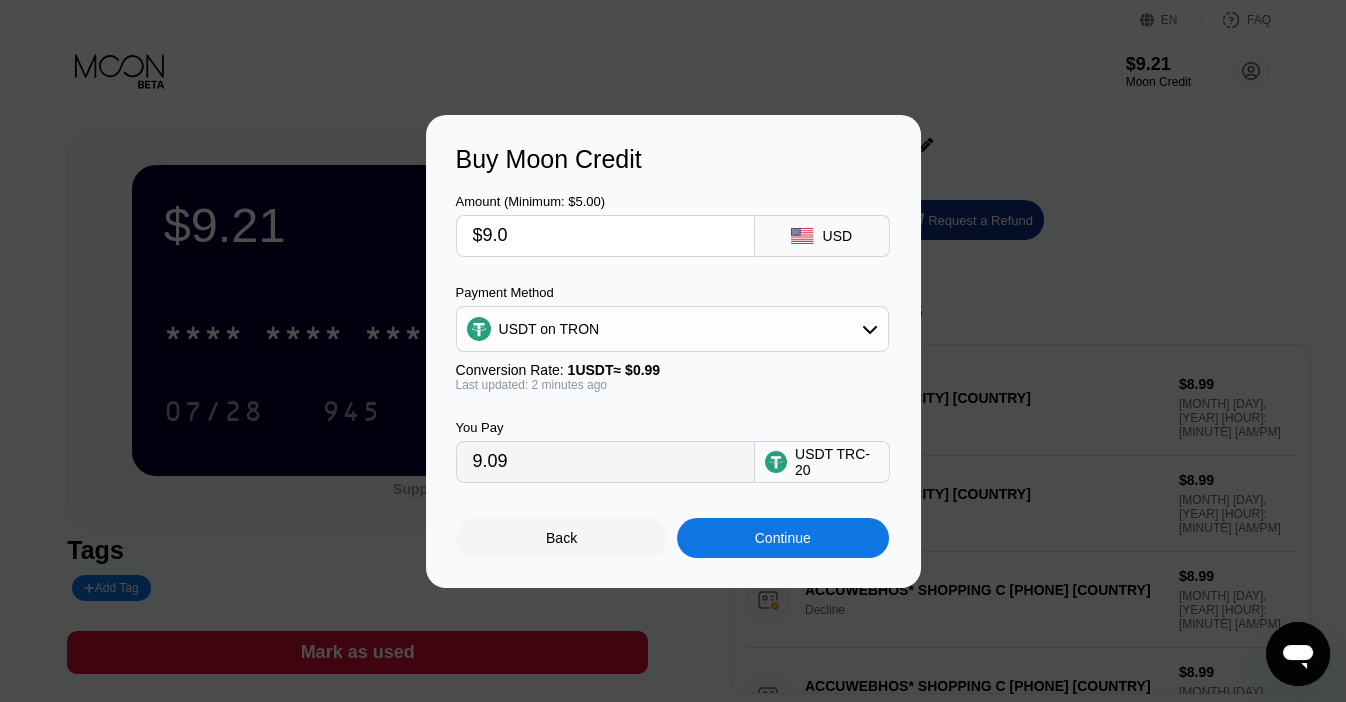 type on "$9.09" 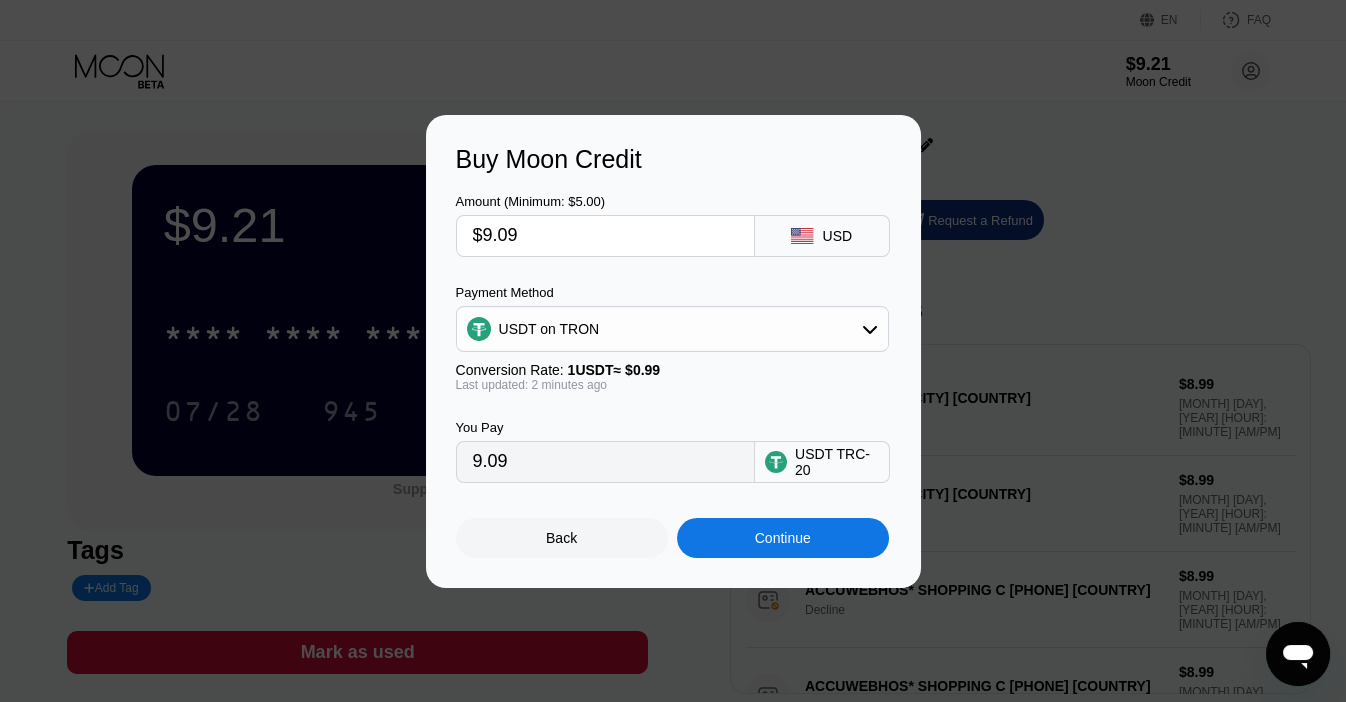type on "9.18" 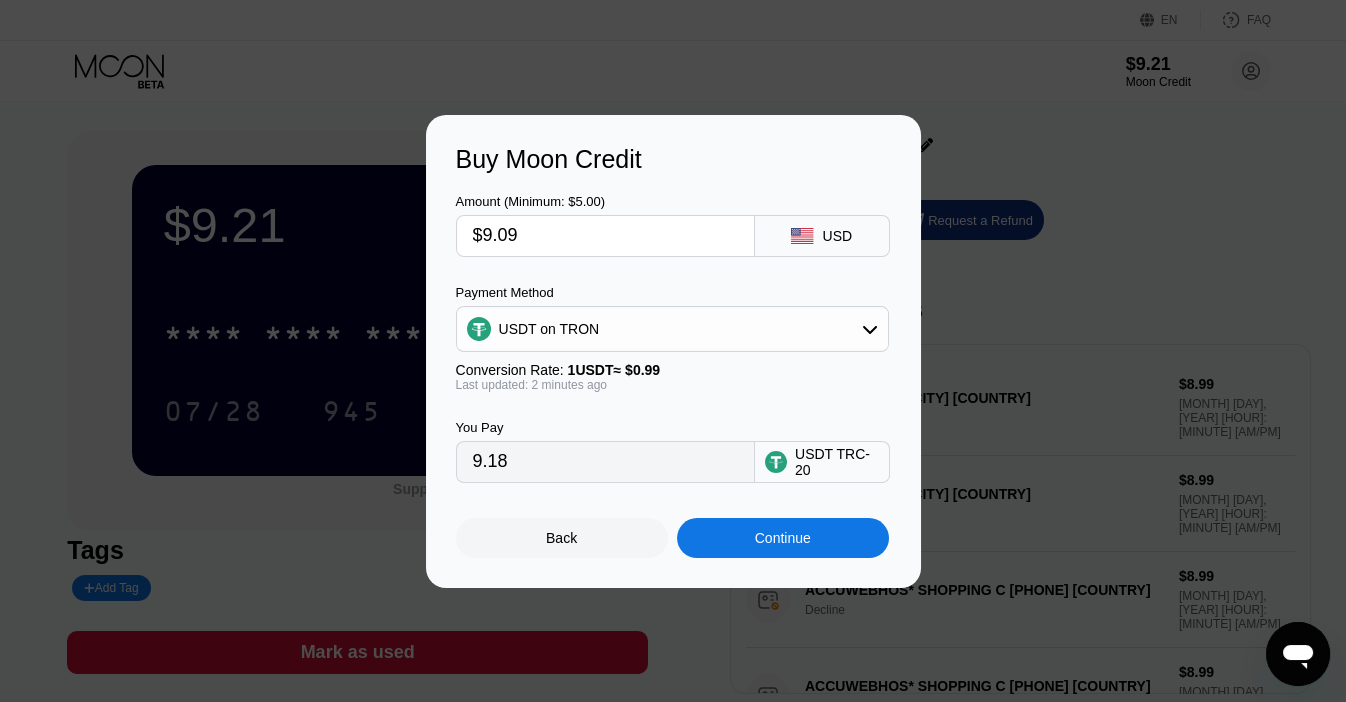type on "$9.0" 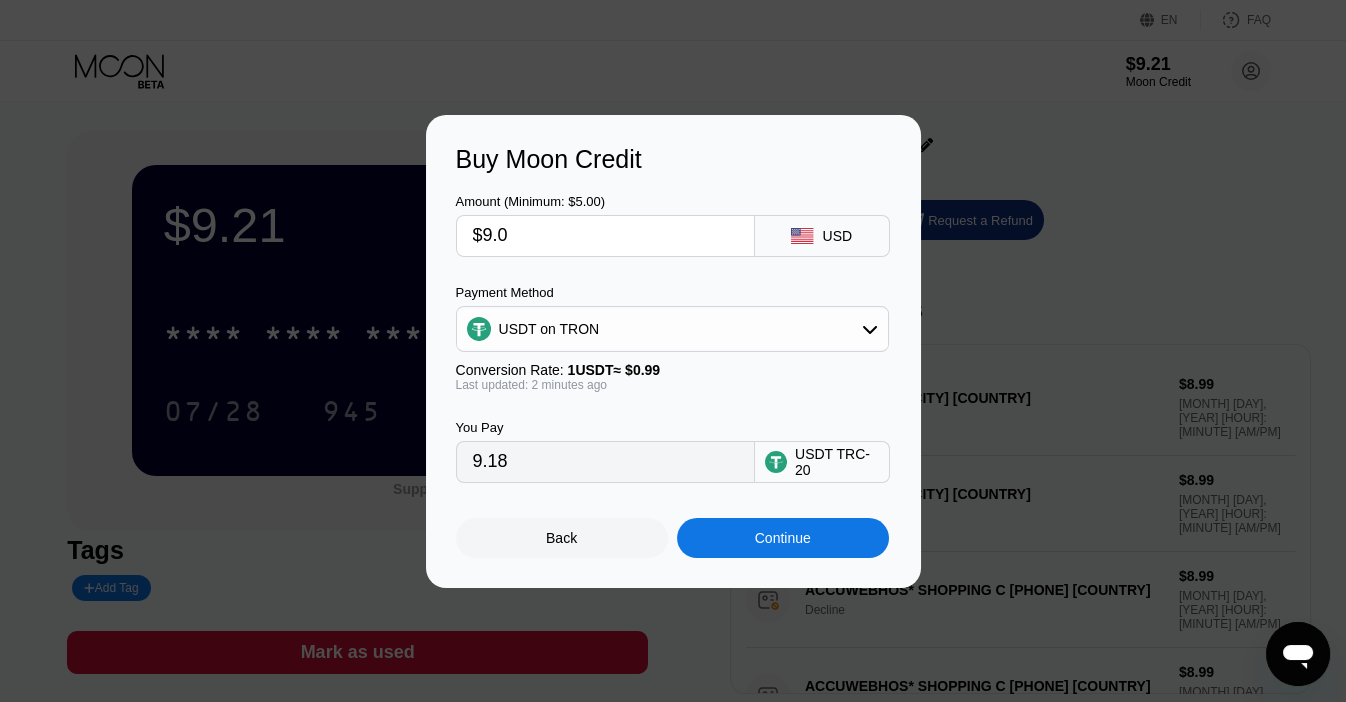 type on "9.09" 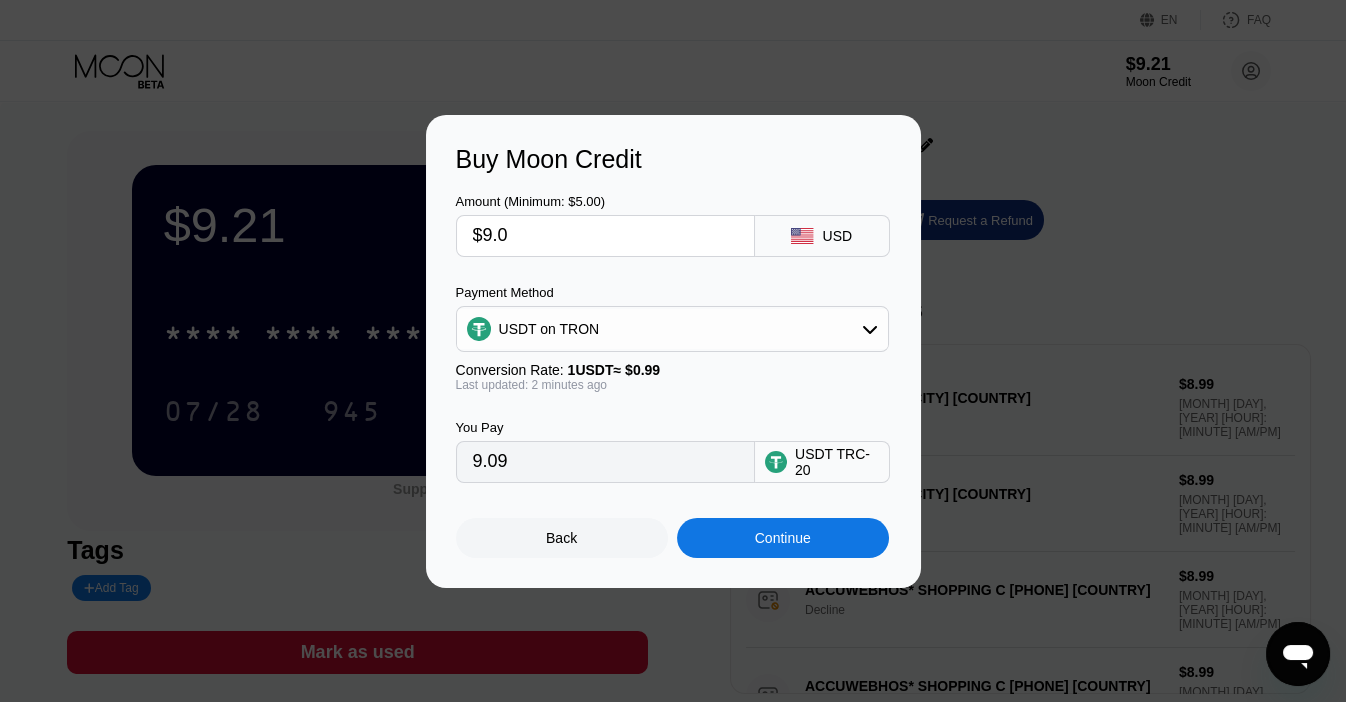 type on "$9.03" 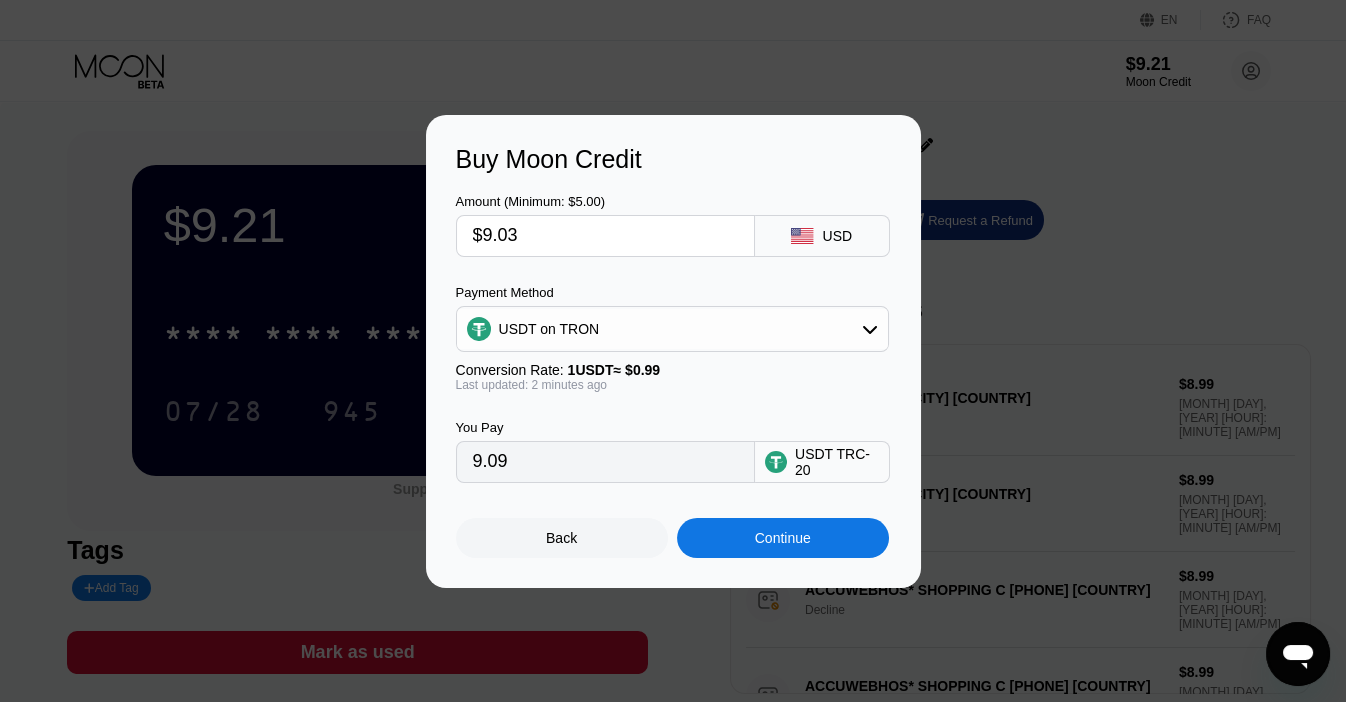 type on "9.12" 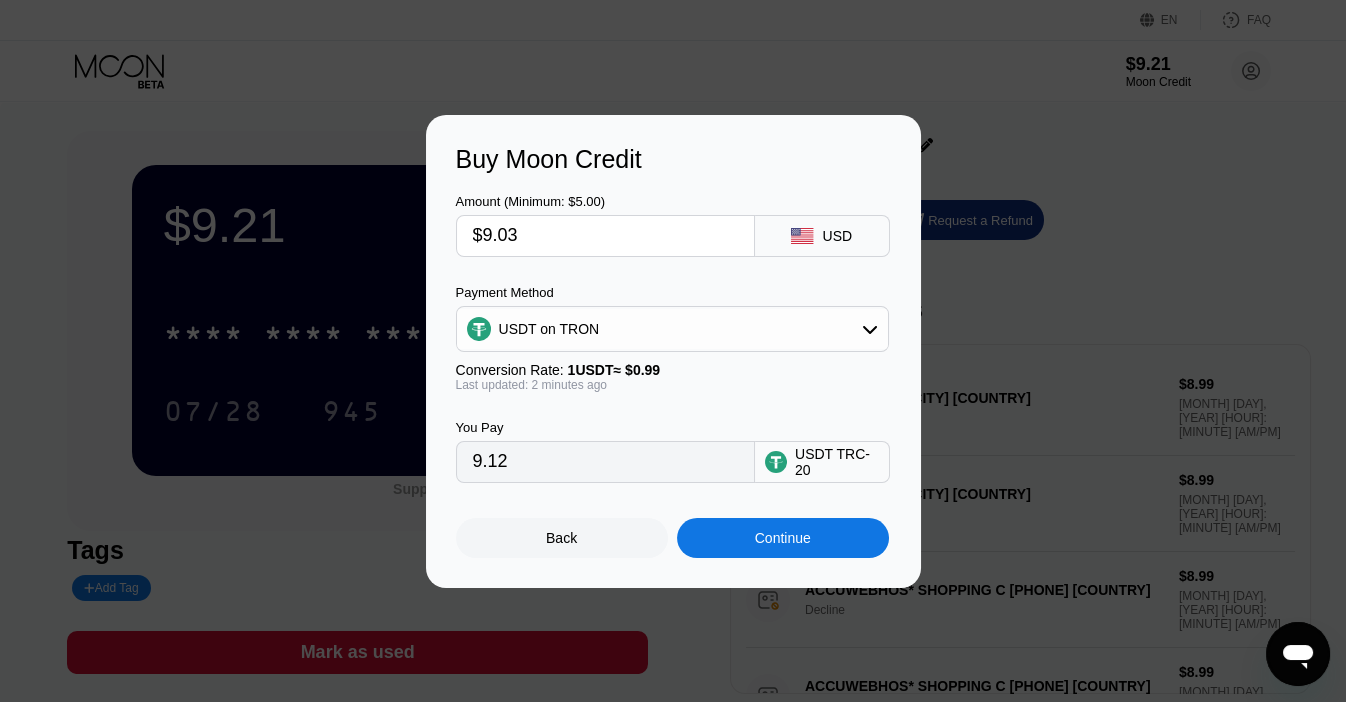 type on "$9.0" 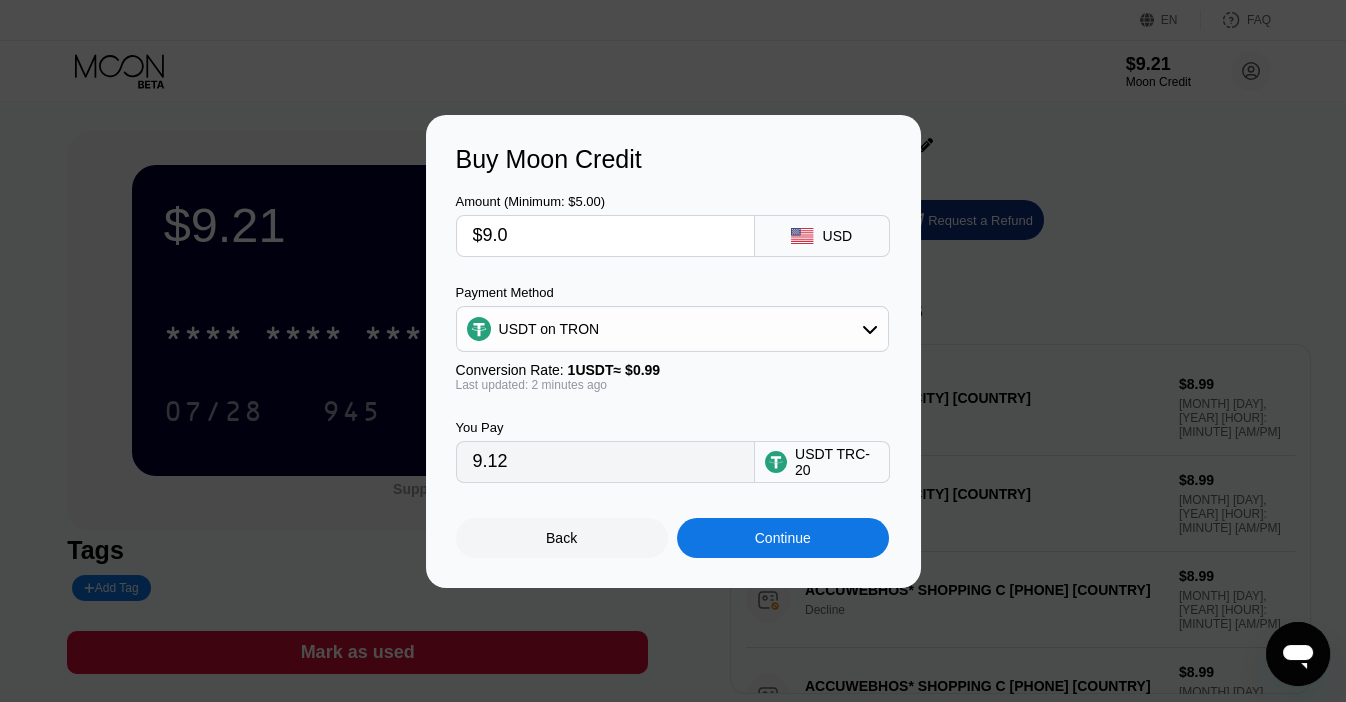 type on "9.09" 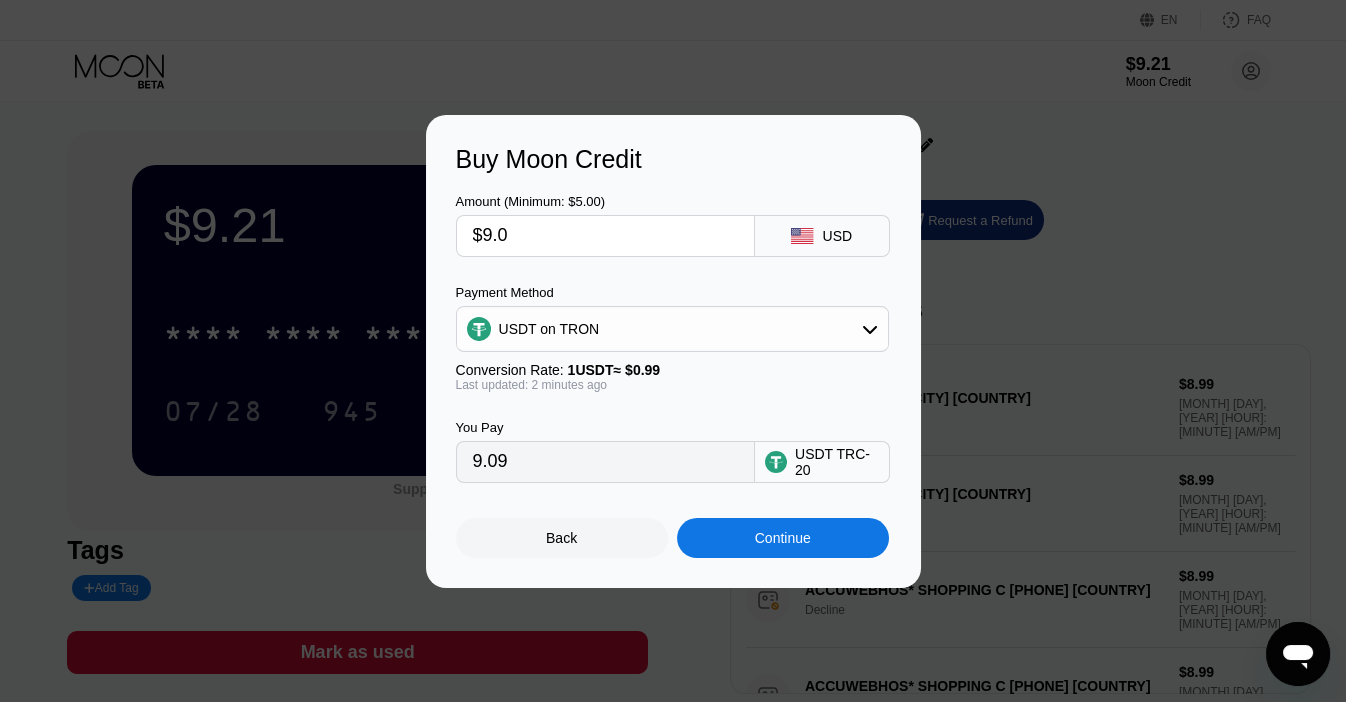 type on "$9.02" 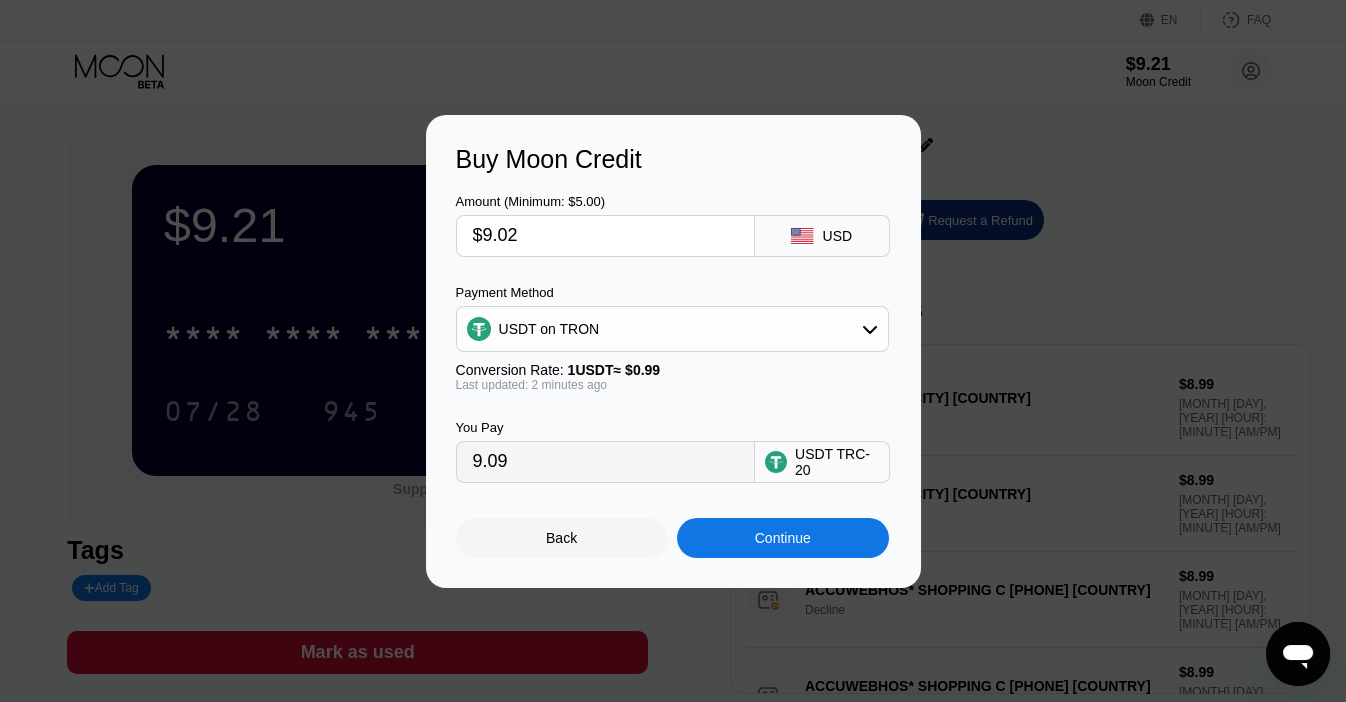 type on "9.11" 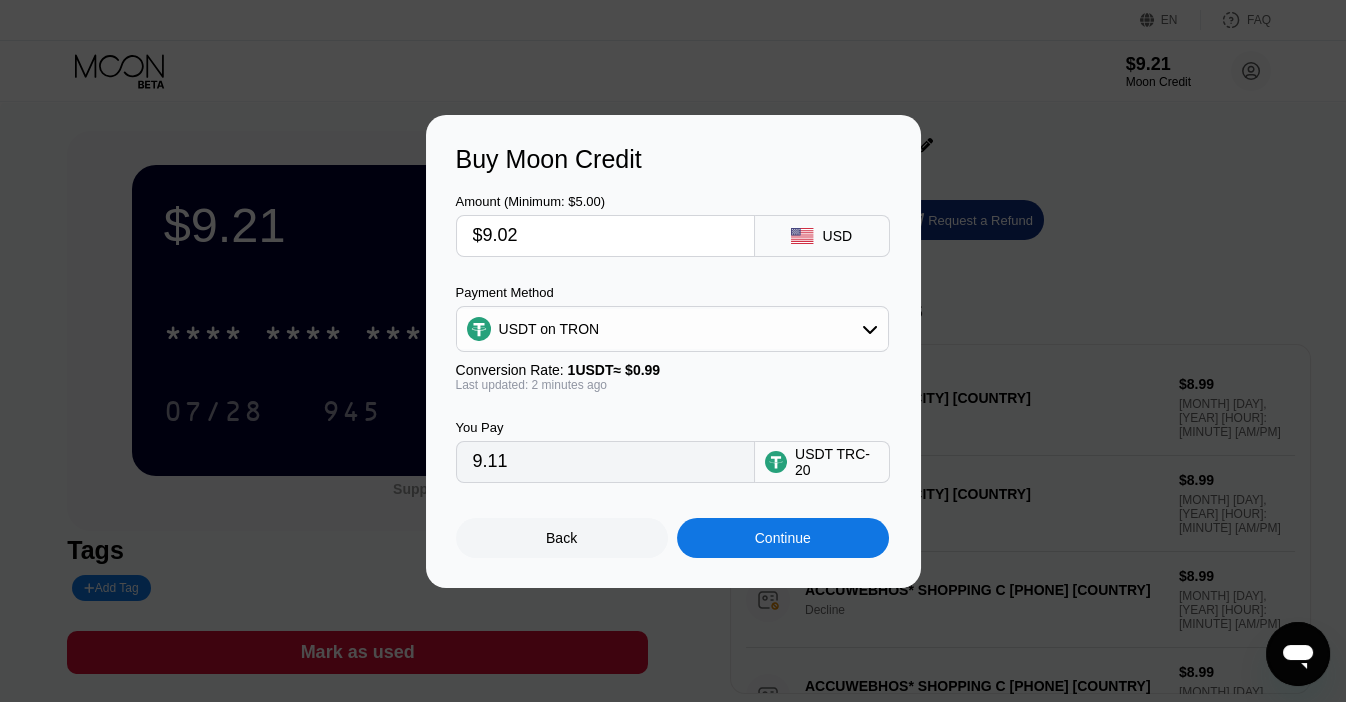 type on "$9.0" 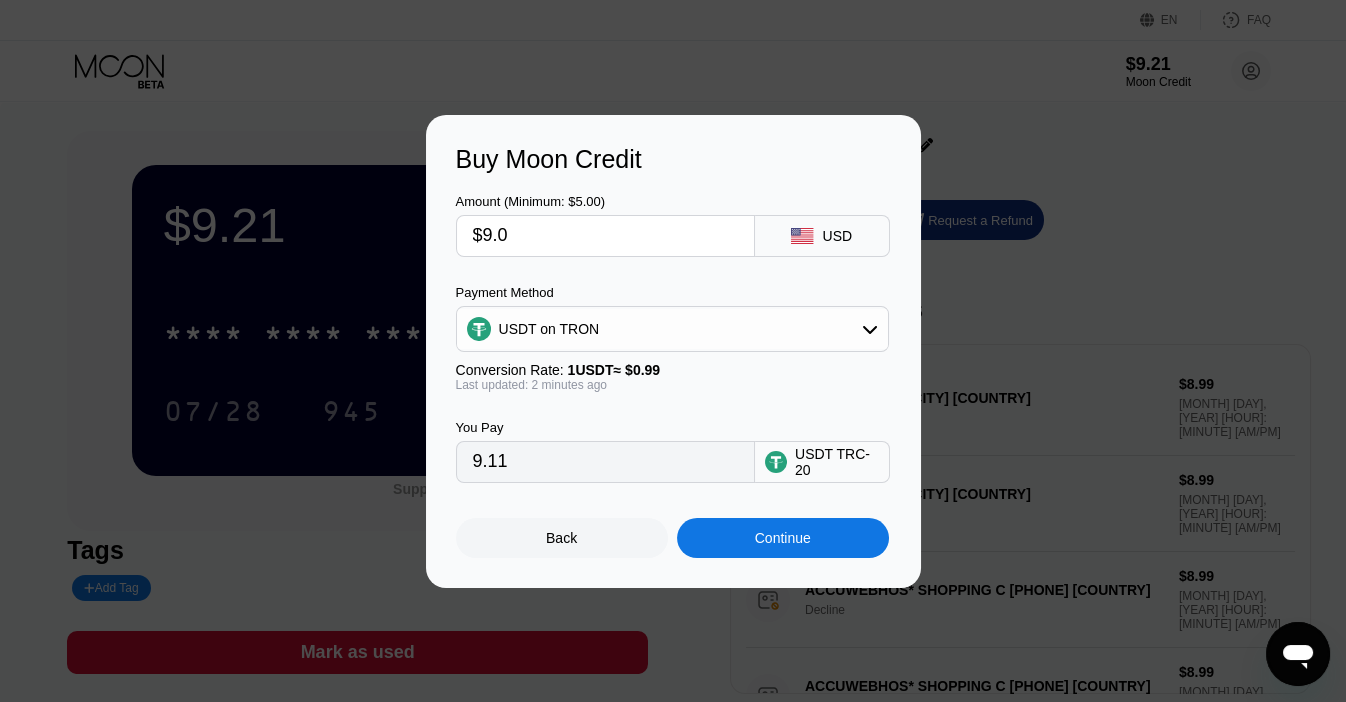 type on "9.09" 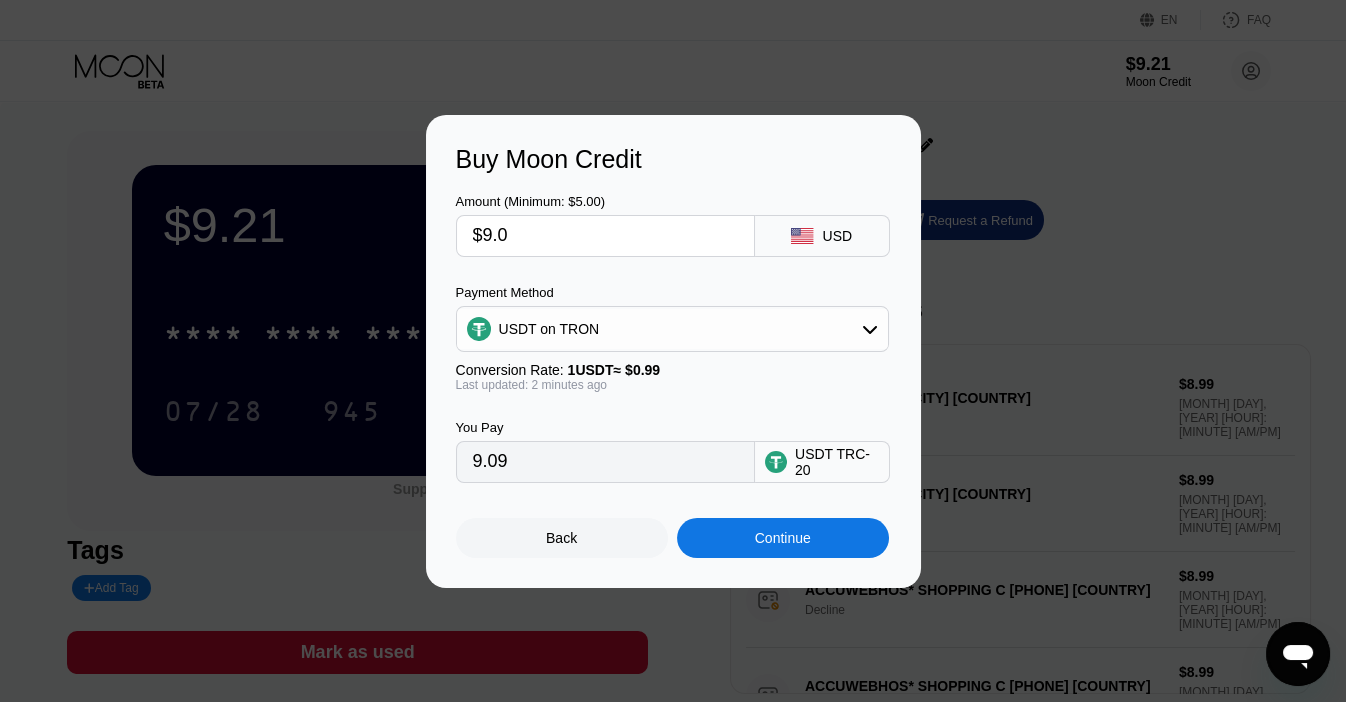 type on "$9.01" 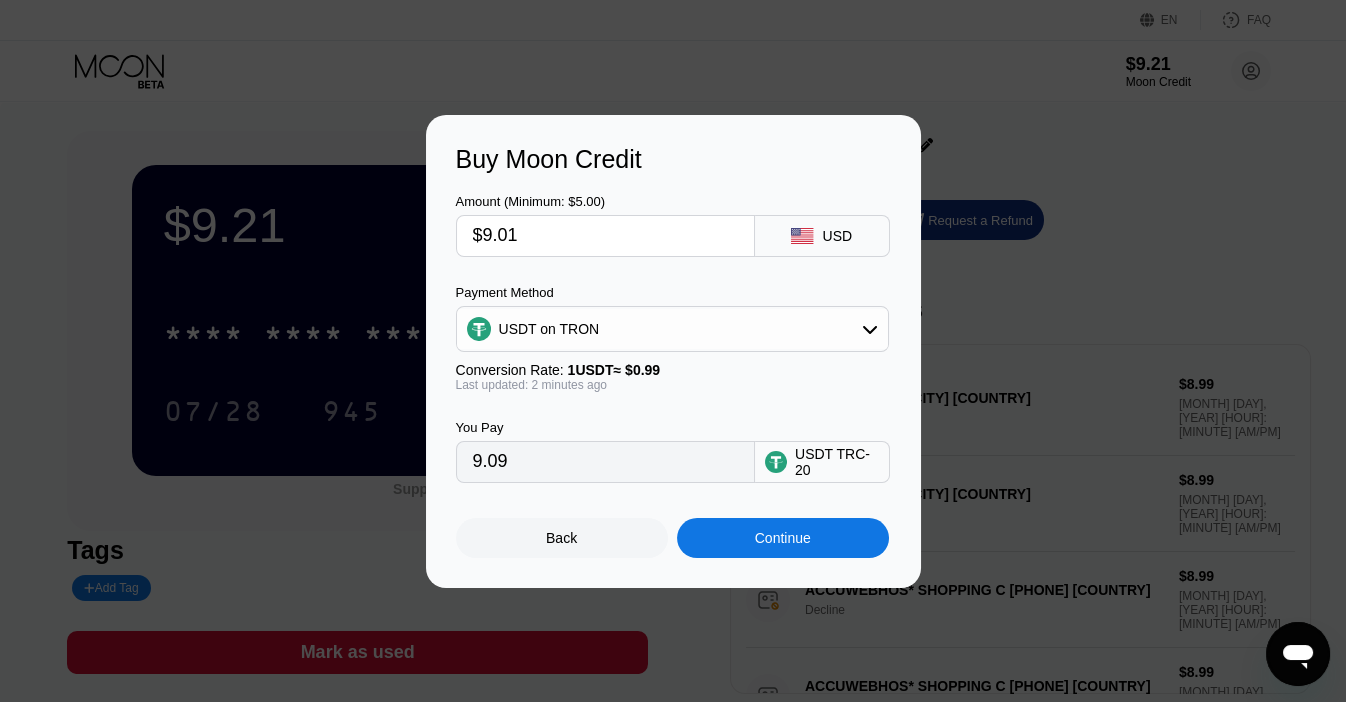 type on "9.10" 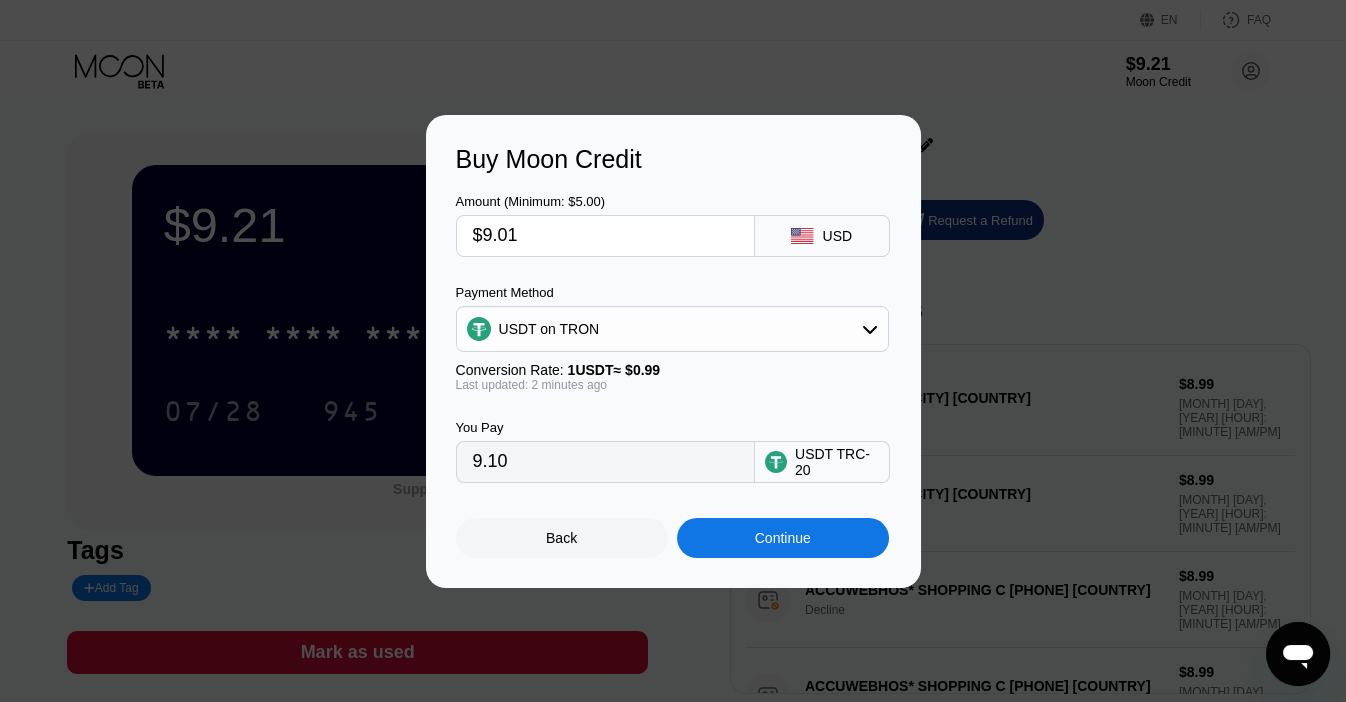 type on "$9.01" 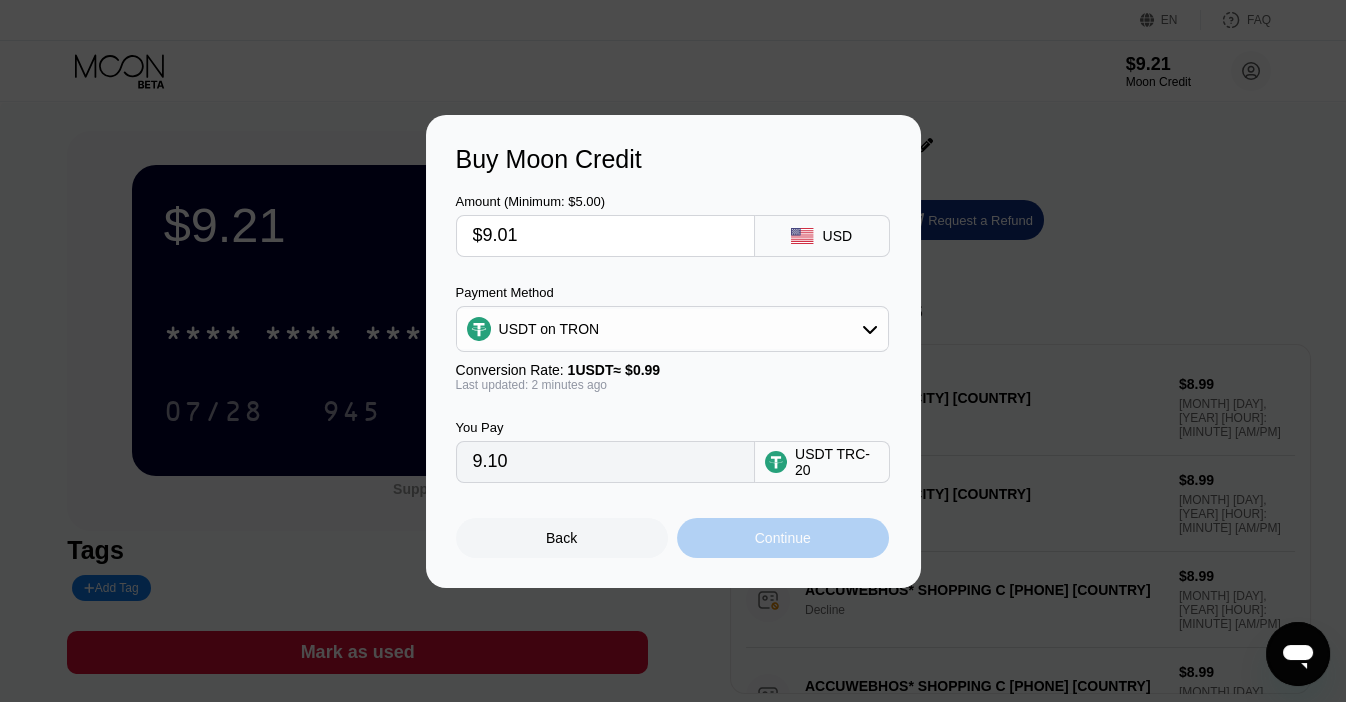 click on "Continue" at bounding box center [783, 538] 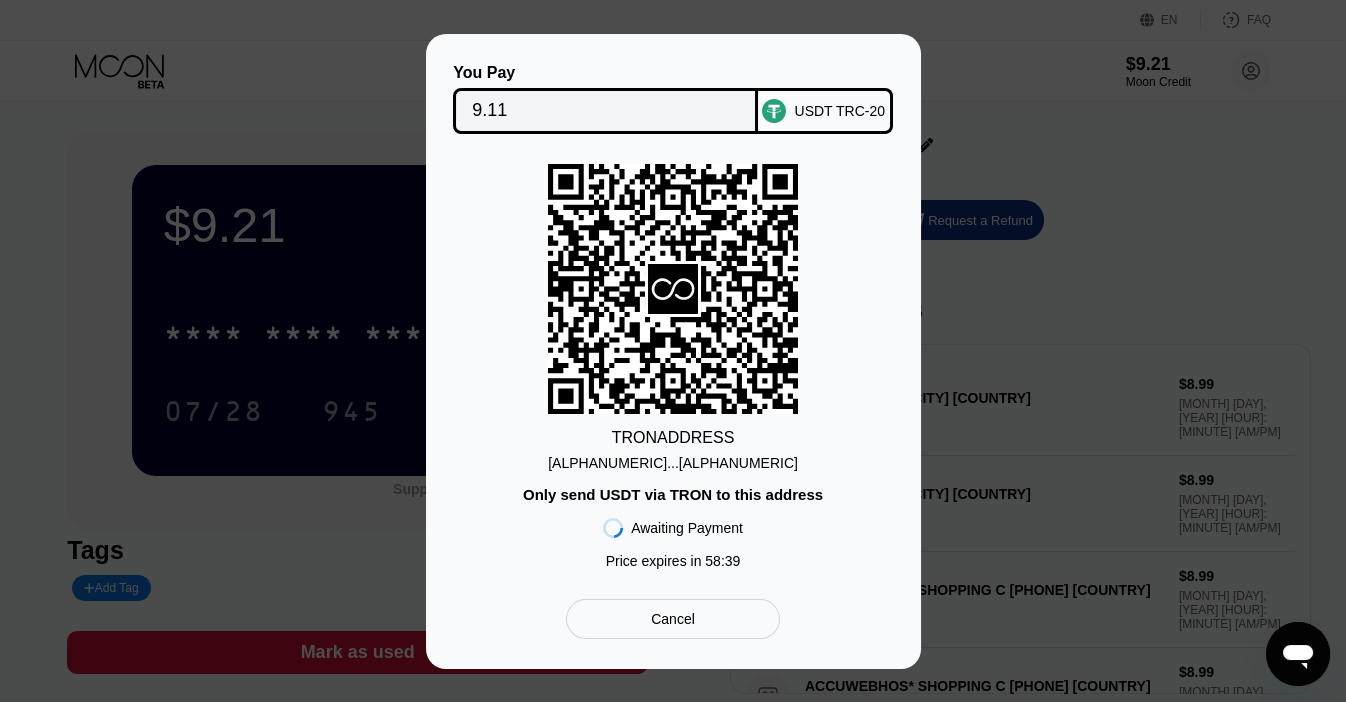 click on "Cancel" at bounding box center (673, 619) 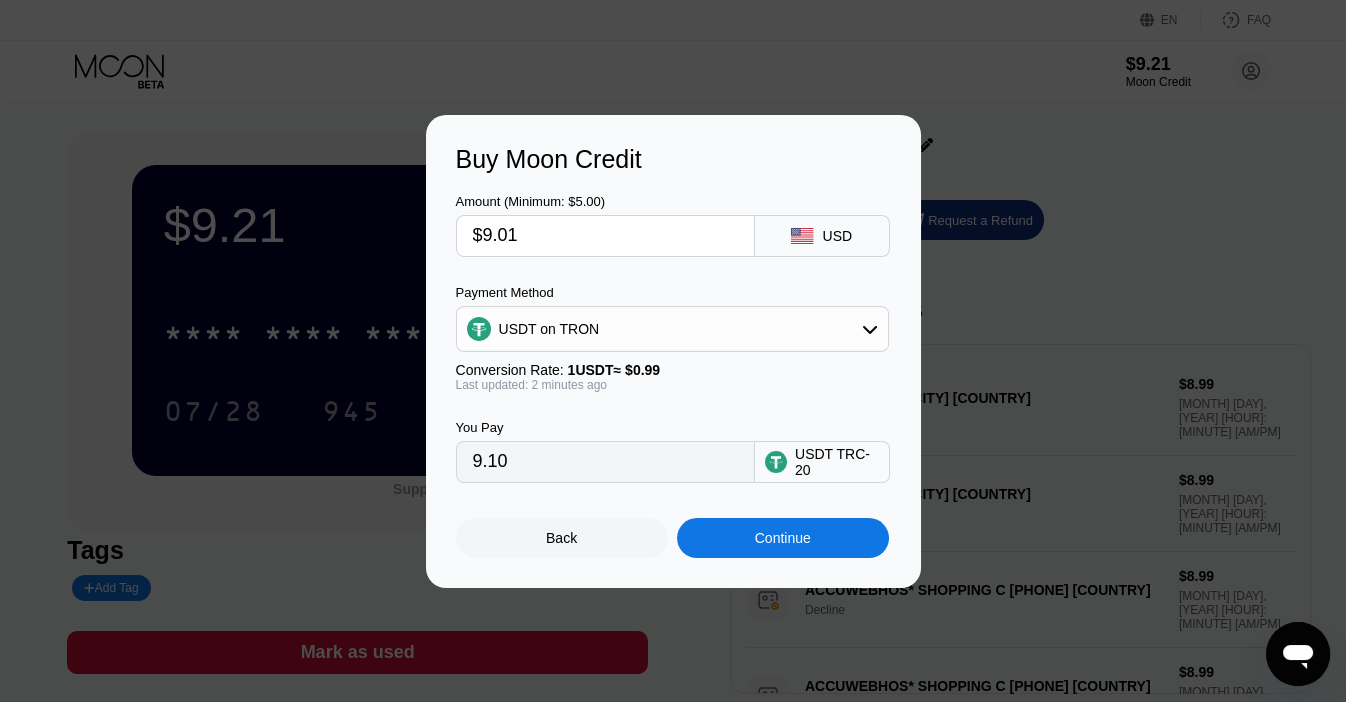 click on "$9.01" at bounding box center (605, 236) 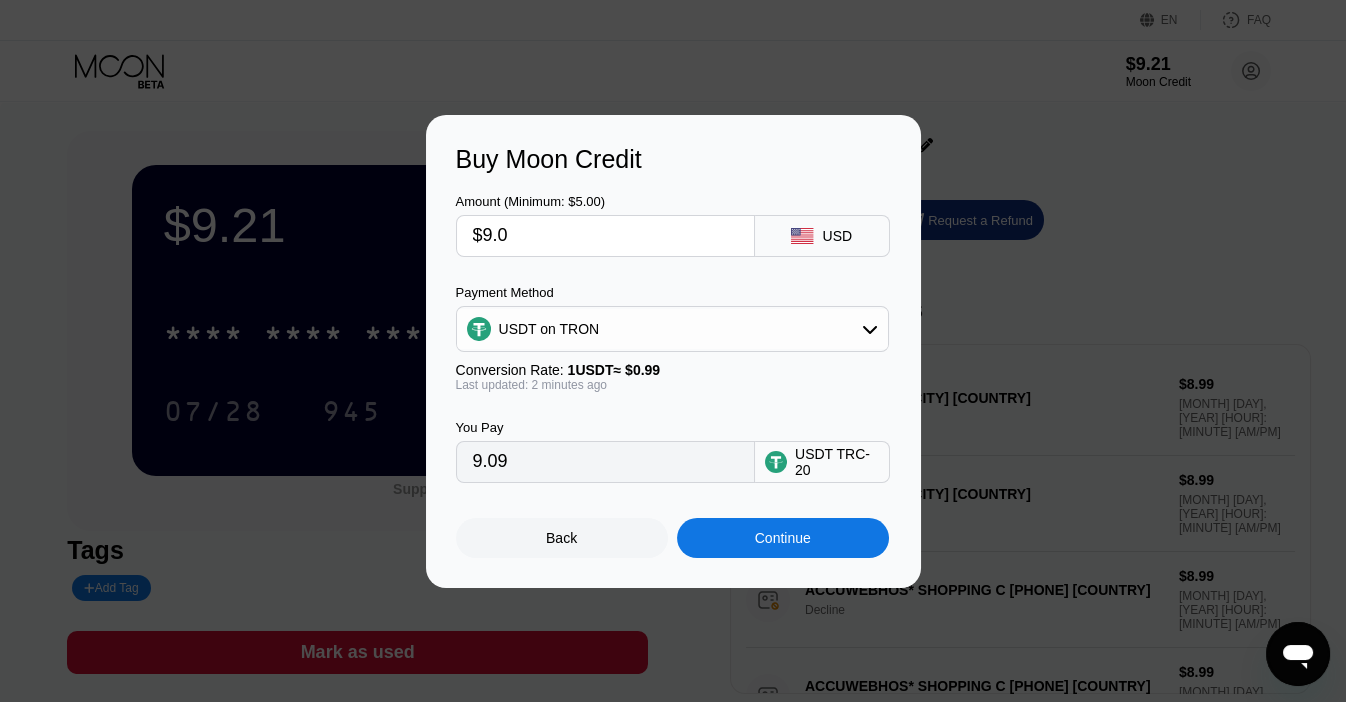 type on "9.09" 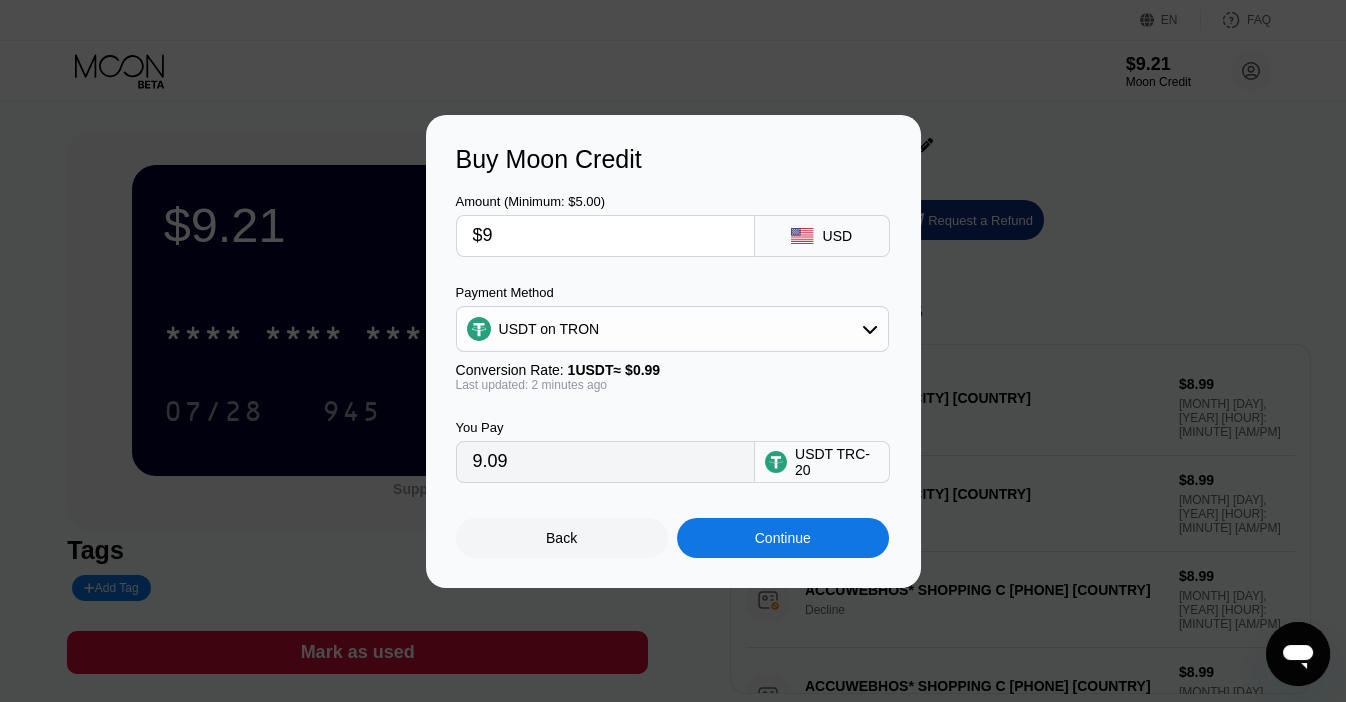 type on "$9" 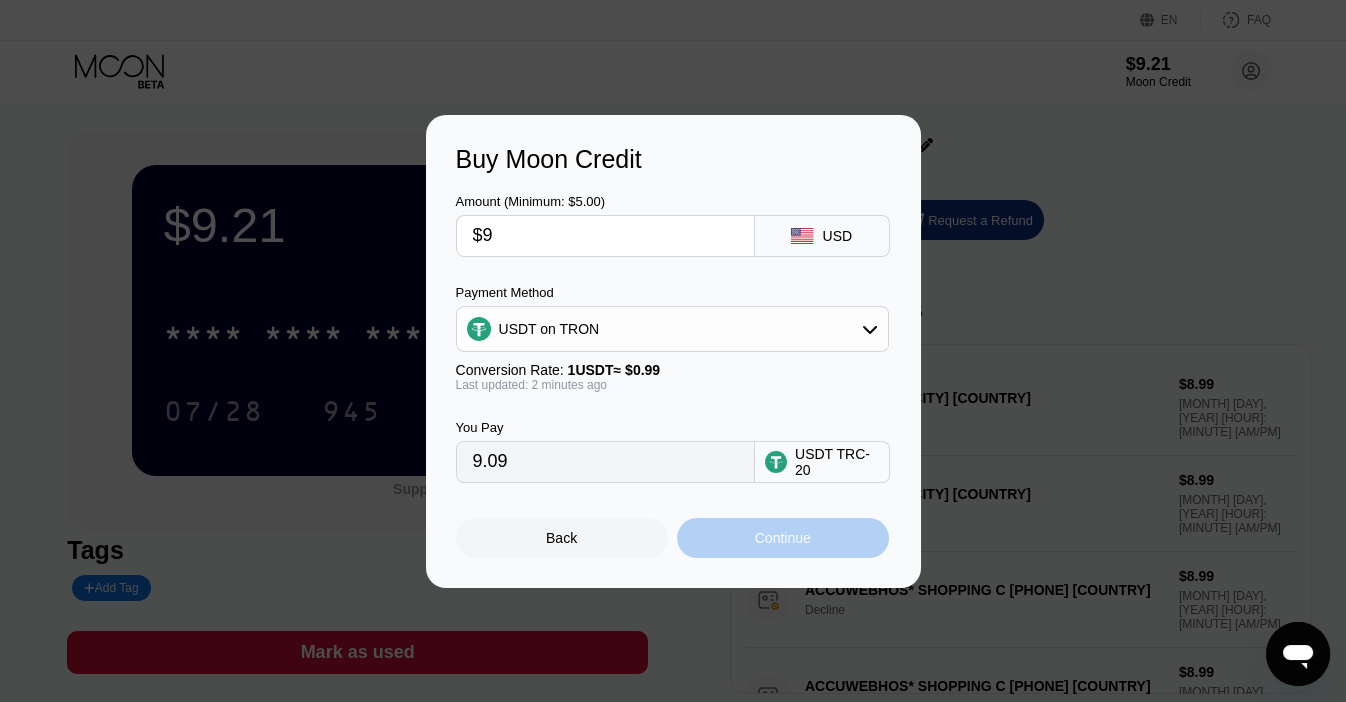click on "Continue" at bounding box center (783, 538) 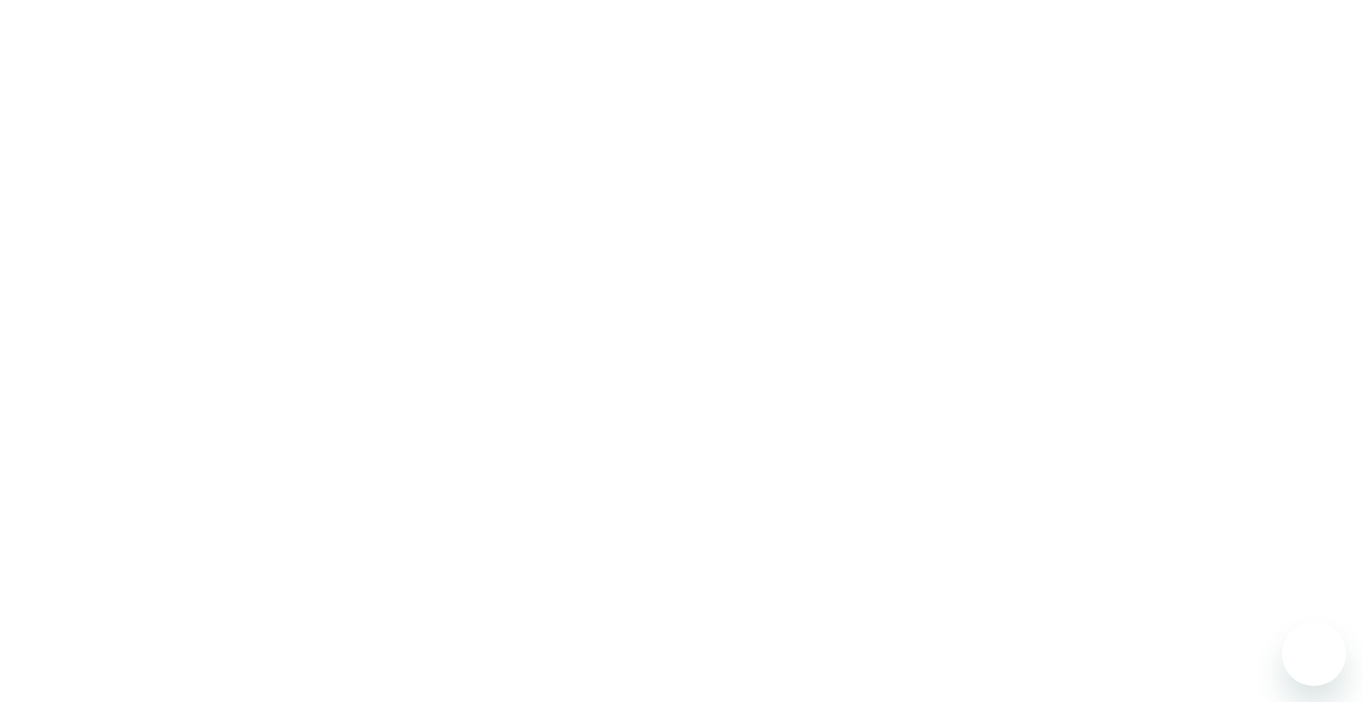 scroll, scrollTop: 0, scrollLeft: 0, axis: both 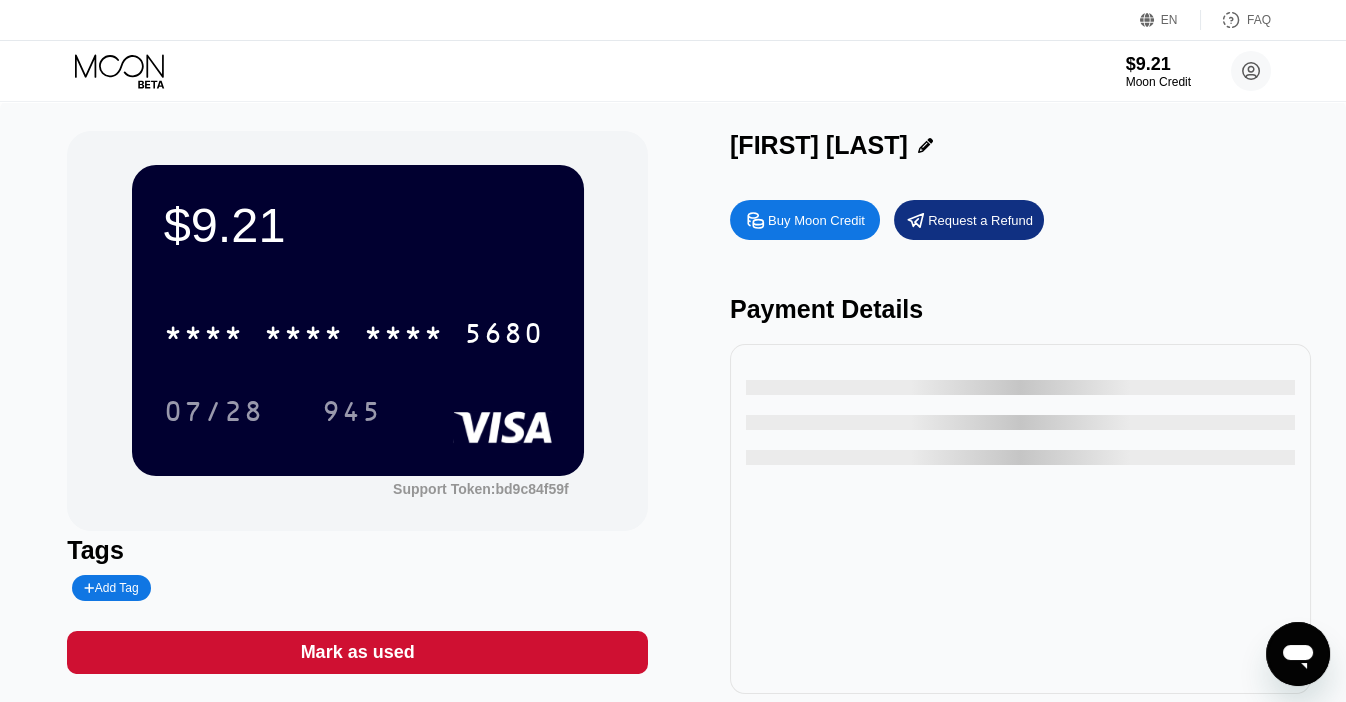 click on "$9.21 * * * * * * * * * * * * 5680 07/28 945 Support Token:  bd9c84f59f Tags  Add Tag Mark as used barboa mehra Buy Moon Credit Request a Refund Payment Details" at bounding box center (672, 412) 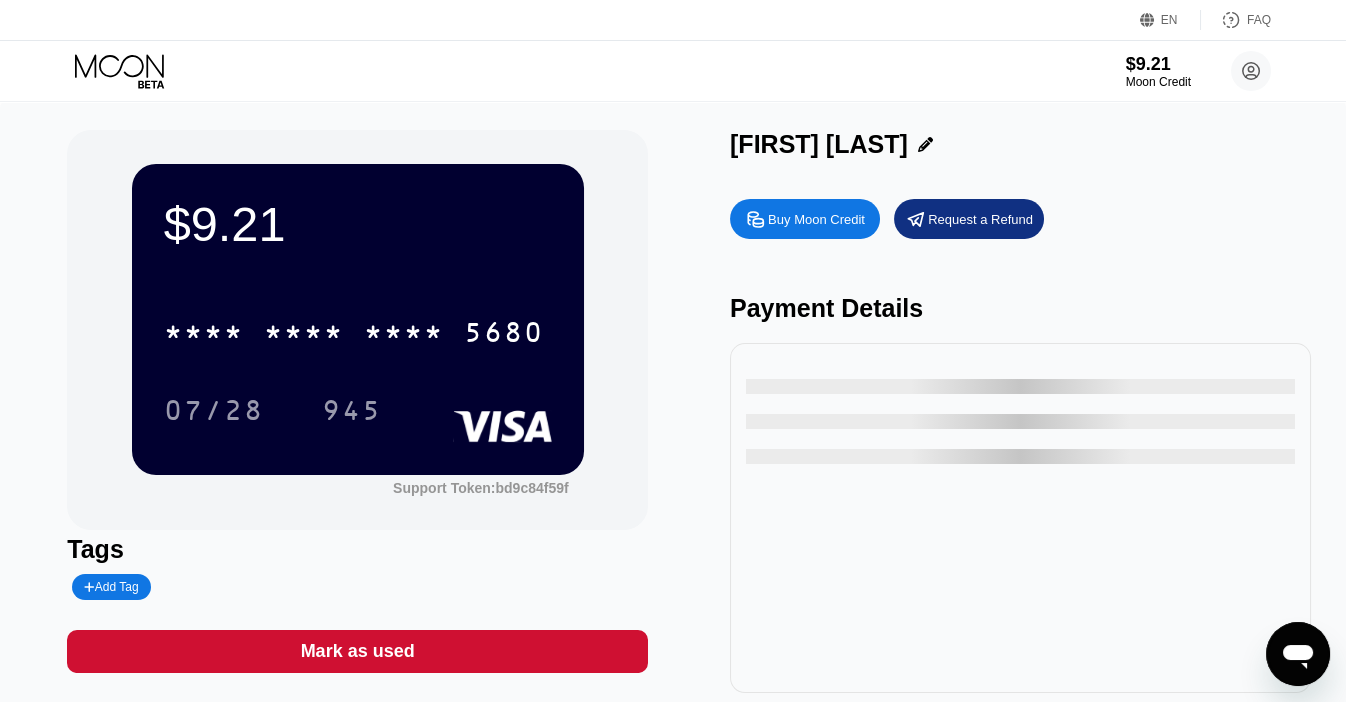 scroll, scrollTop: 2, scrollLeft: 0, axis: vertical 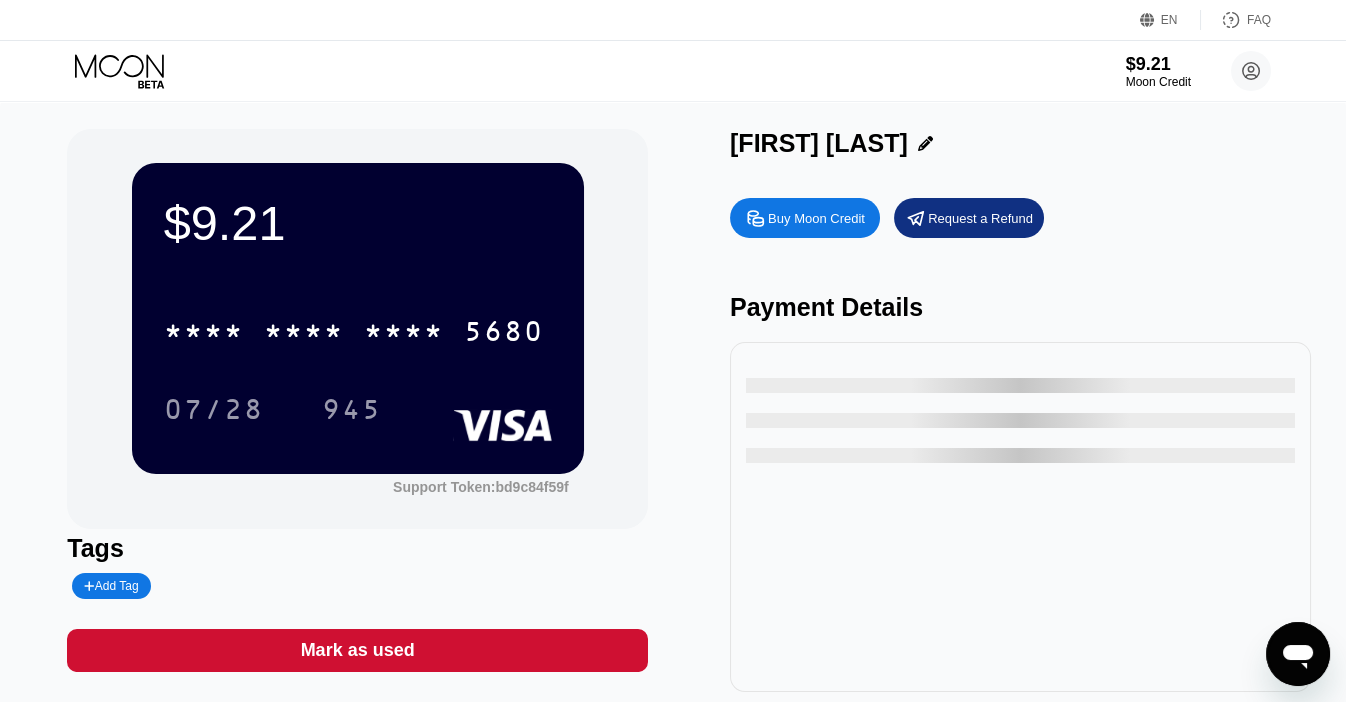 click 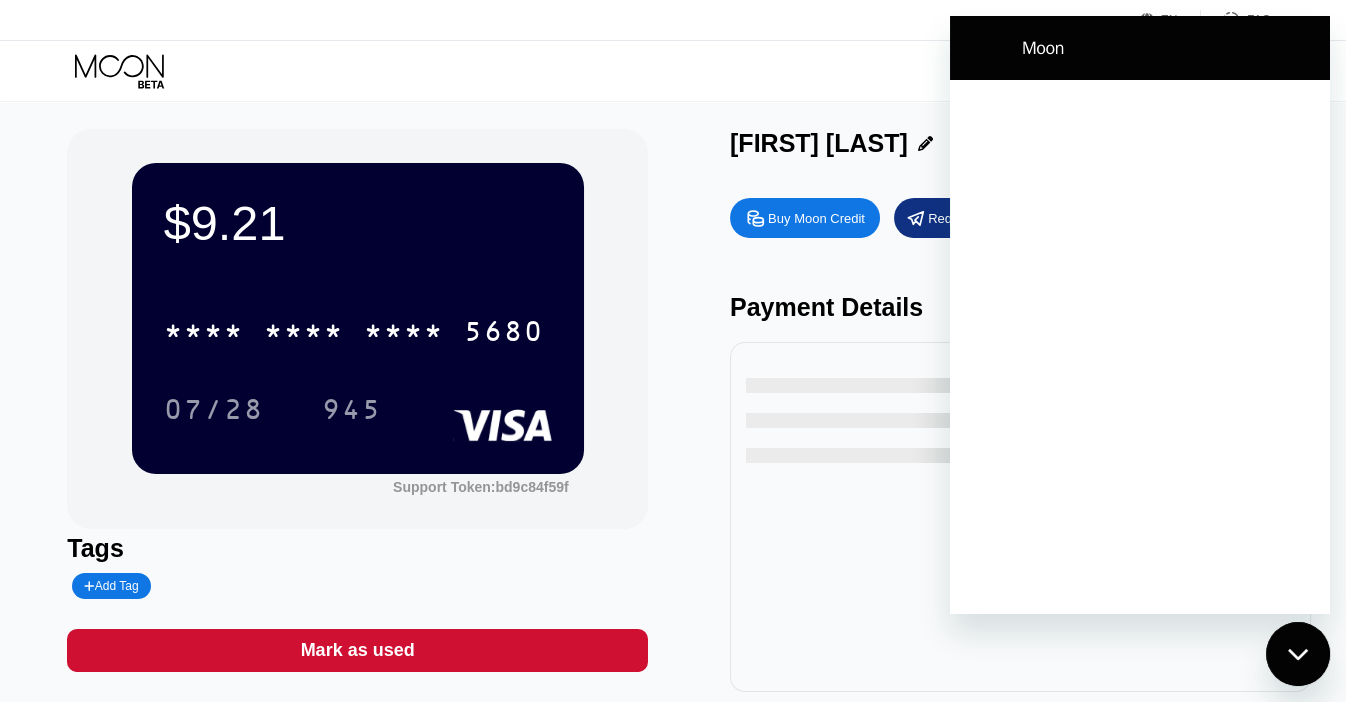 scroll, scrollTop: 0, scrollLeft: 0, axis: both 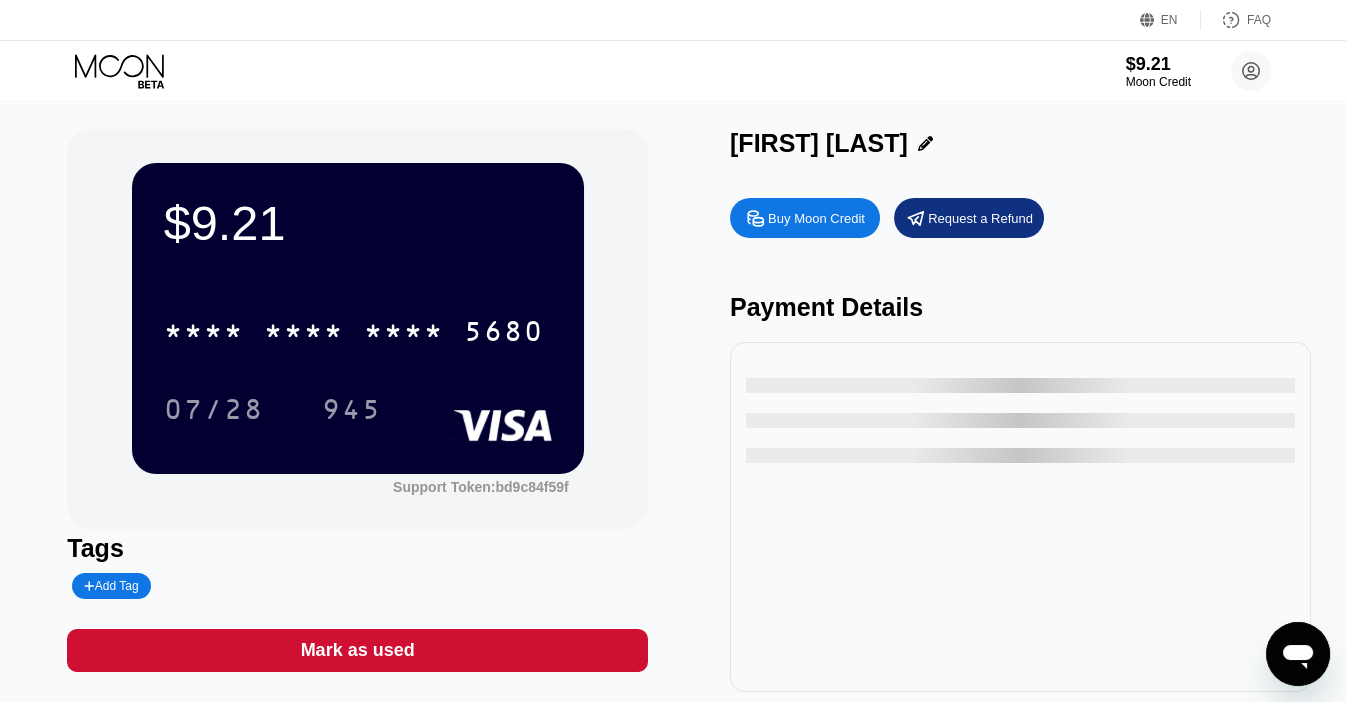 click 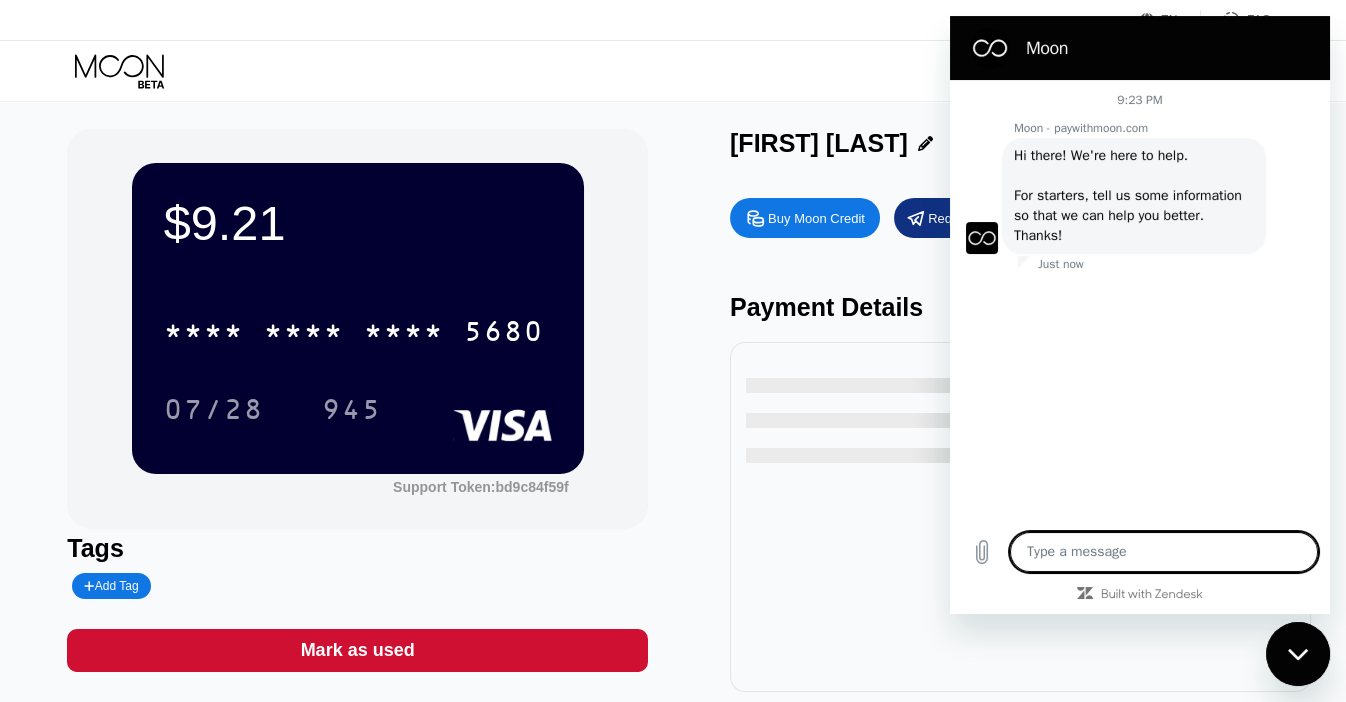 type on "x" 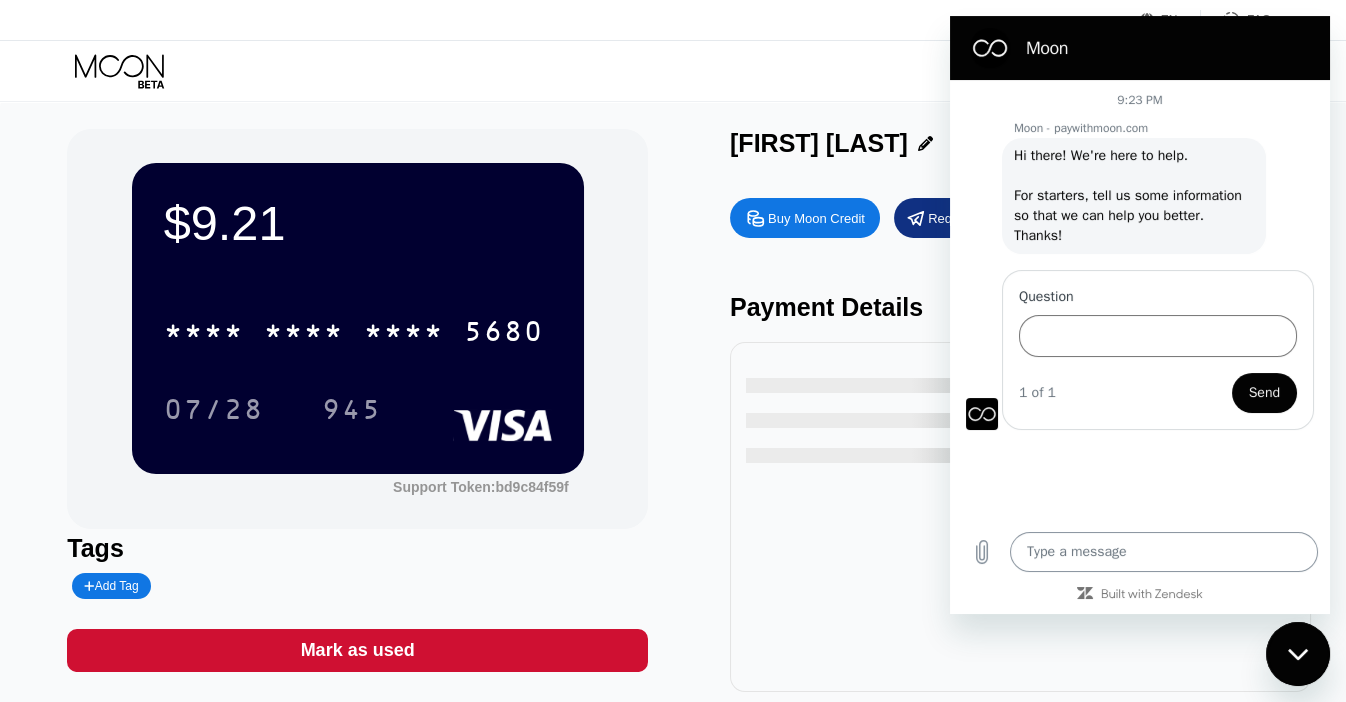 click at bounding box center [1164, 552] 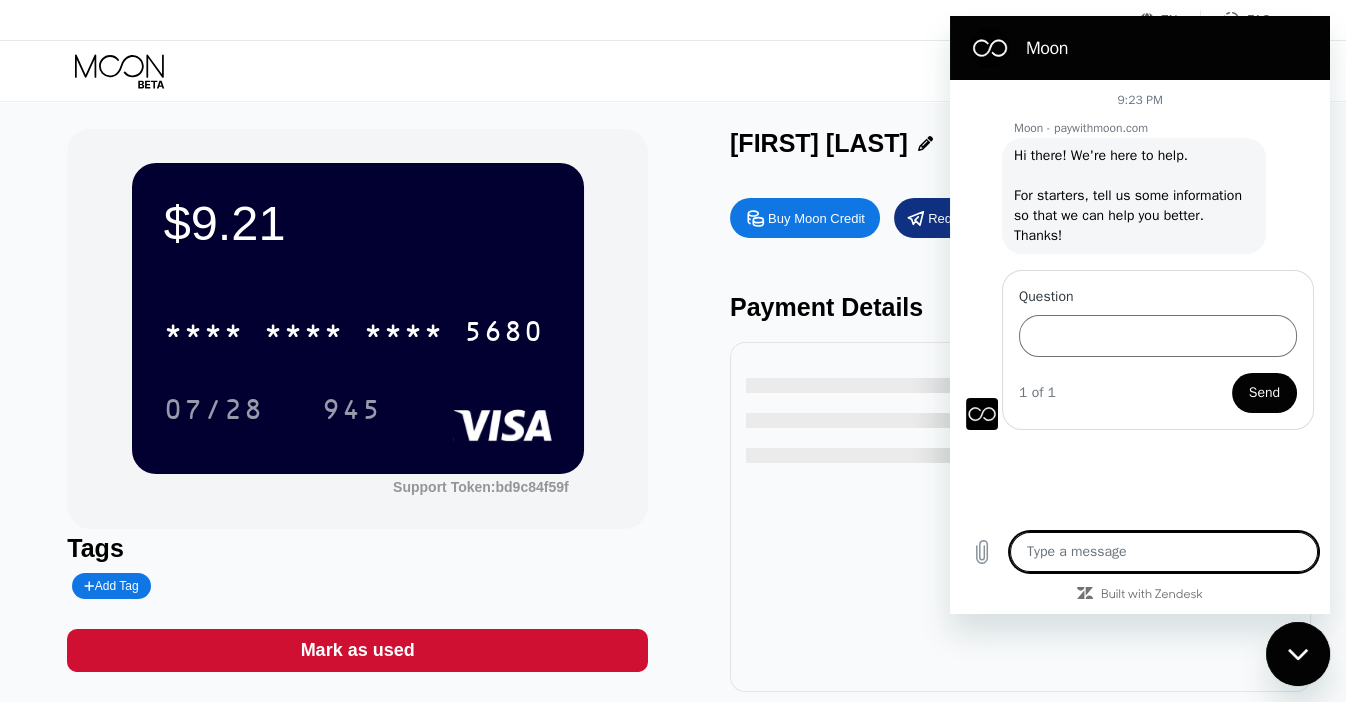 type on "i" 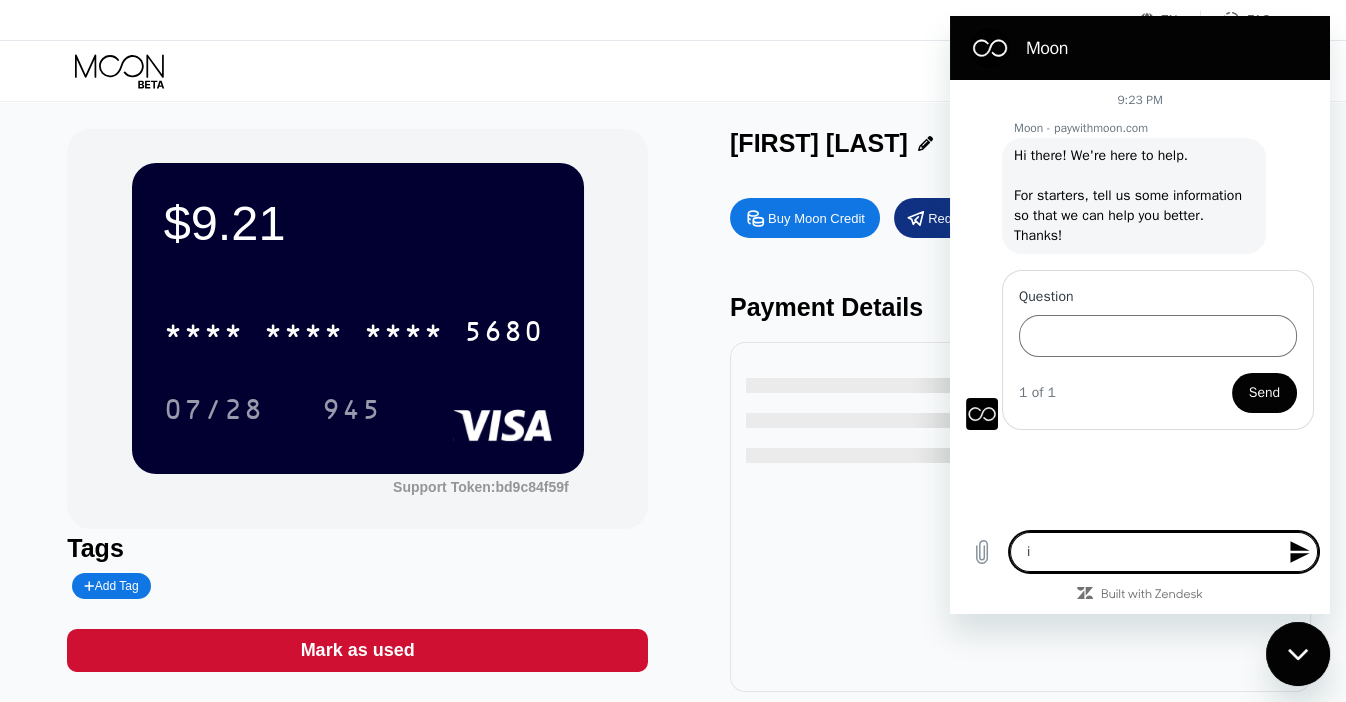 type on "i" 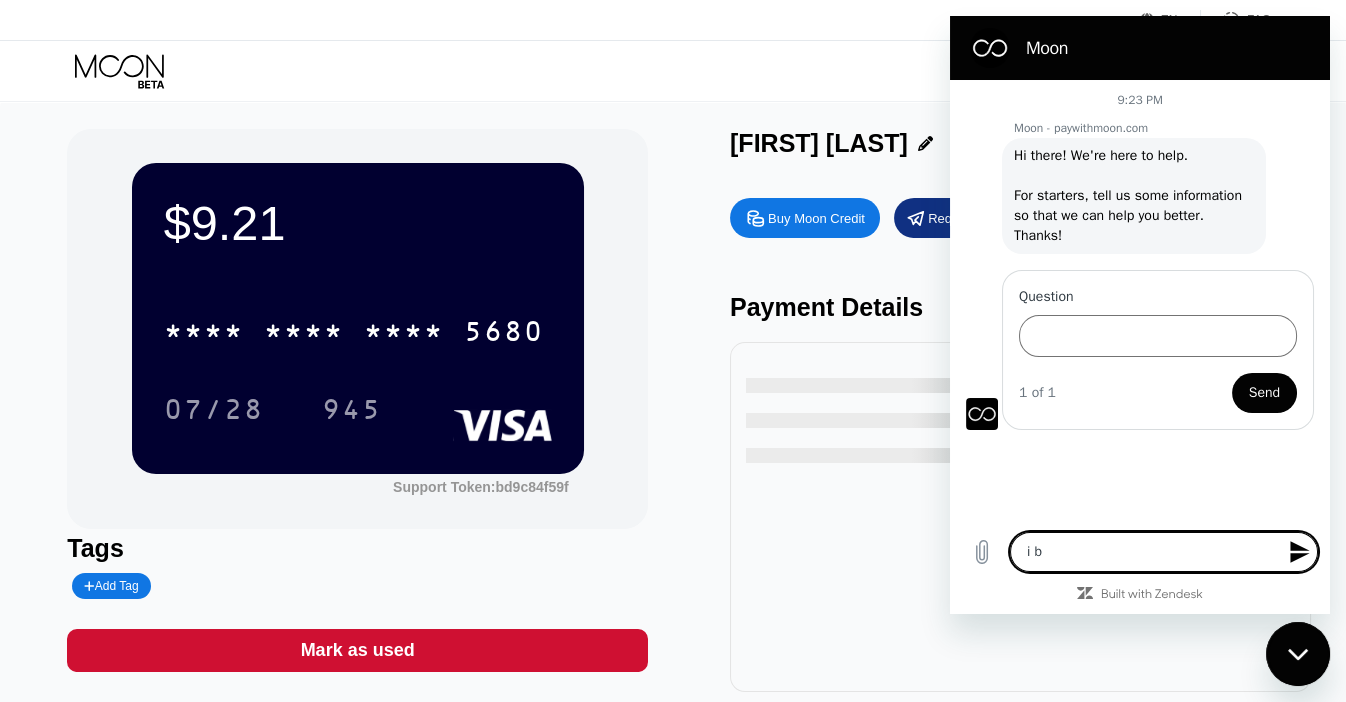 type on "i bu" 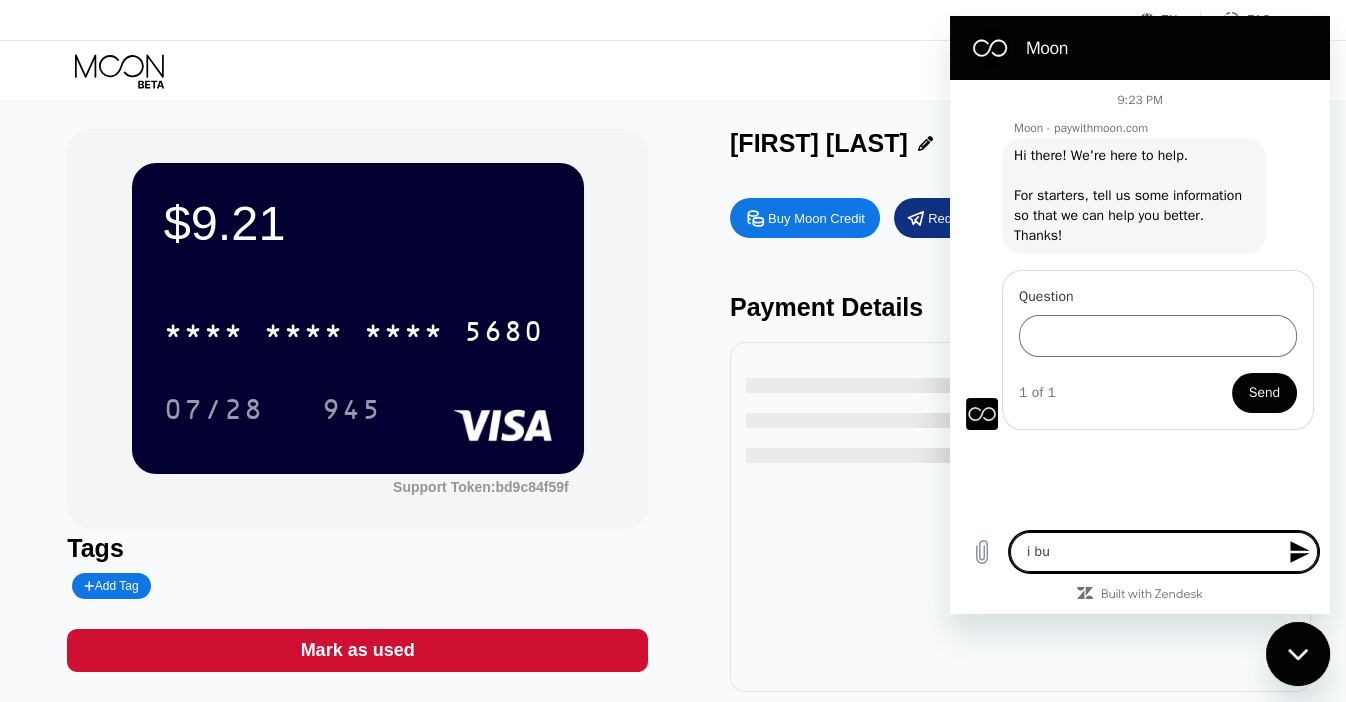 type on "i buy" 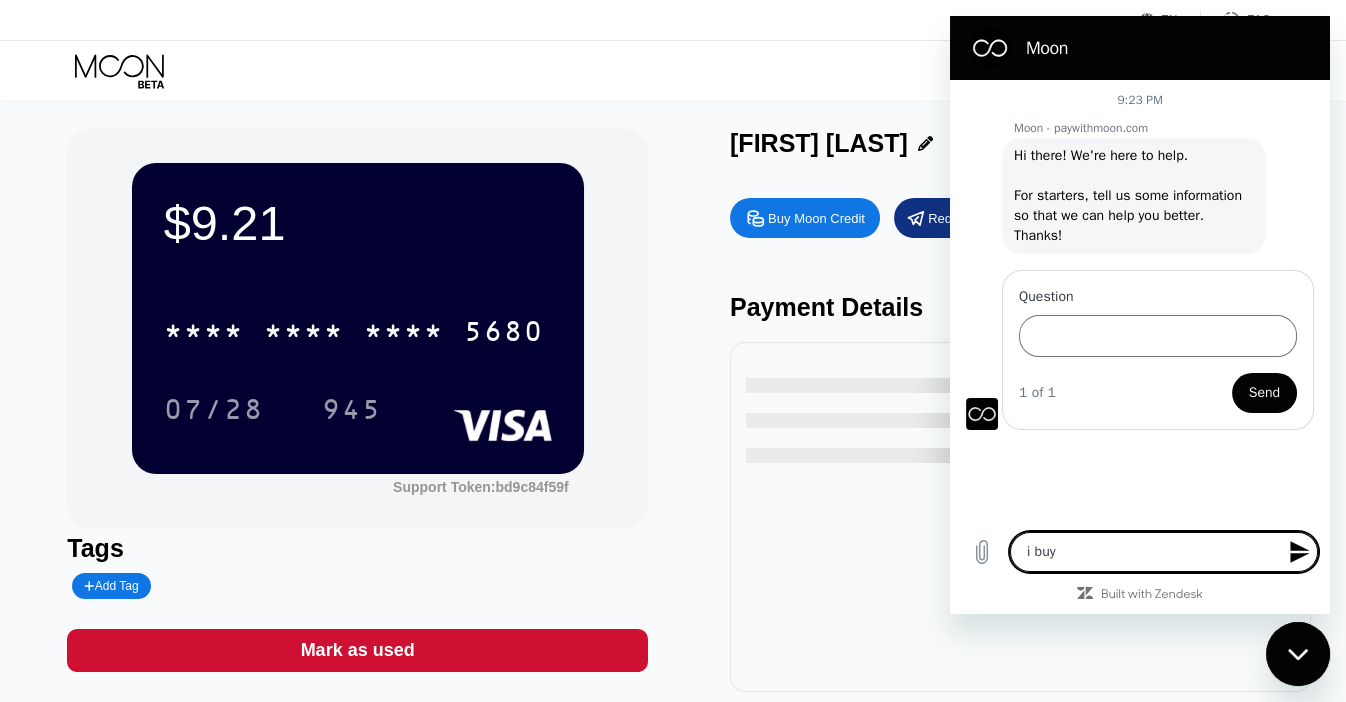 type on "i buy" 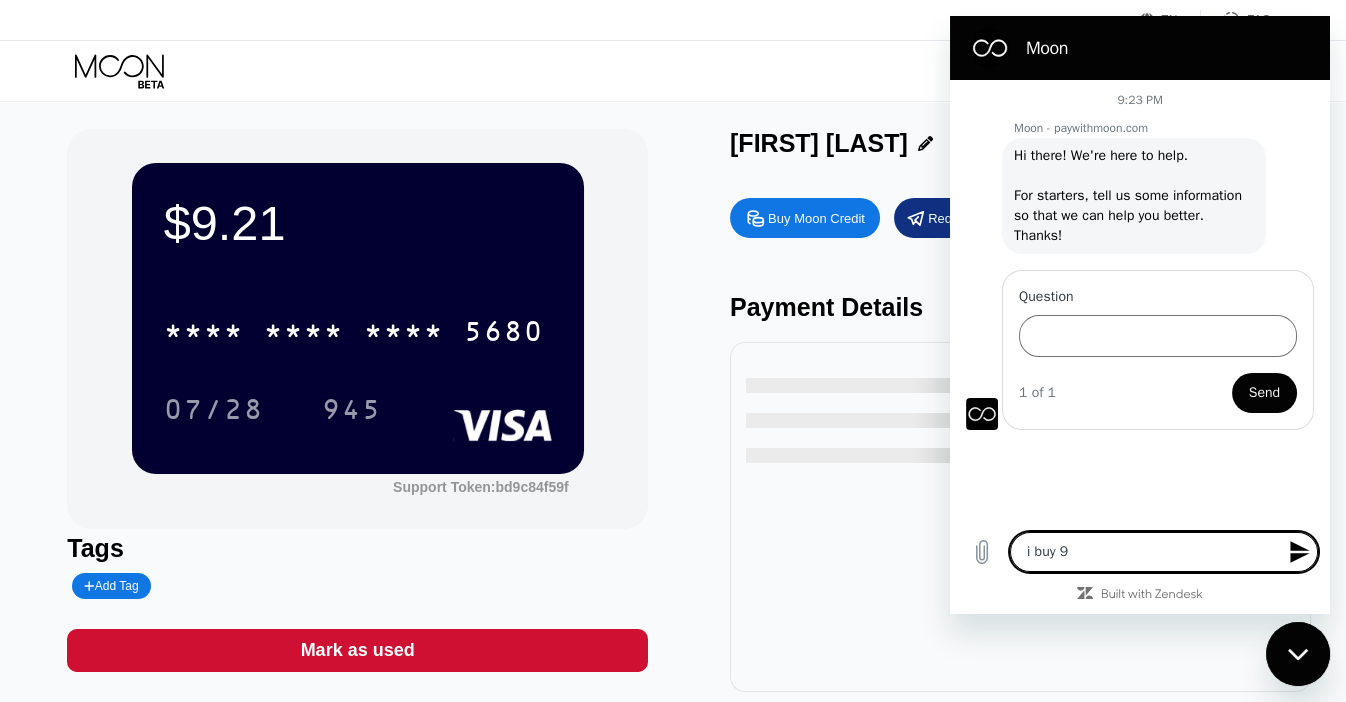 type on "i buy 9" 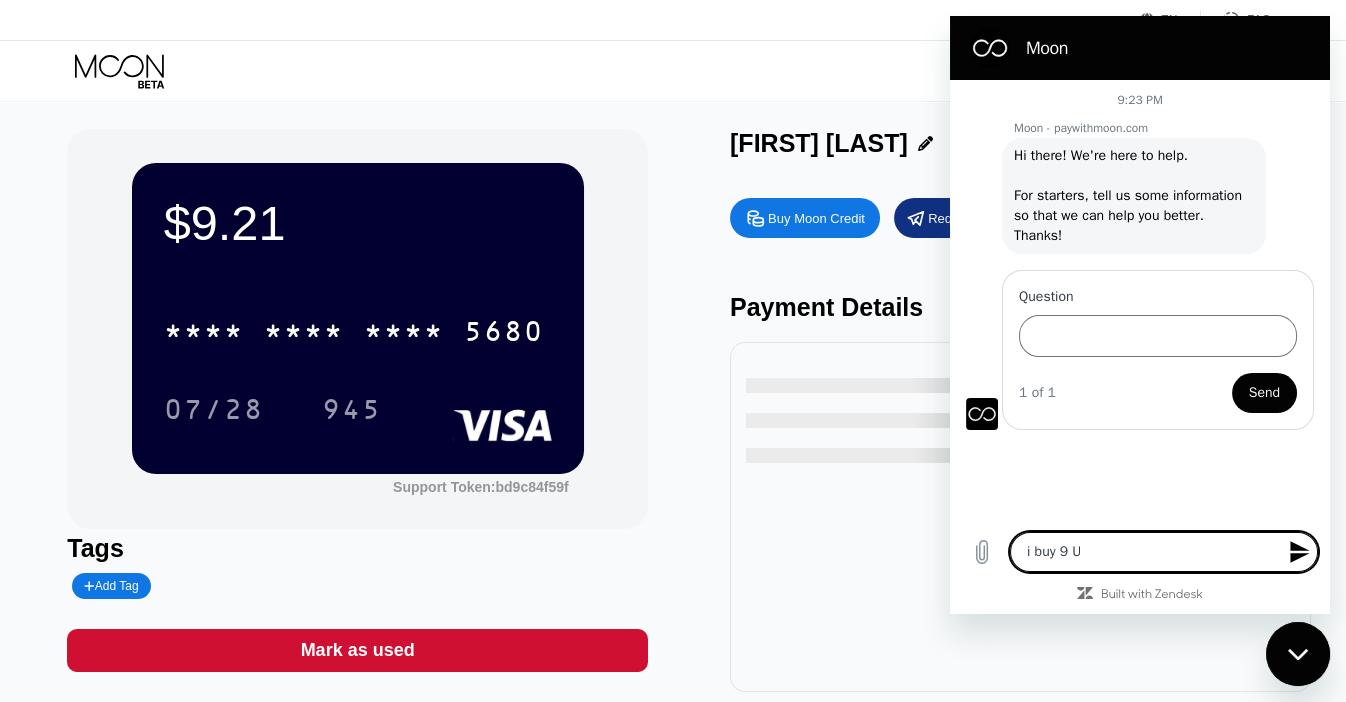 type on "i buy 9 us" 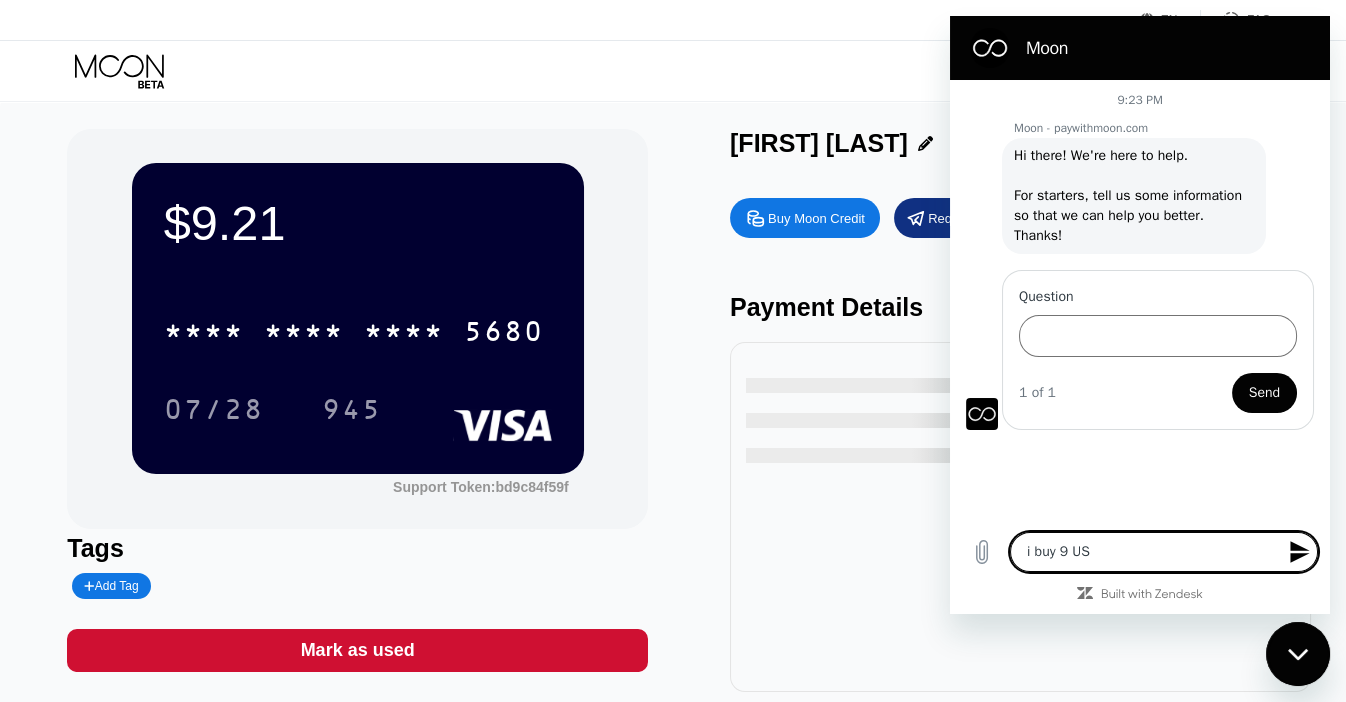 type on "i buy 9 usd" 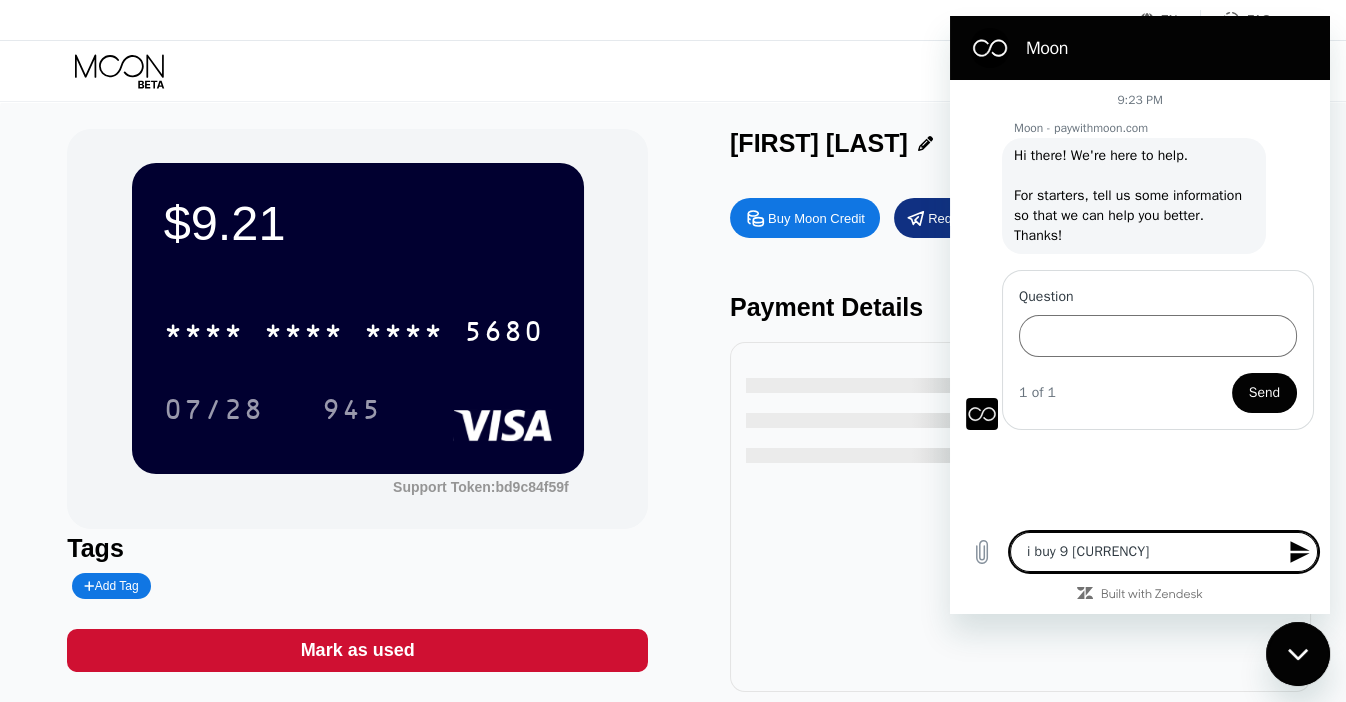 type on "x" 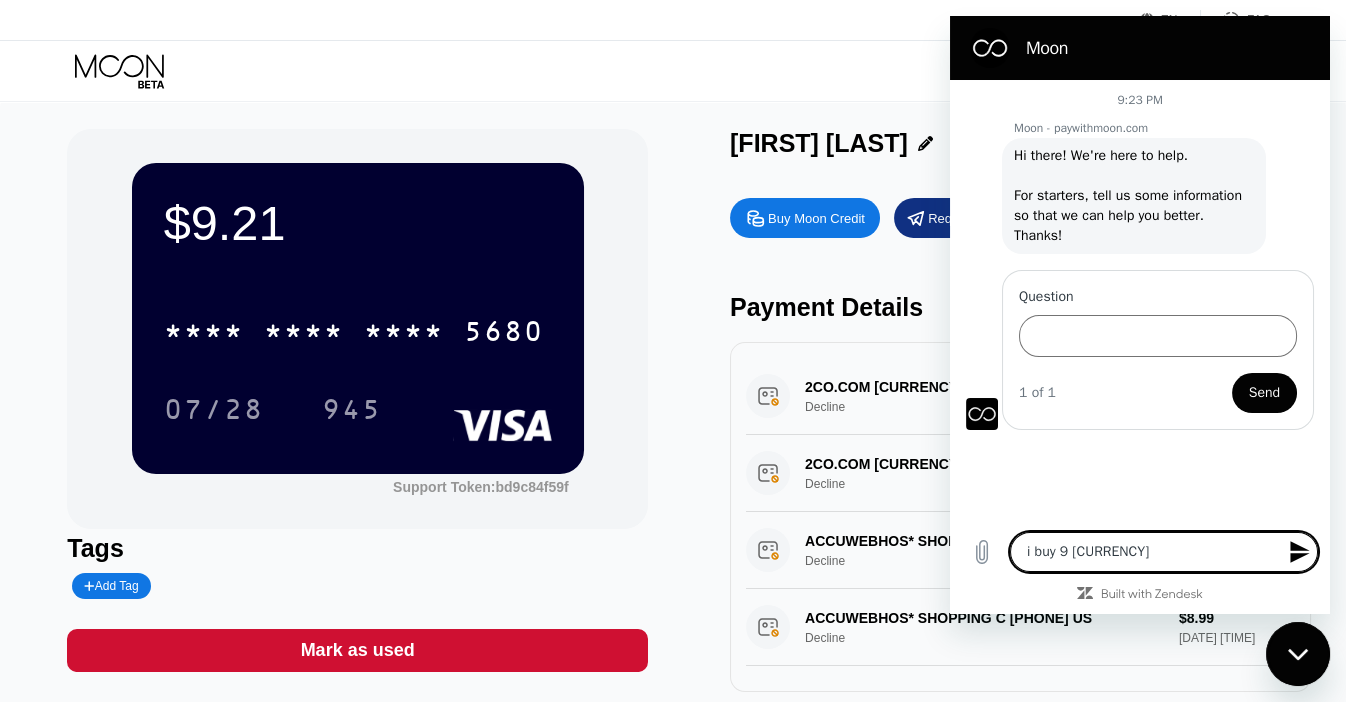 type on "i buy 9 usdt m" 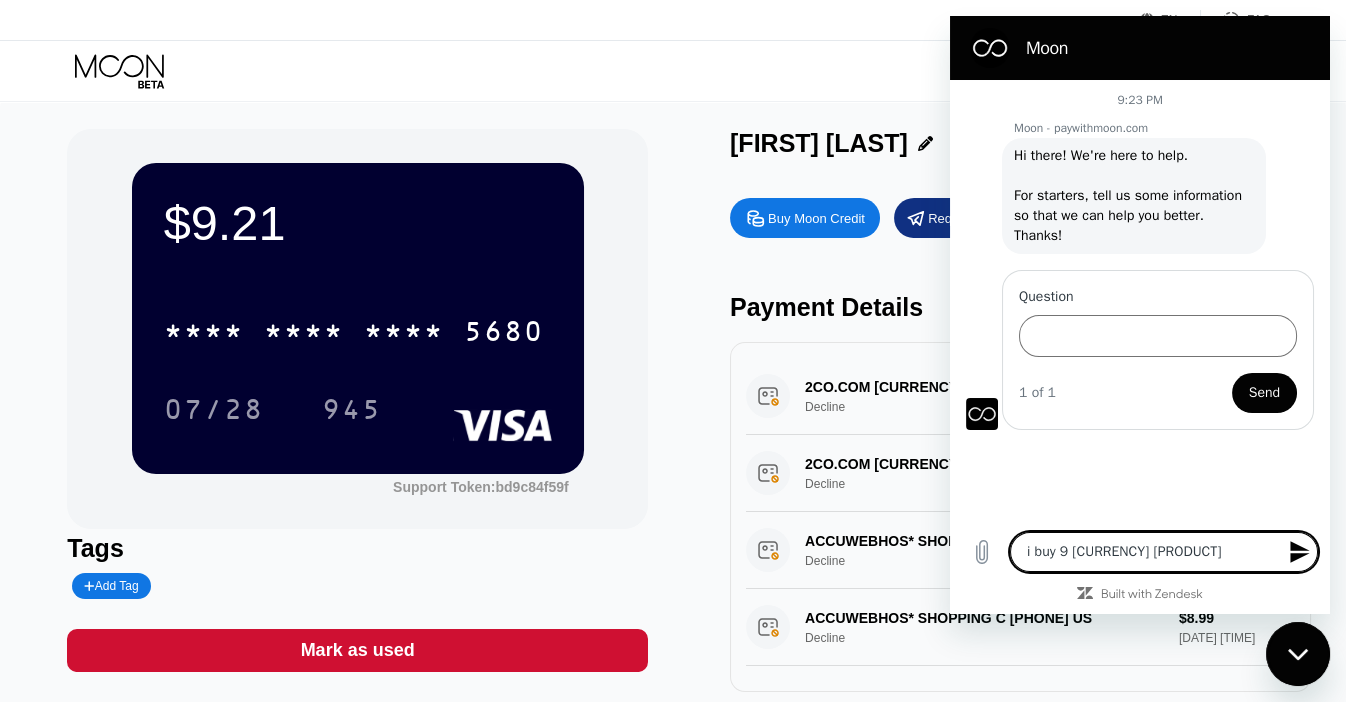 type on "i buy 9 usdt mo" 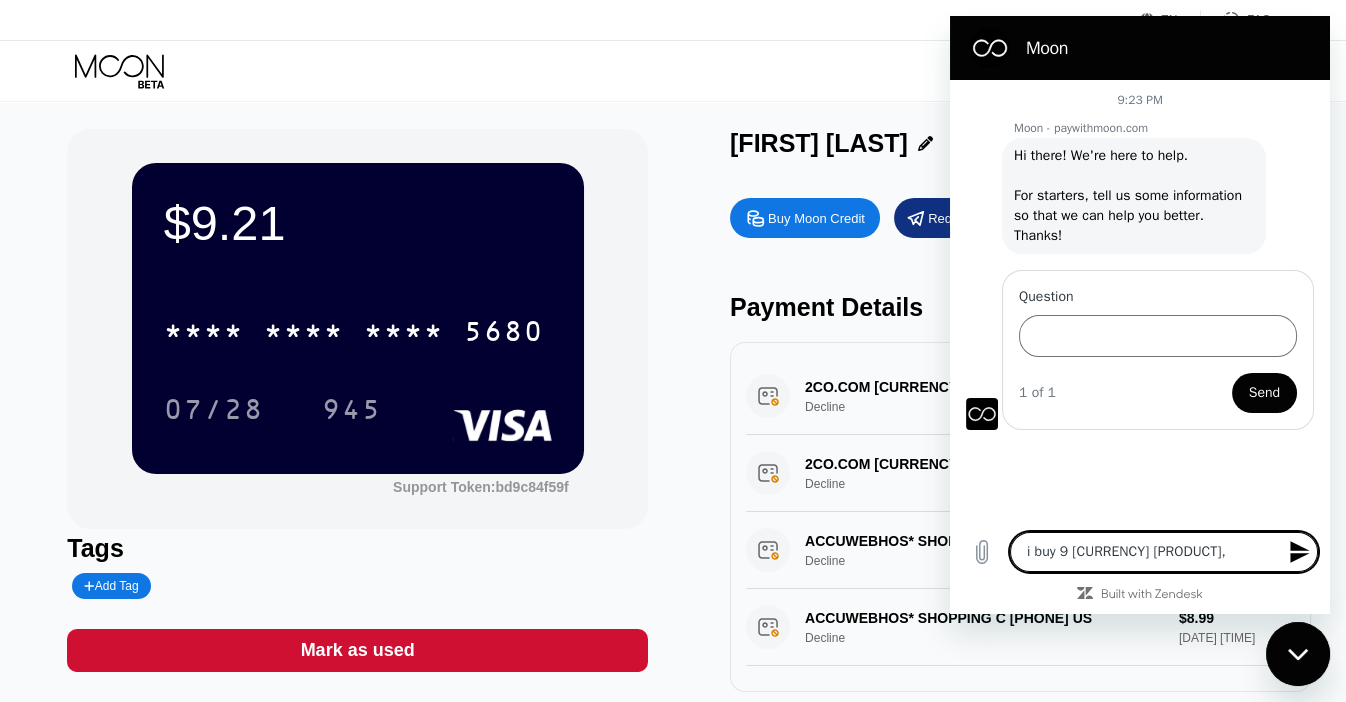 type on "i buy 9 usdt moon credit," 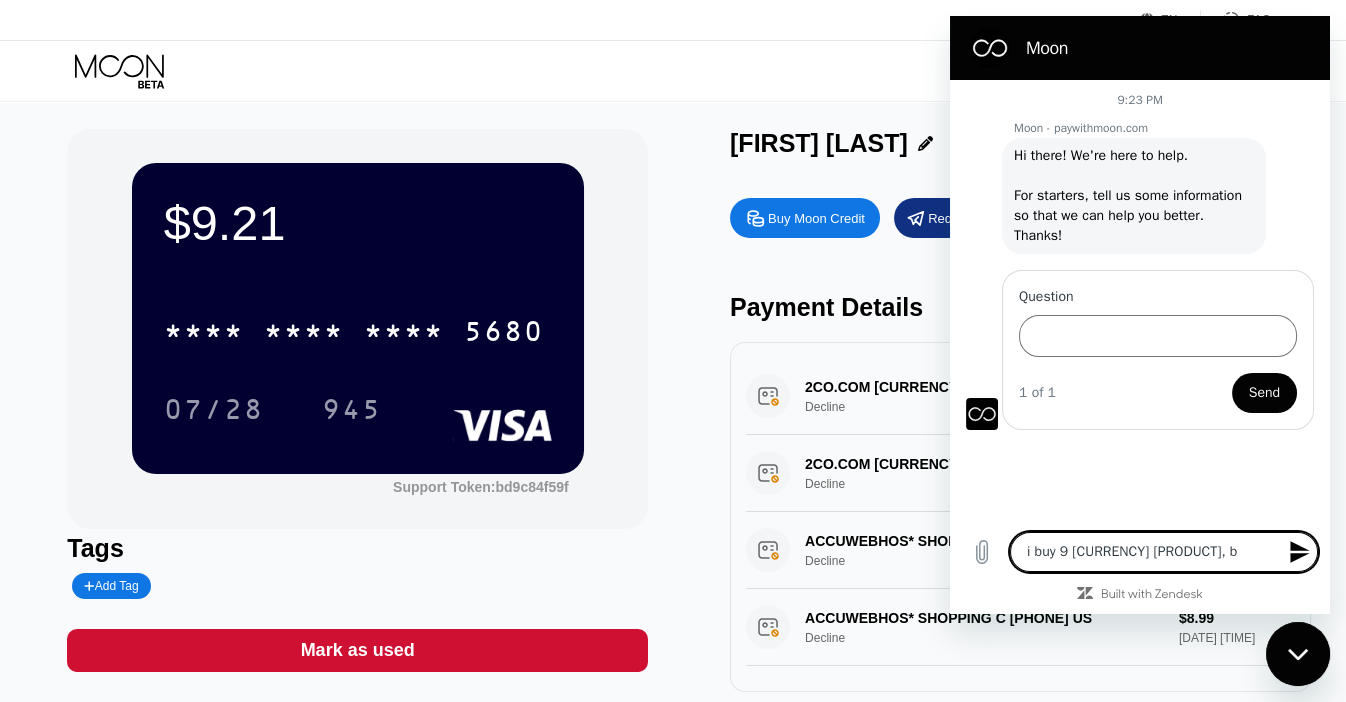 type on "i buy 9 usdt moon credit, bu" 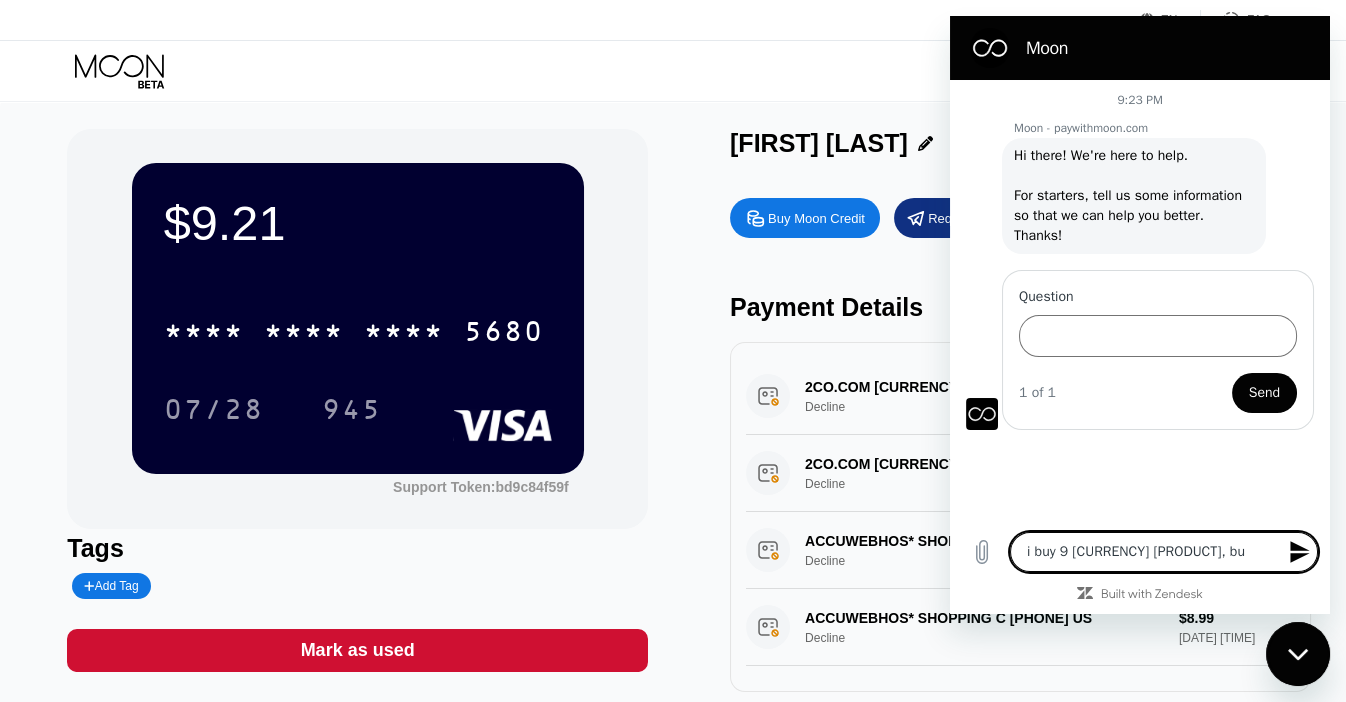 type on "i buy 9 usdt moon credit, but" 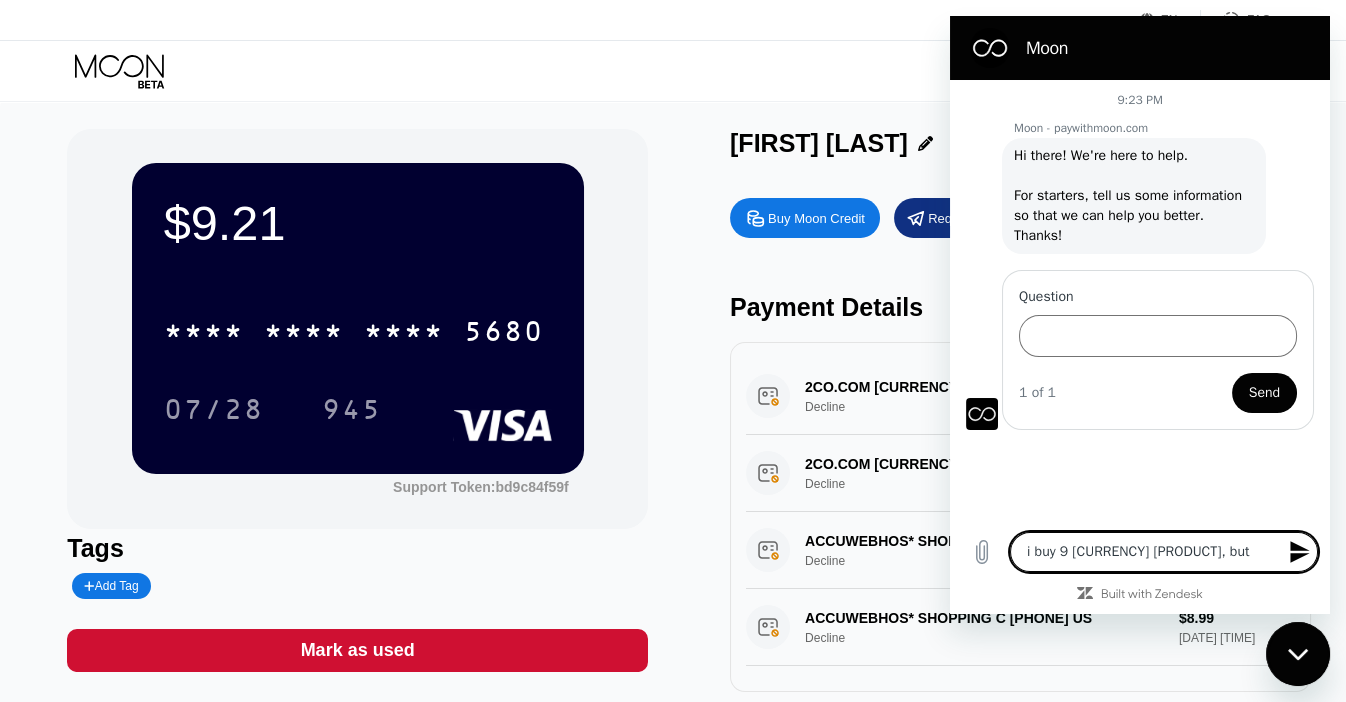 type on "x" 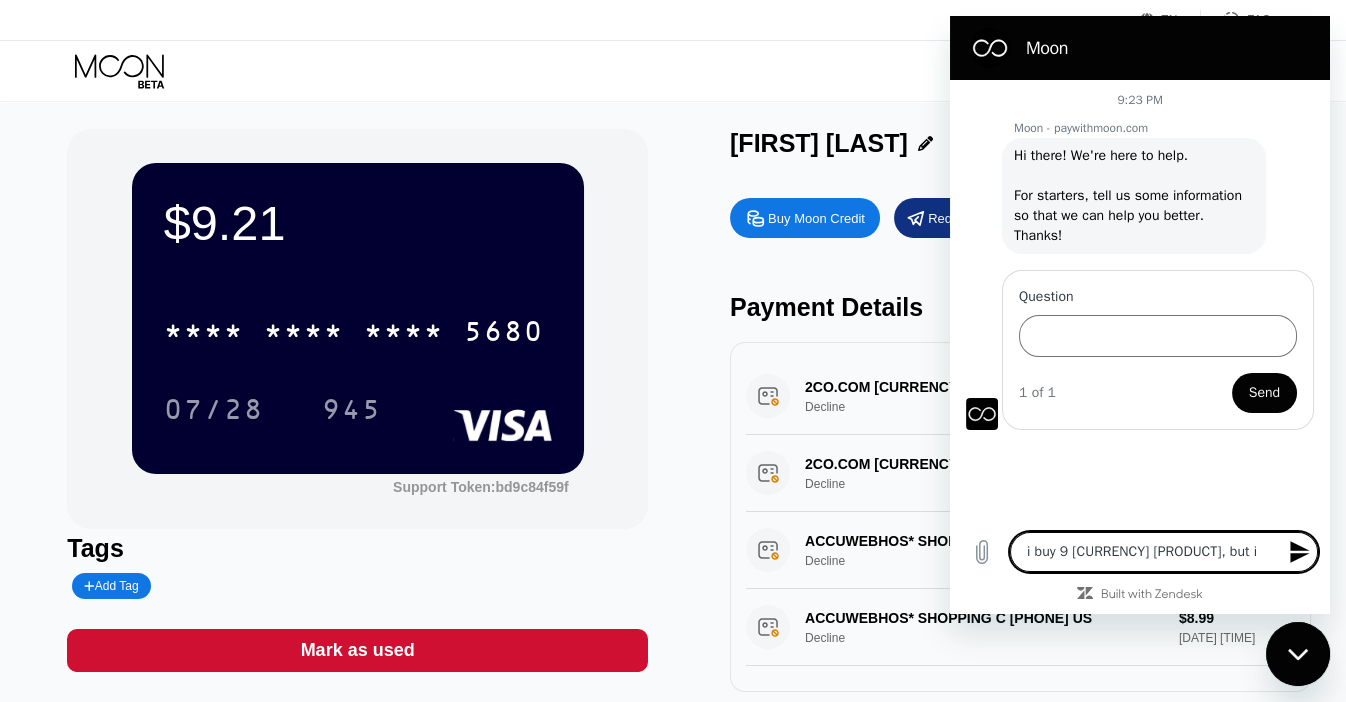 type on "i buy 9 usdt moon credit, but it" 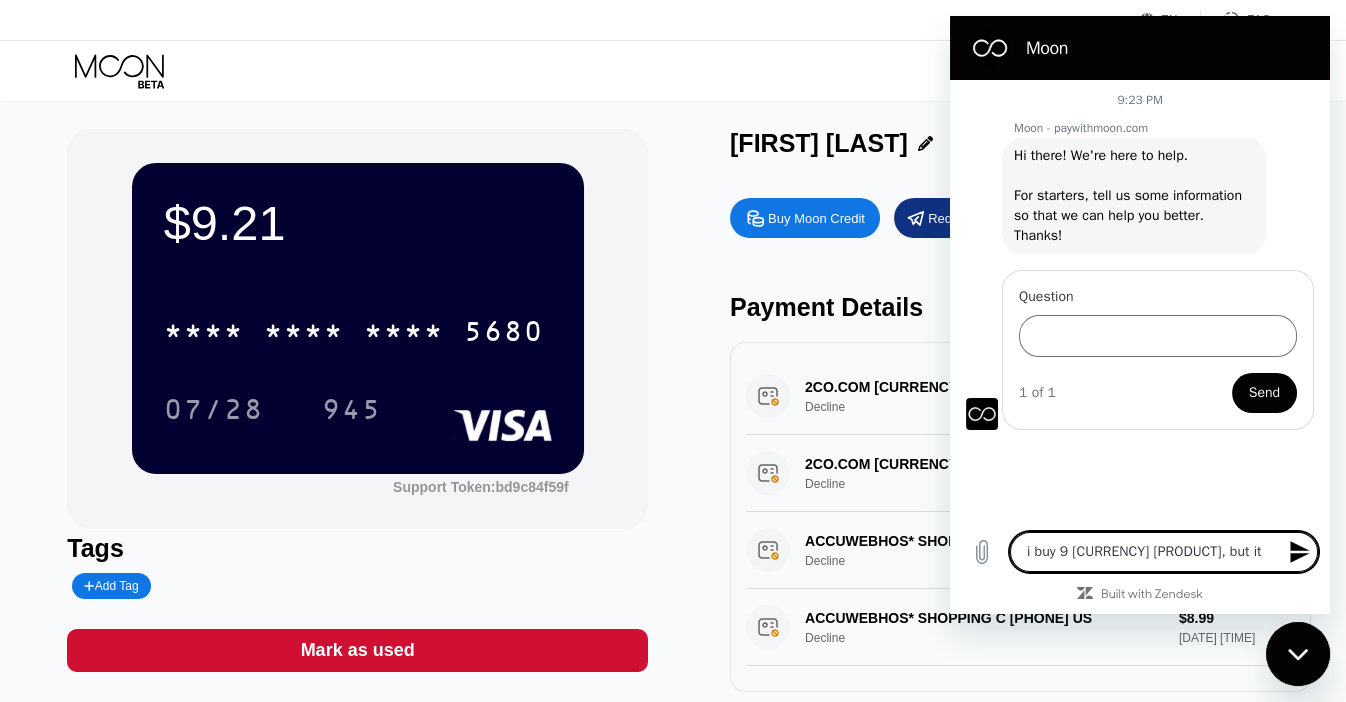 type on "i buy 9 usdt moon credit, but its" 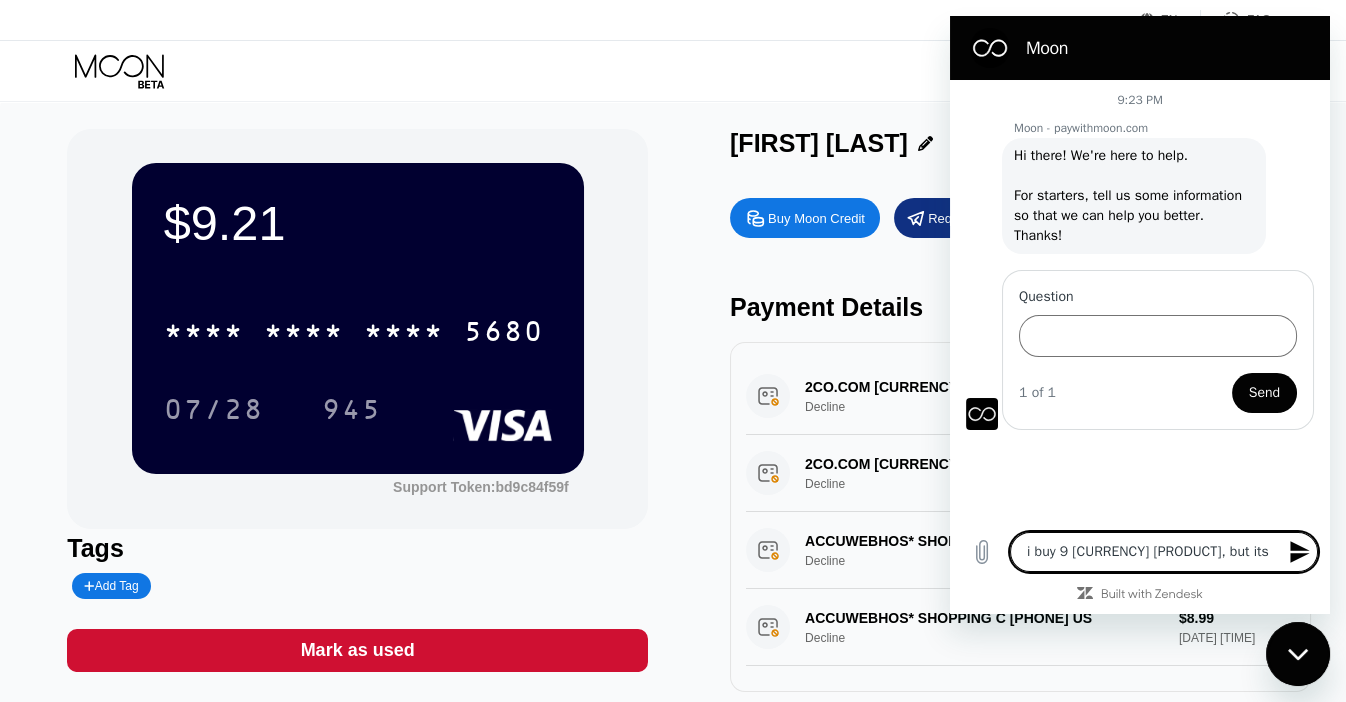 type on "i buy 9 usdt moon credit, but its" 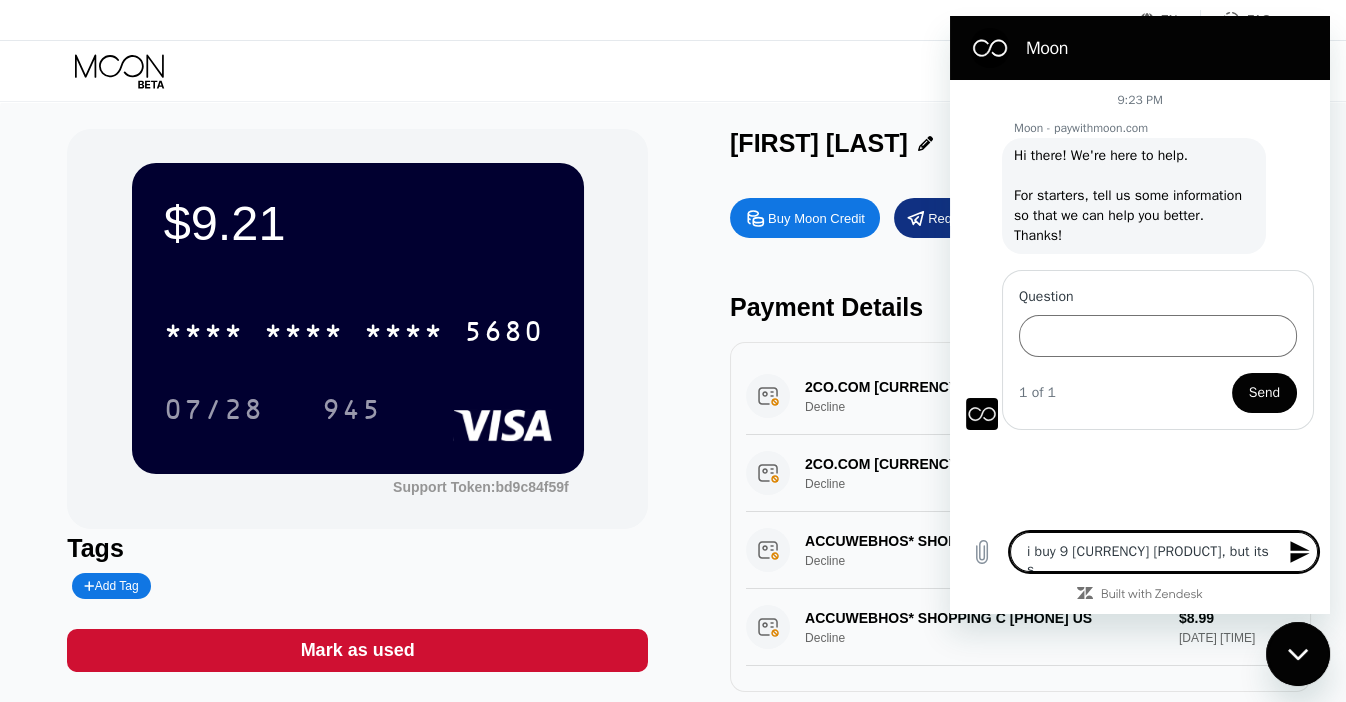 type on "i buy 9 usdt moon credit, but its st" 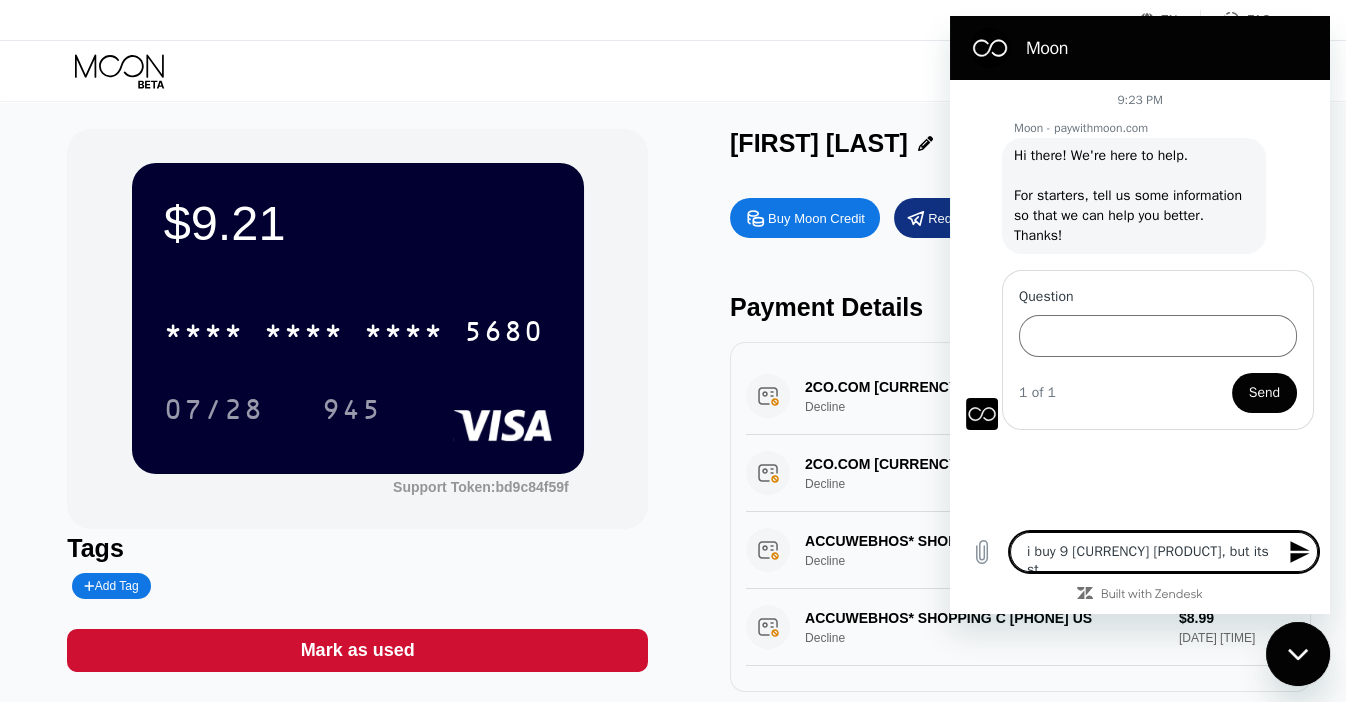 type on "i buy 9 usdt moon credit, but its sti" 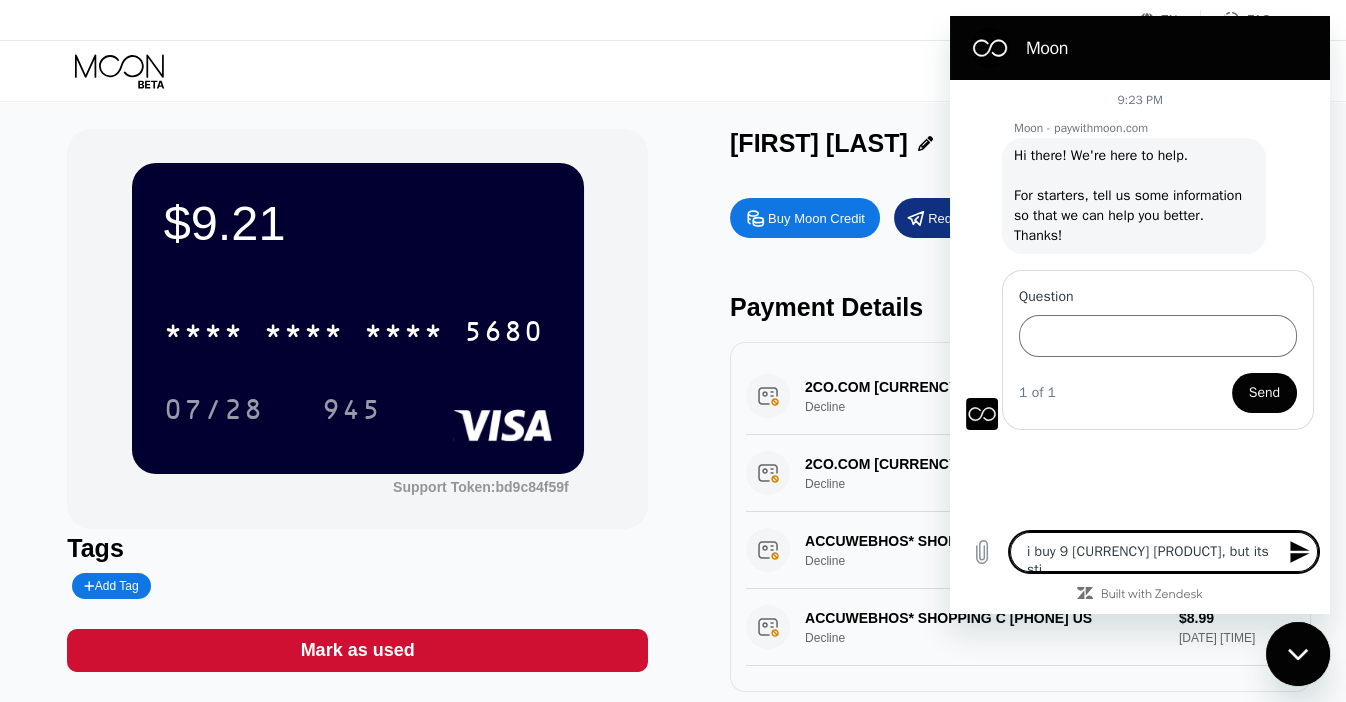 type on "i buy 9 usdt moon credit, but its stil" 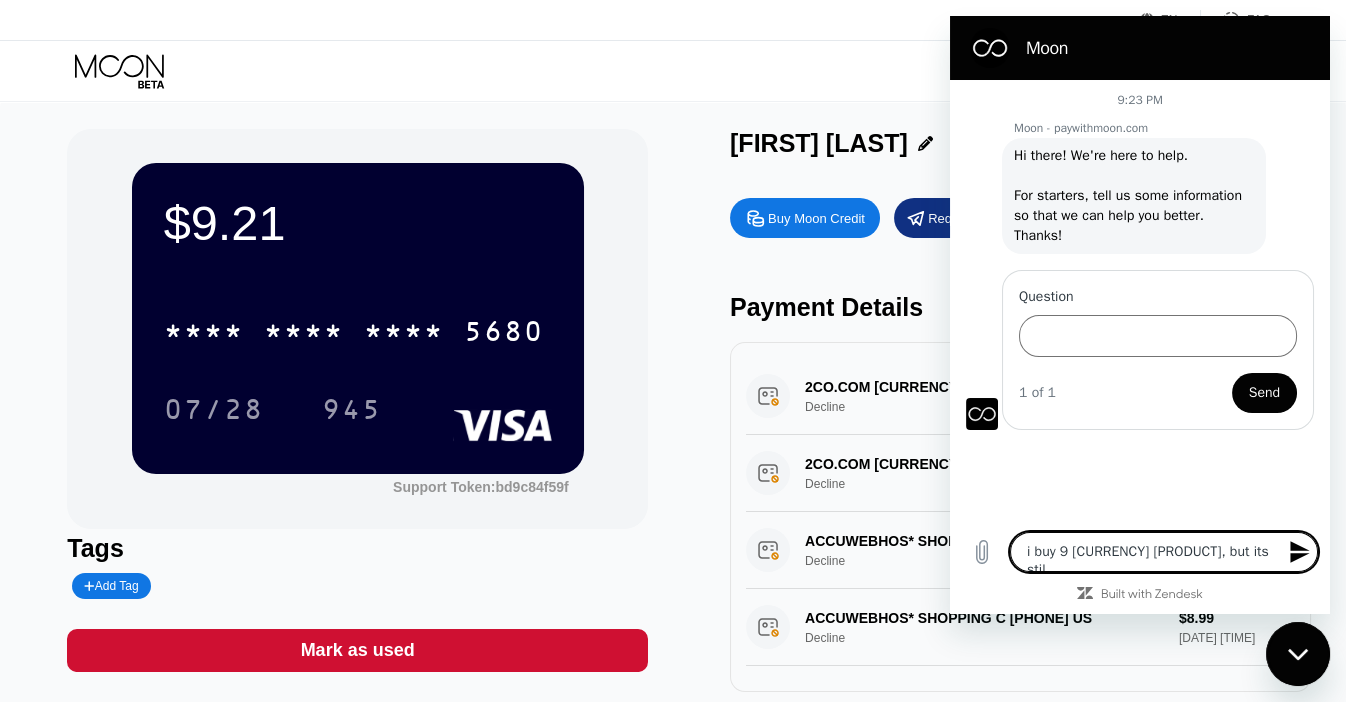 type on "i buy 9 usdt moon credit, but its still" 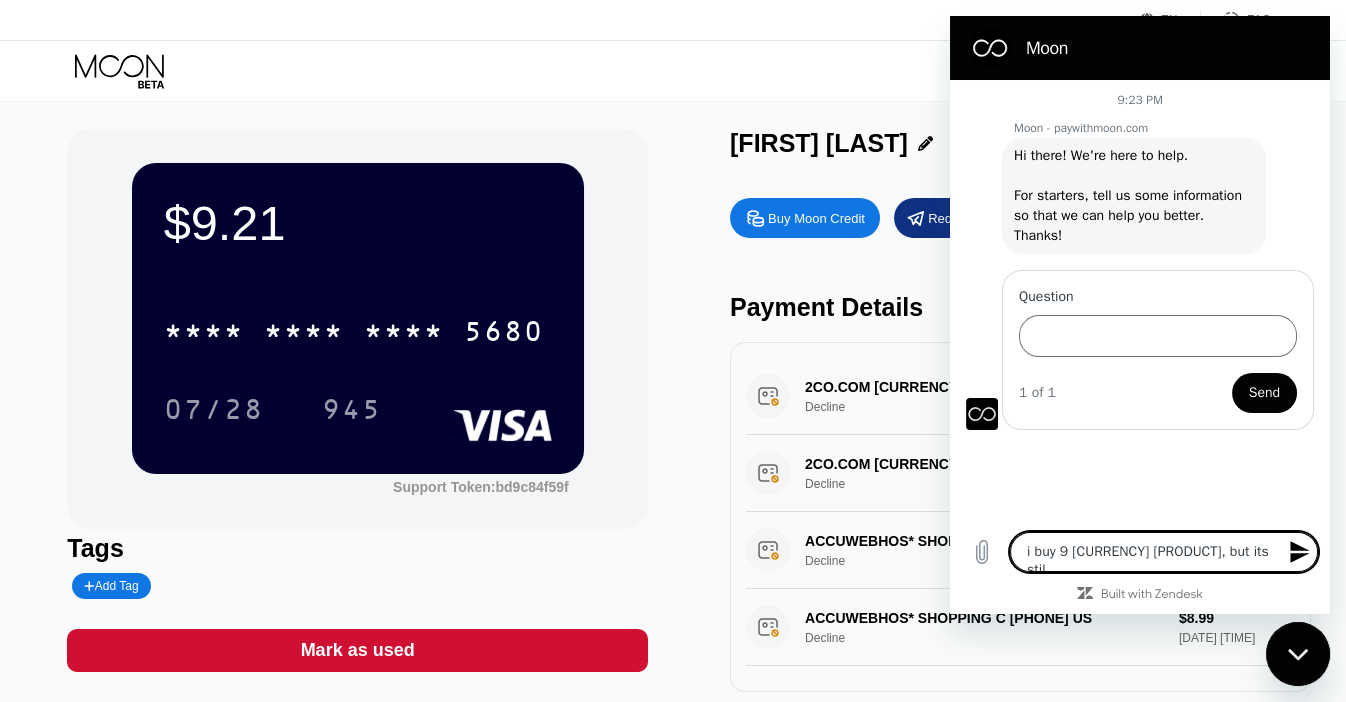 type on "x" 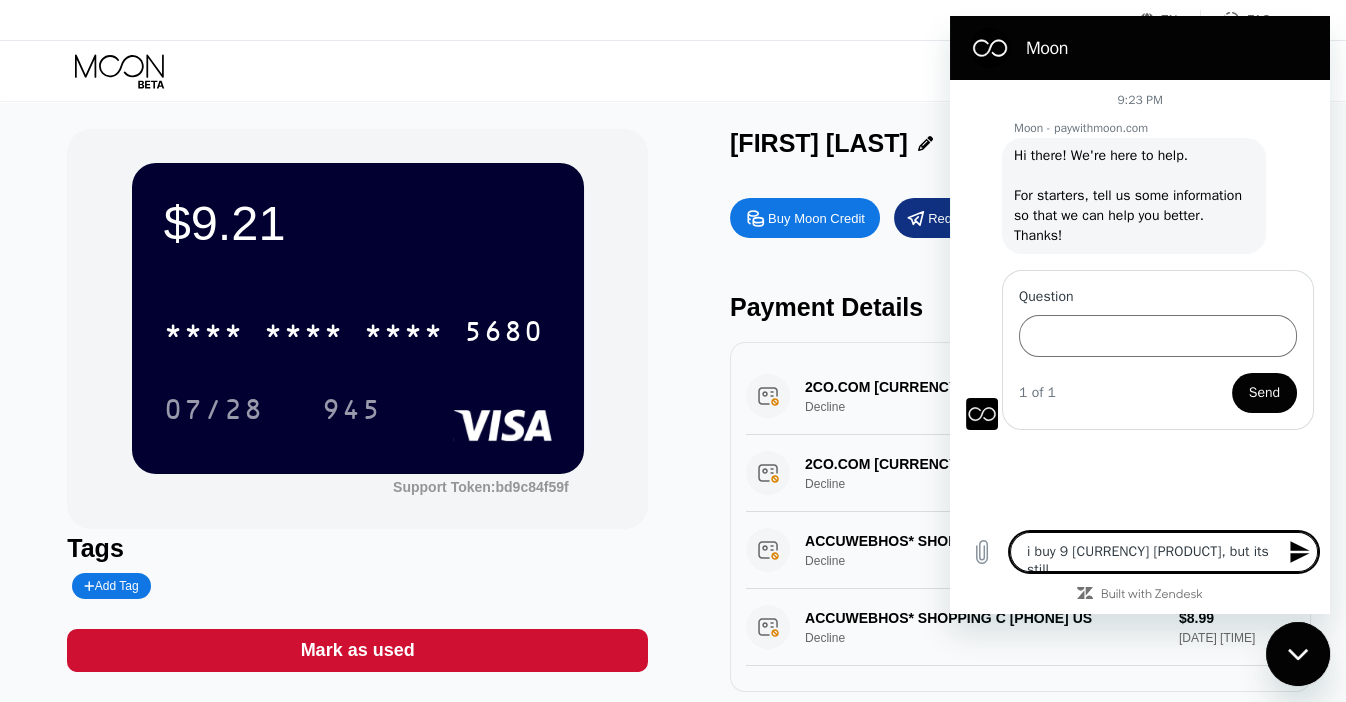 type on "i buy 9 usdt moon credit, but its still" 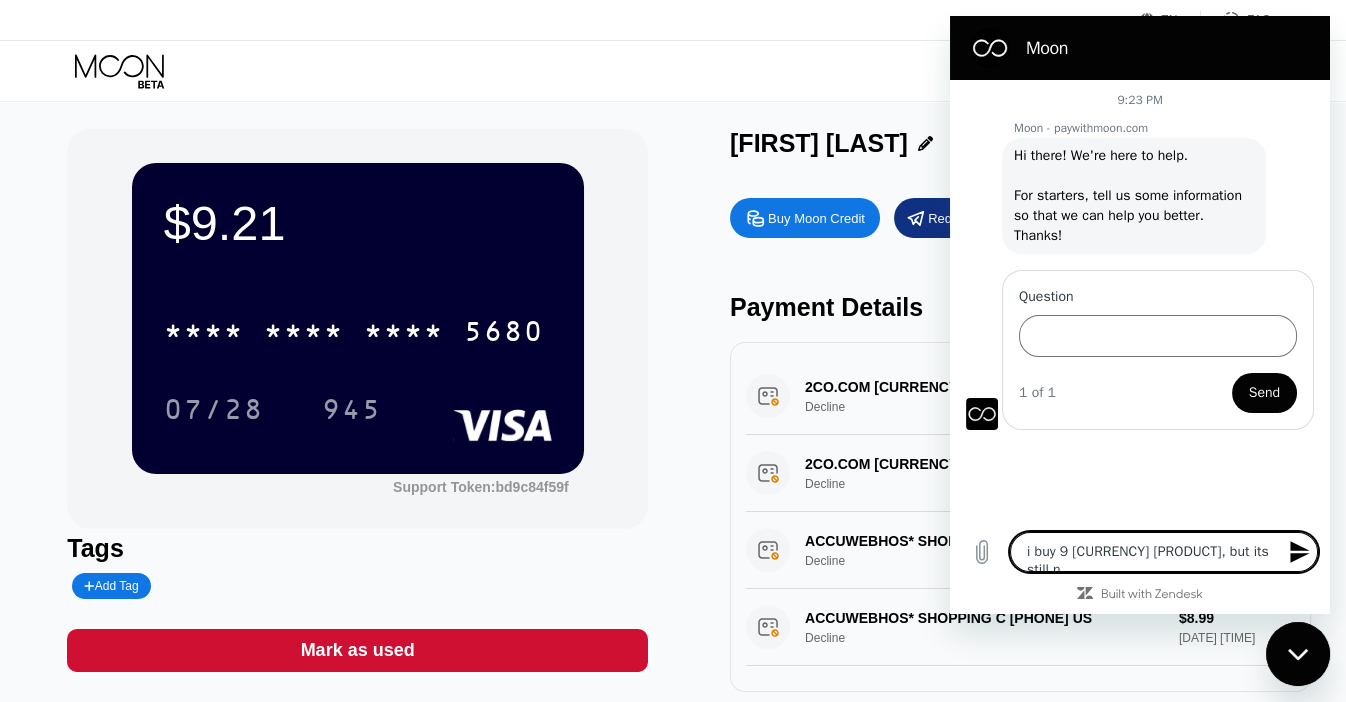type on "i buy 9 usdt moon credit, but its still no" 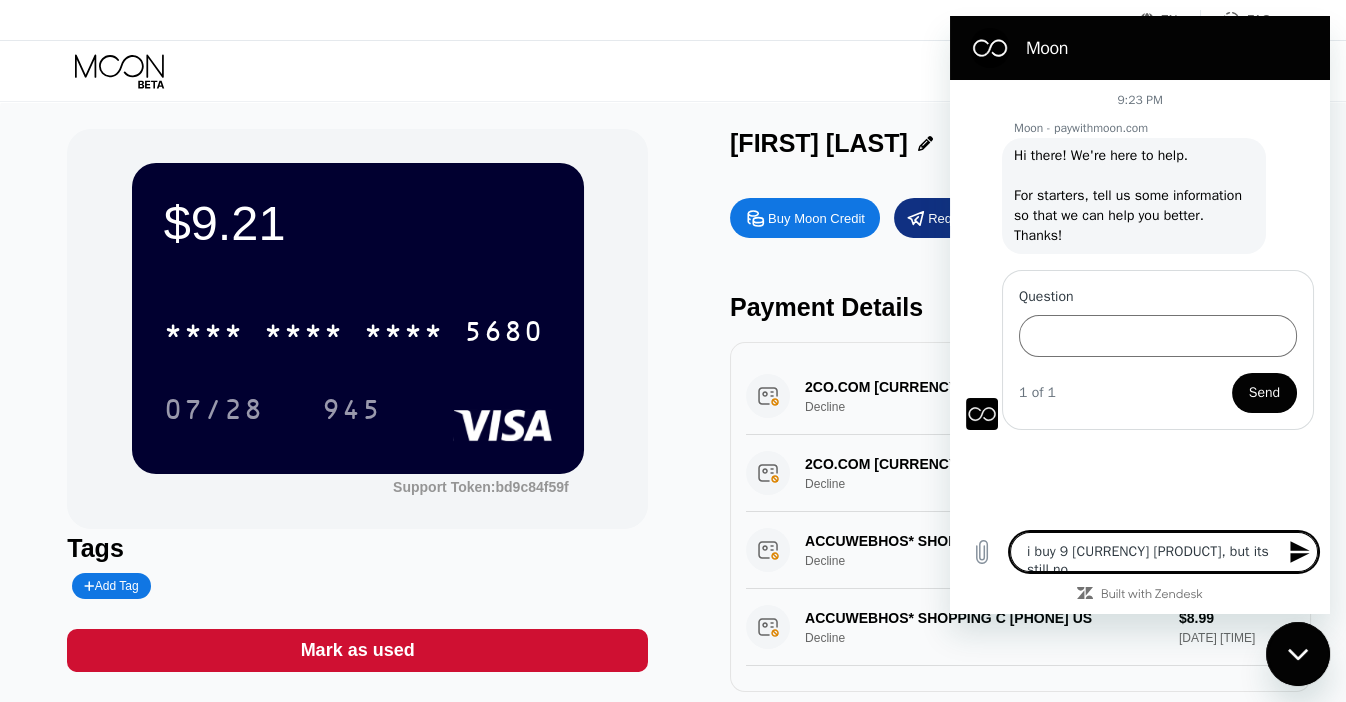 type on "i buy 9 usdt moon credit, but its still not" 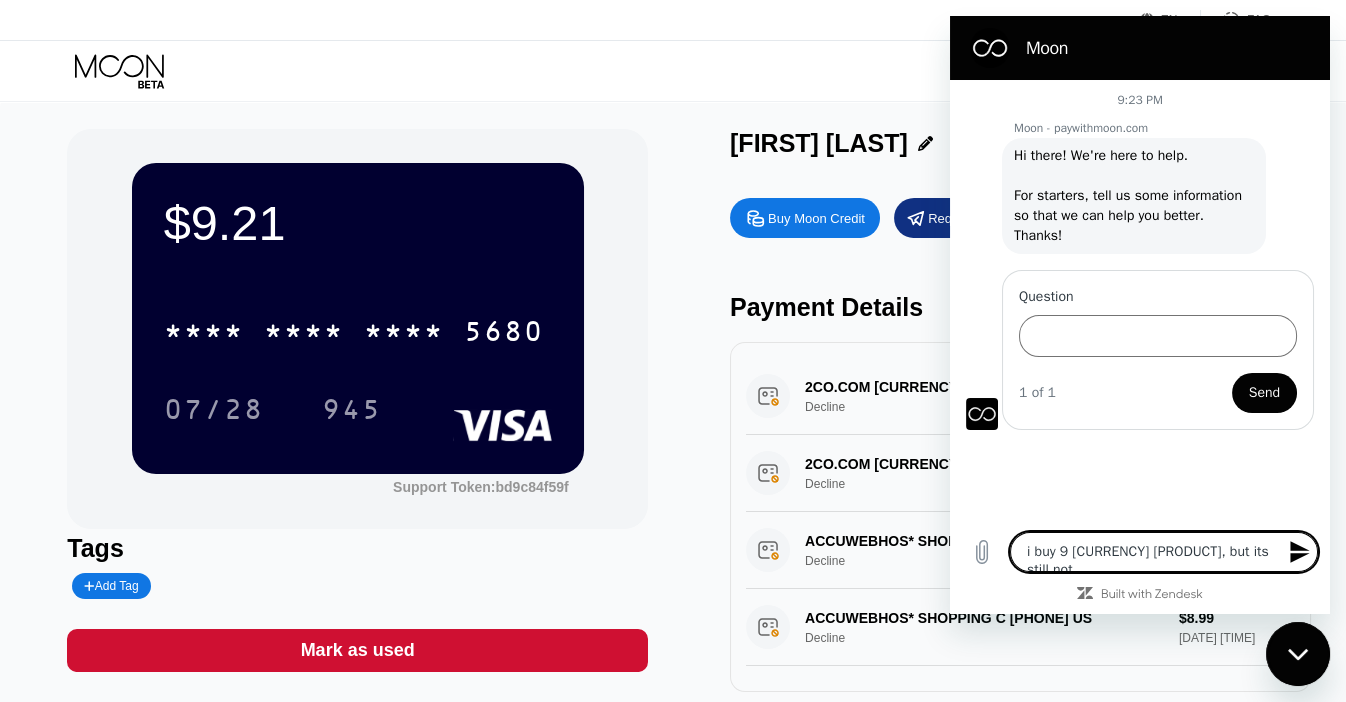 type on "x" 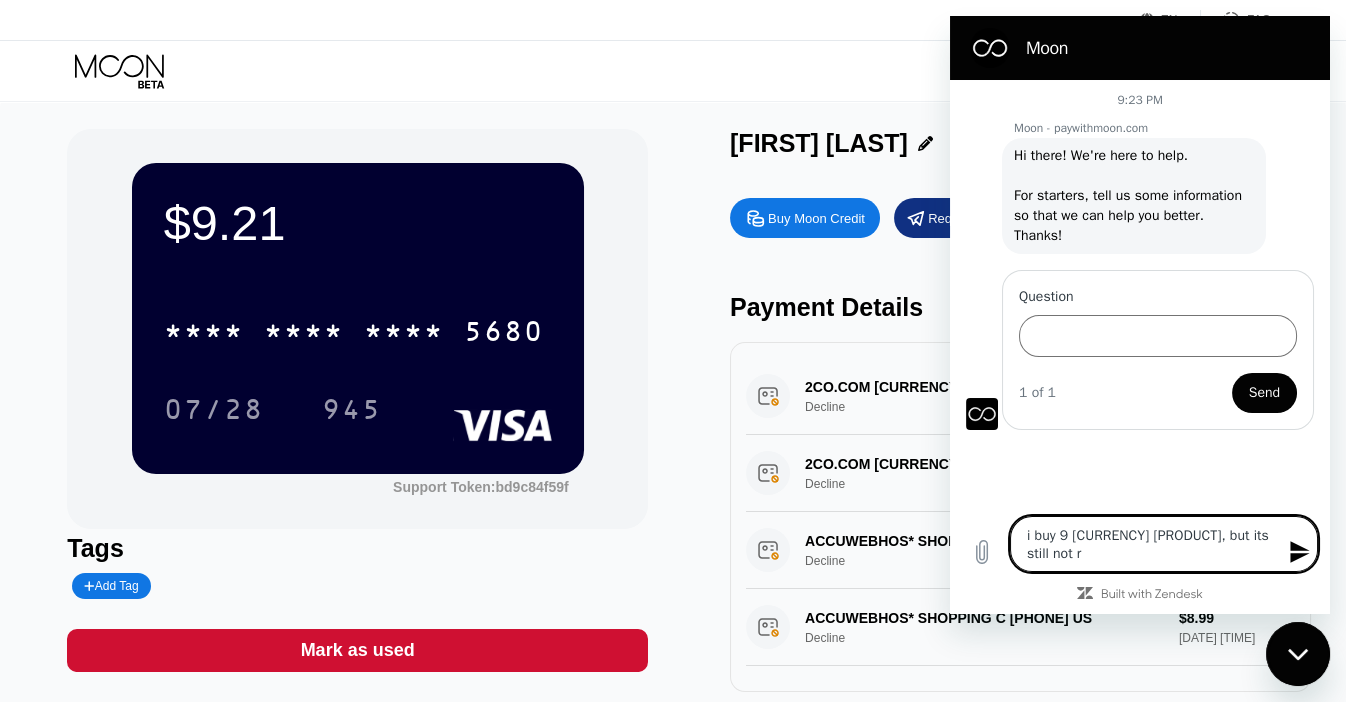 type on "i buy 9 usdt moon credit, but its still not re" 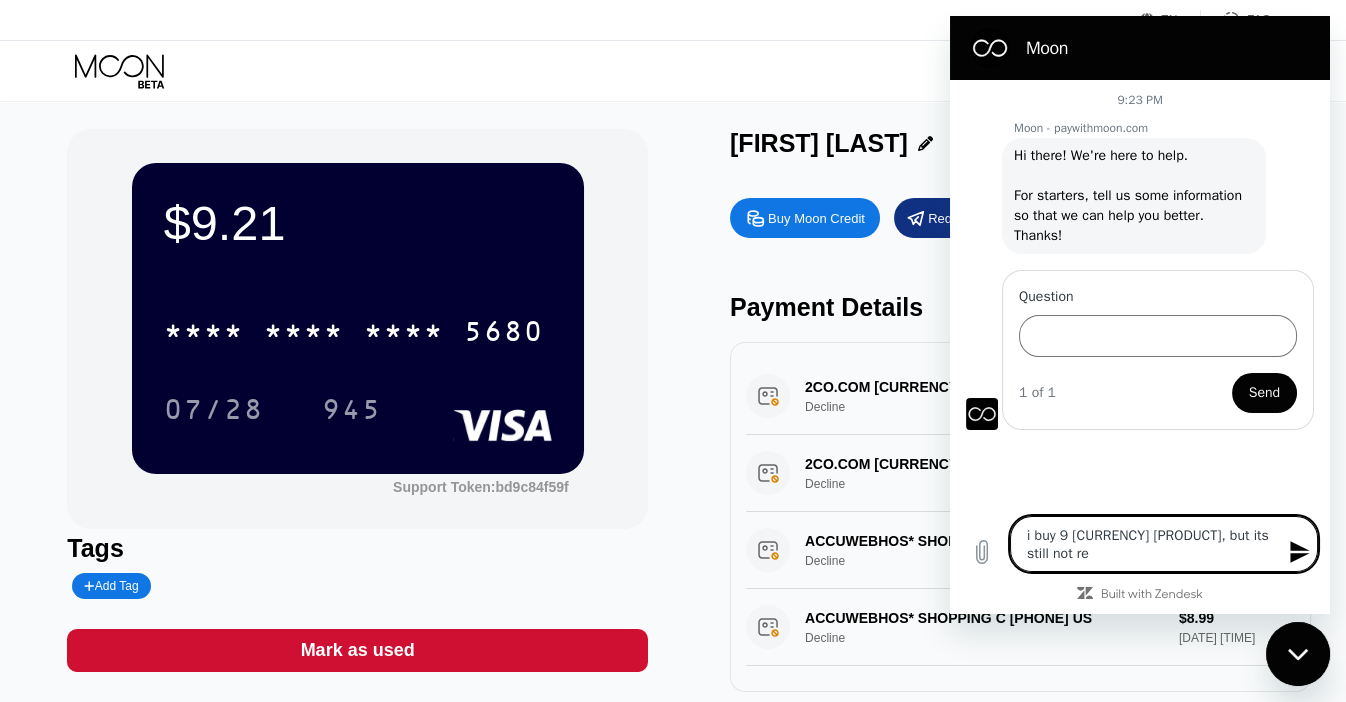 type on "i buy 9 usdt moon credit, but its still not ref" 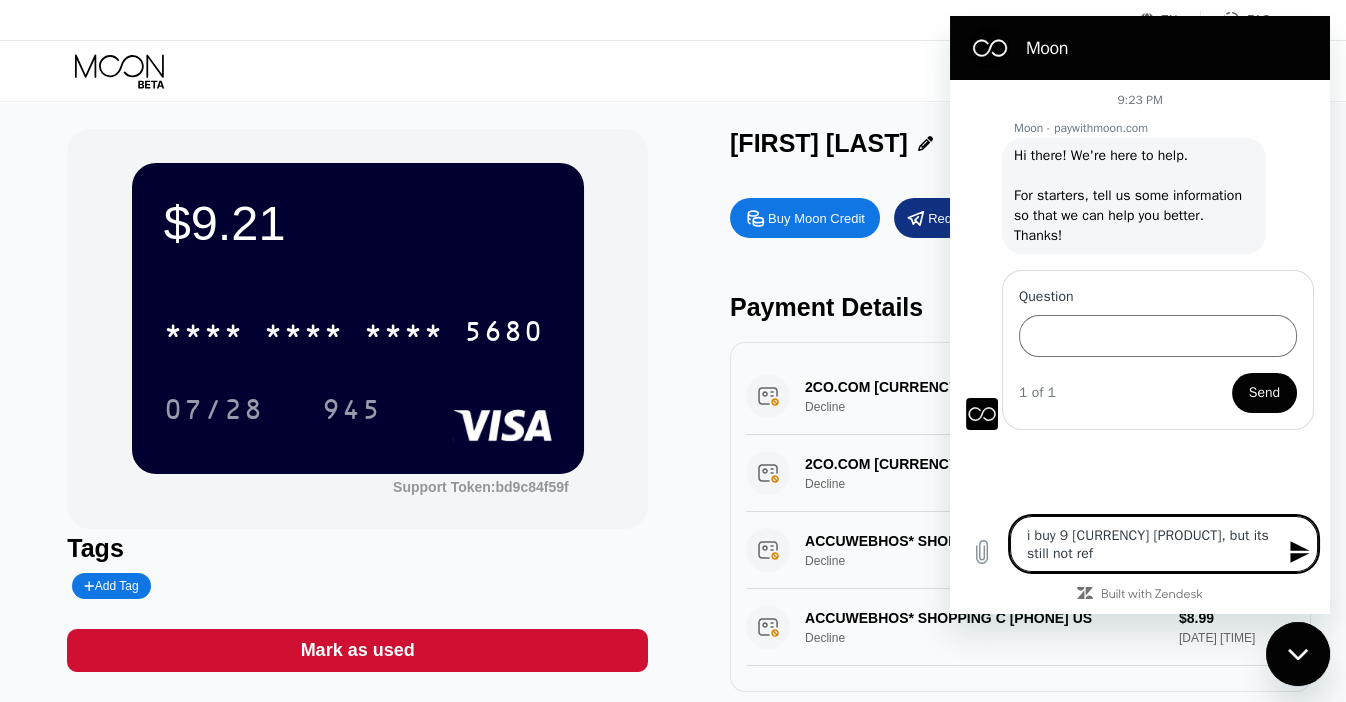 type on "i buy 9 usdt moon credit, but its still not refl" 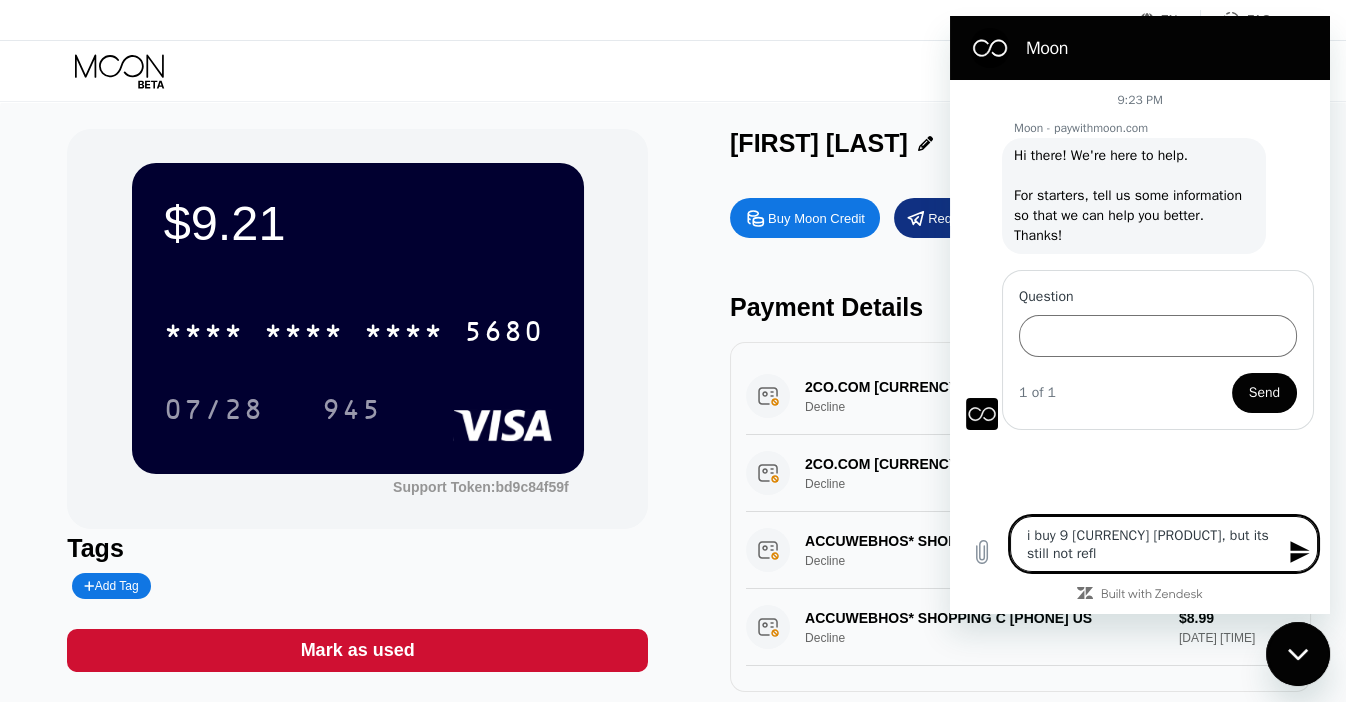 type on "i buy 9 usdt moon credit, but its still not refle" 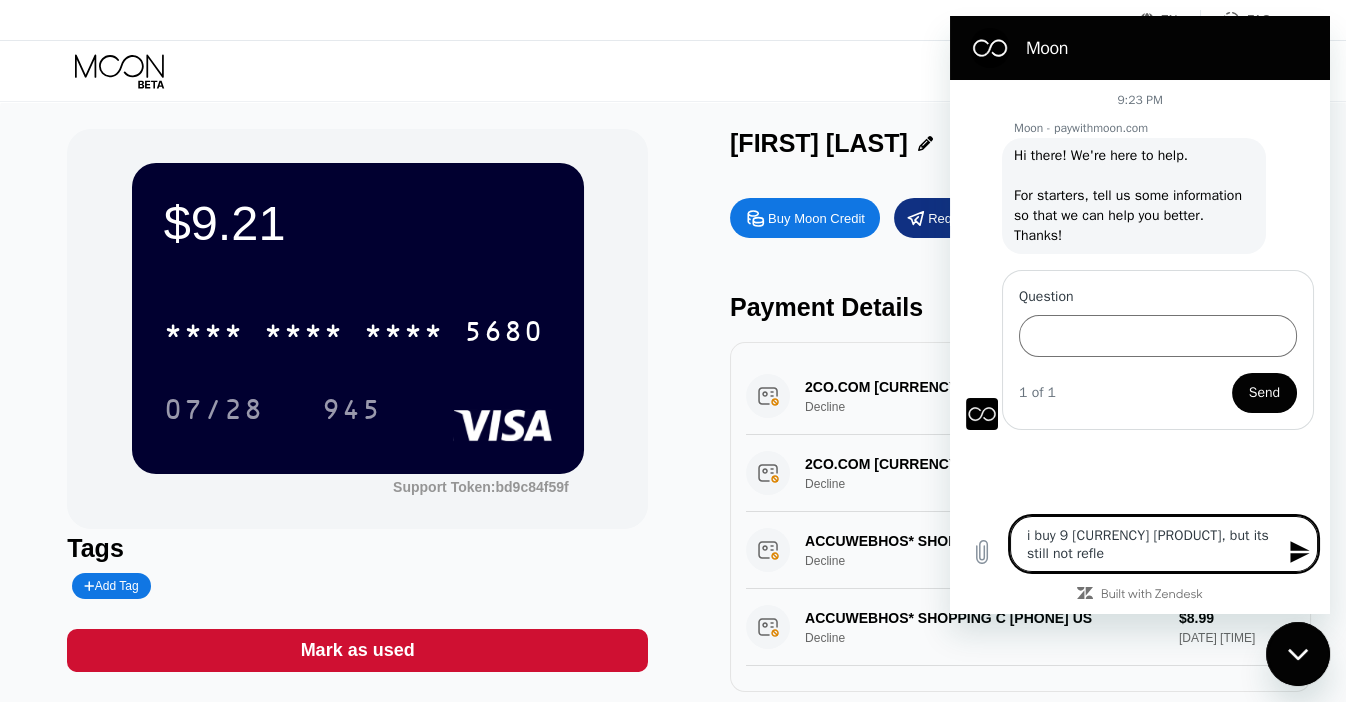 type on "i buy 9 usdt moon credit, but its still not reflec" 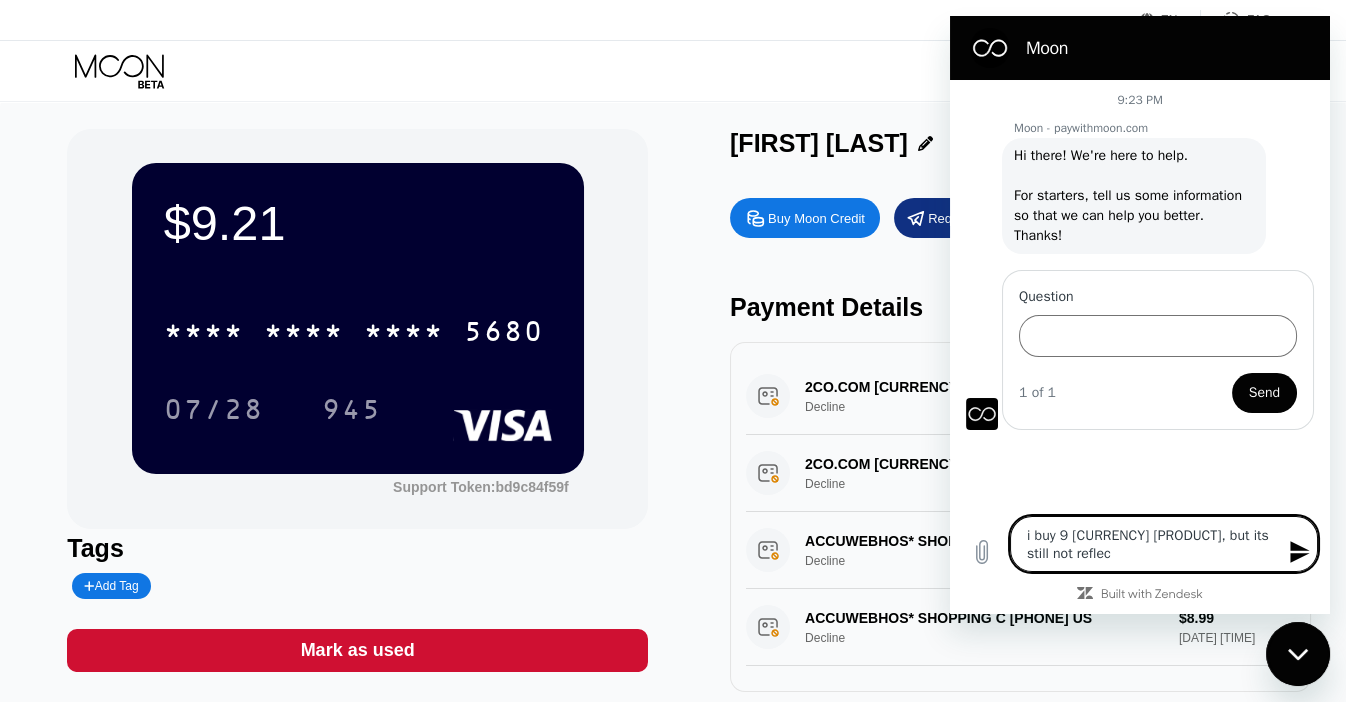 type on "i buy 9 usdt moon credit, but its still not reflect" 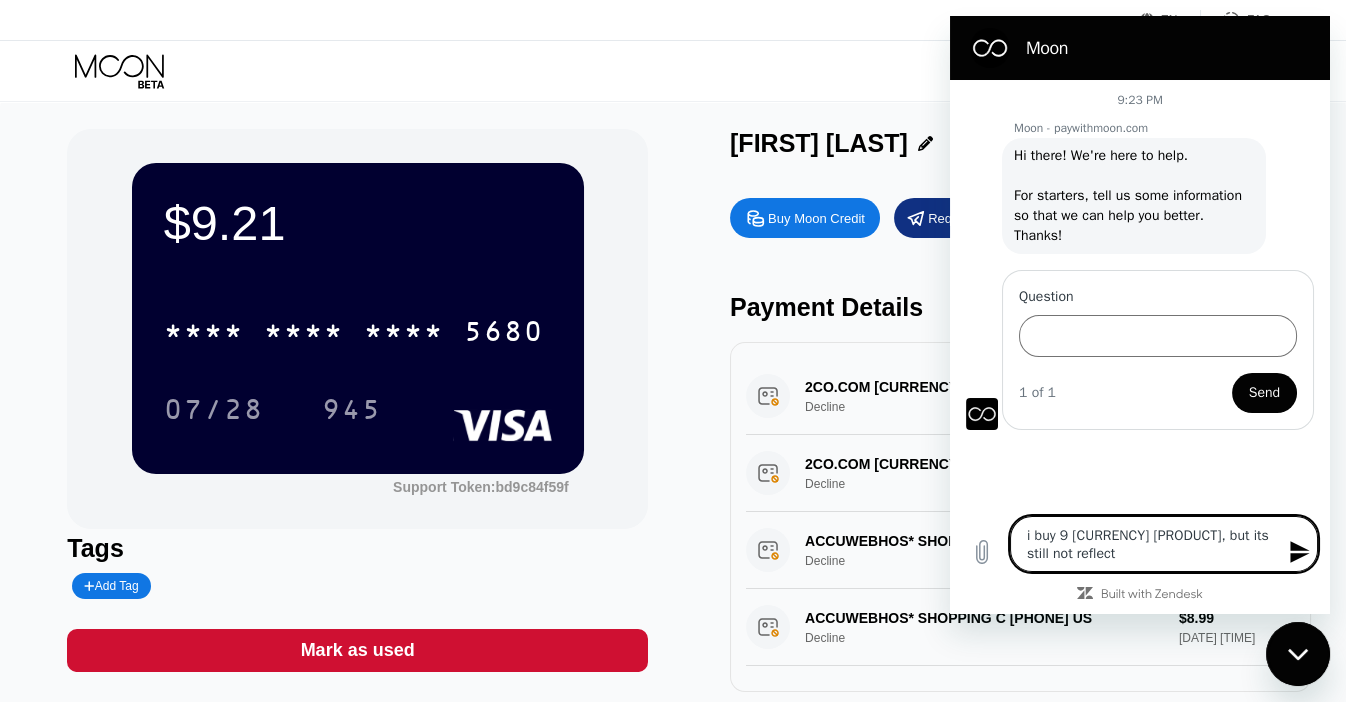type on "i buy 9 usdt moon credit, but its still not reflecte" 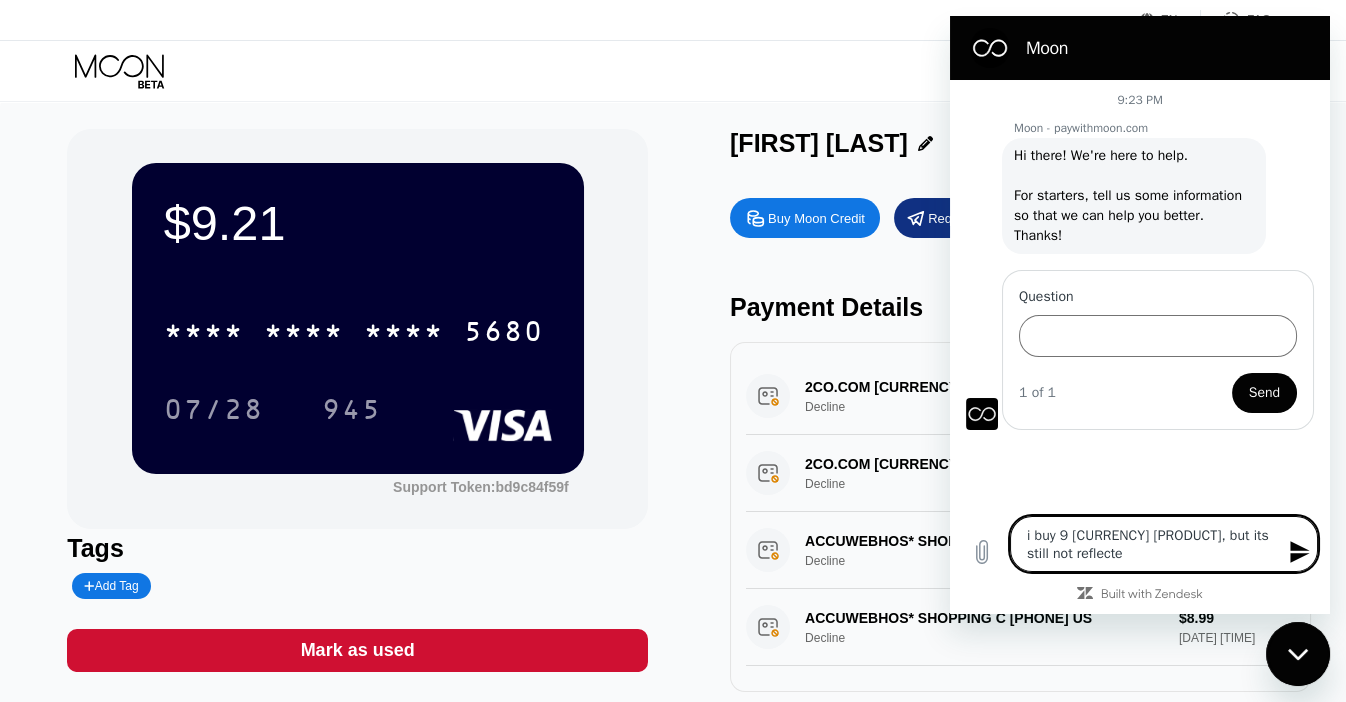 type on "i buy 9 usdt moon credit, but its still not reflected" 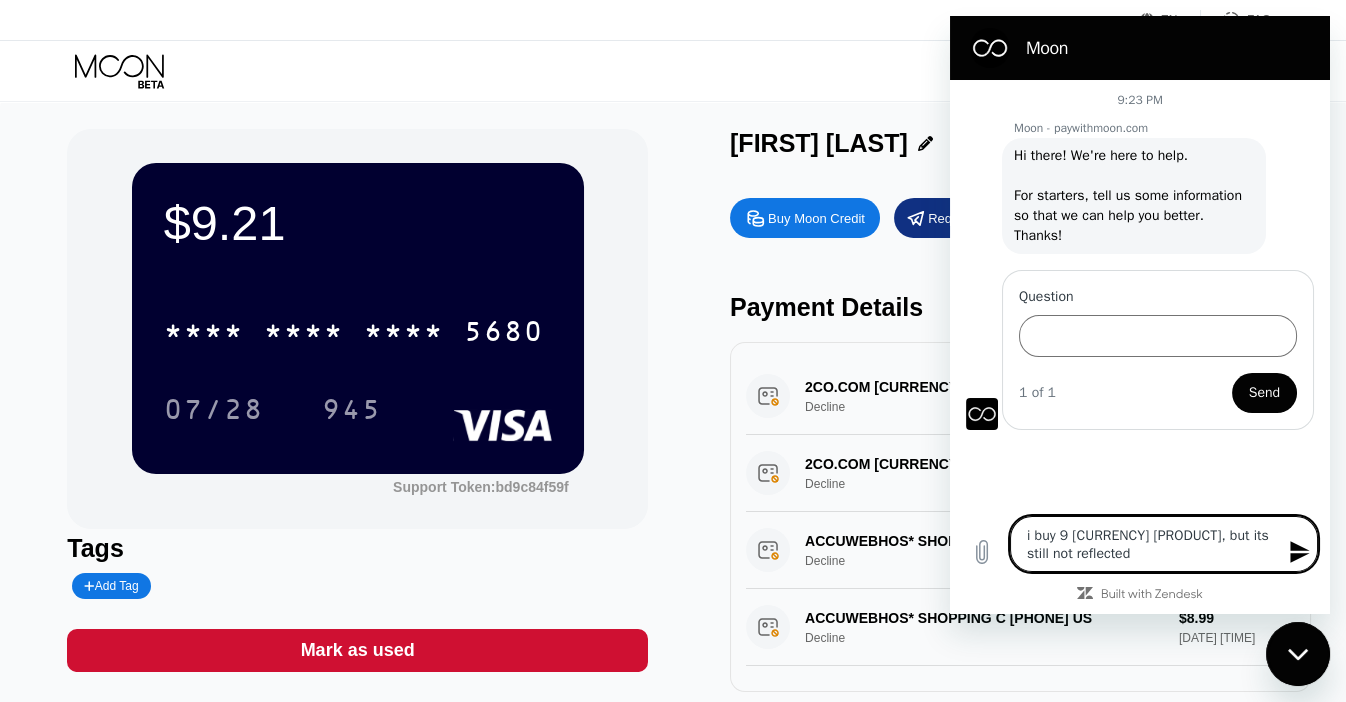 type on "i buy 9 usdt moon credit, but its still not reflected" 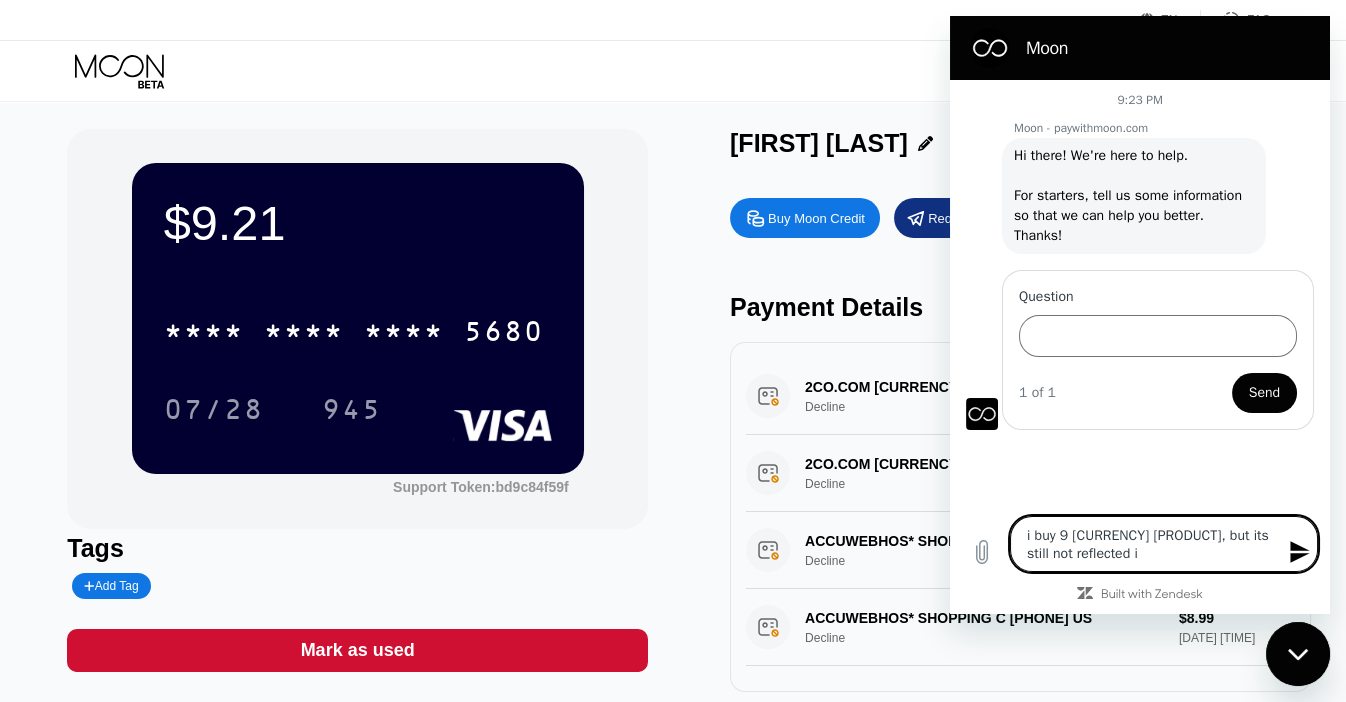 type on "i buy 9 usdt moon credit, but its still not reflected in" 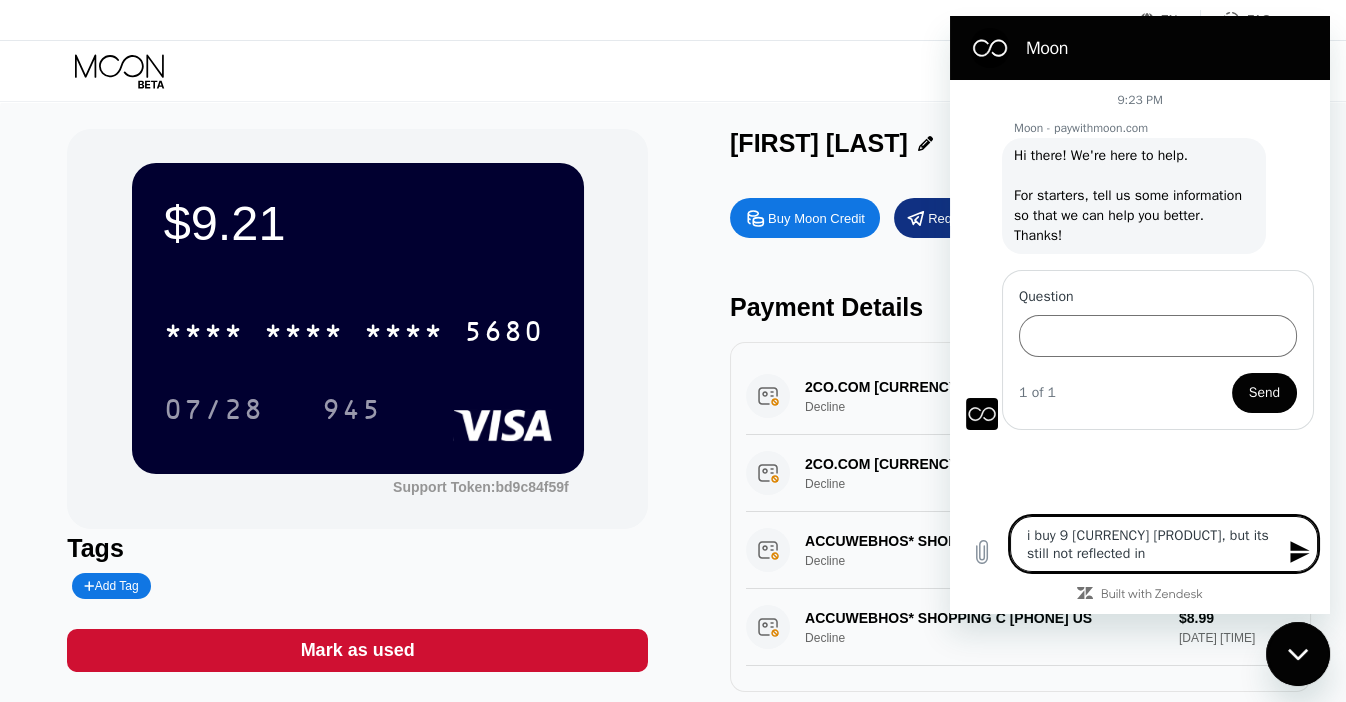 type on "i buy 9 usdt moon credit, but its still not reflected in" 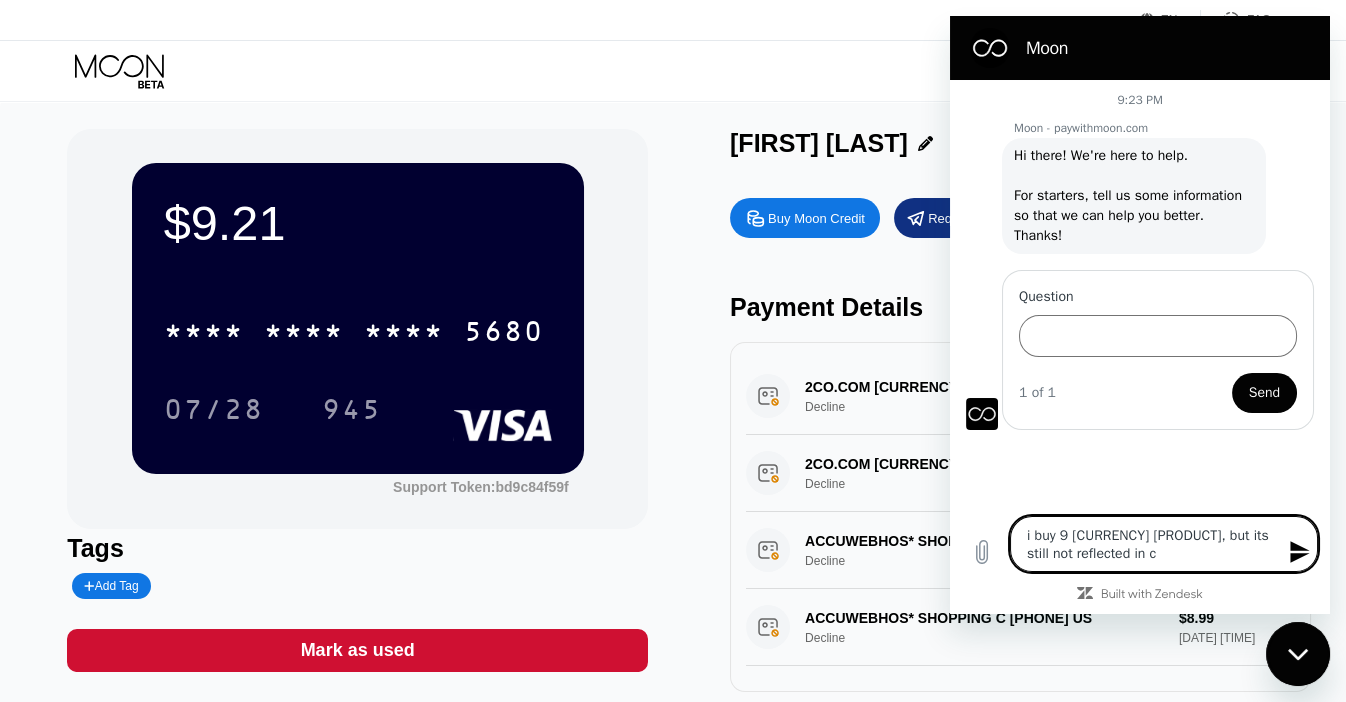 type on "i buy 9 usdt moon credit, but its still not reflected in ca" 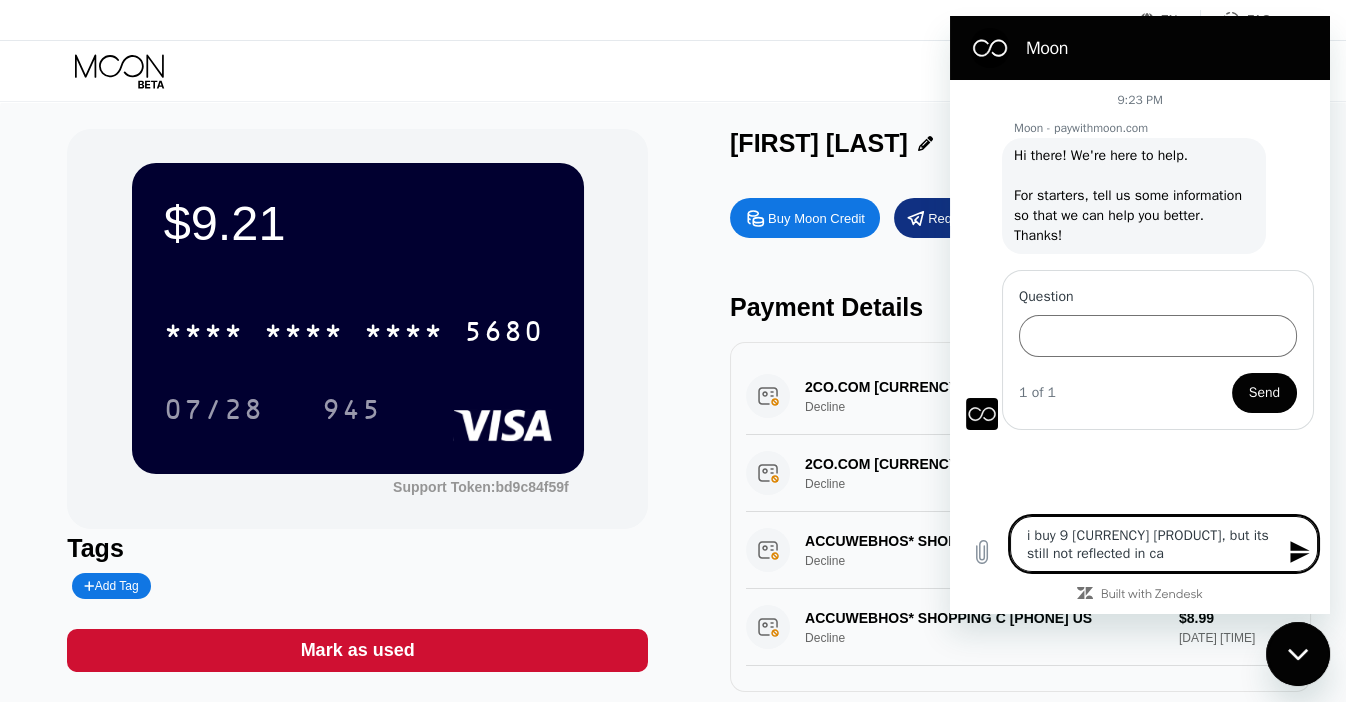 type on "i buy 9 usdt moon credit, but its still not reflected in car" 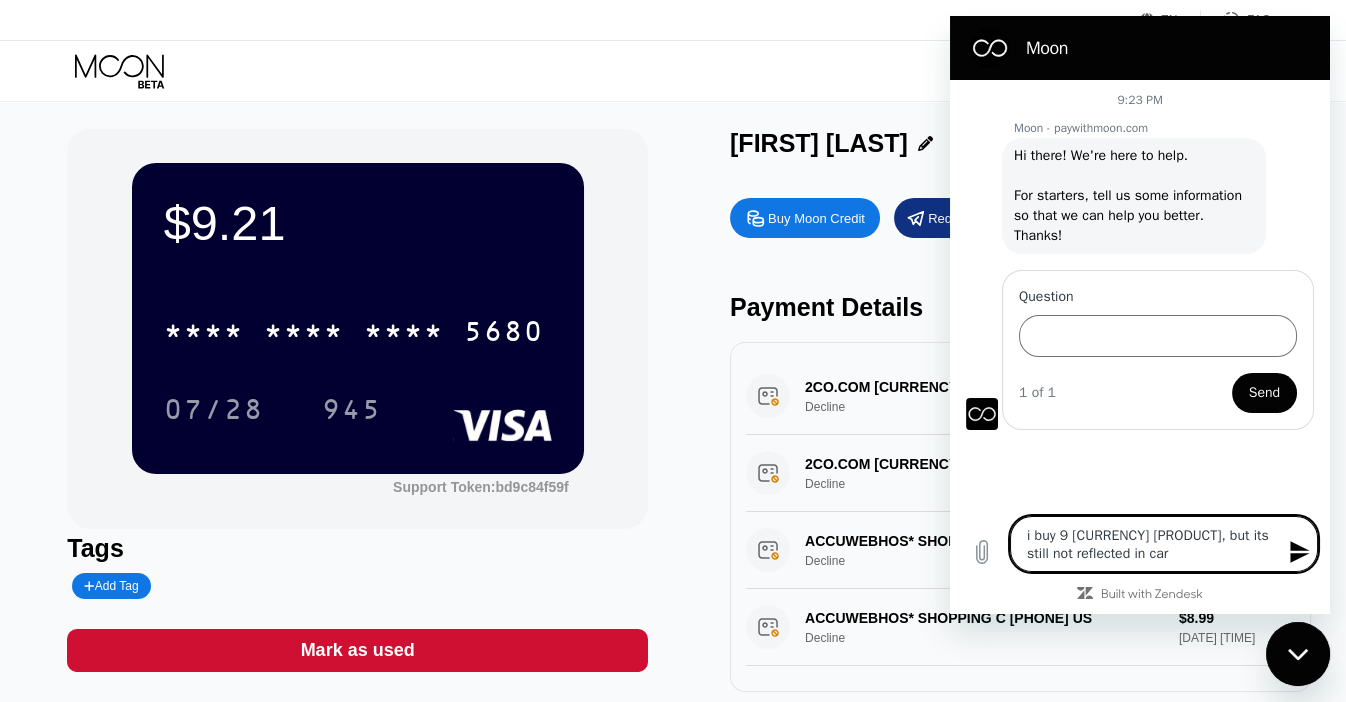 type on "i buy 9 usdt moon credit, but its still not reflected in card" 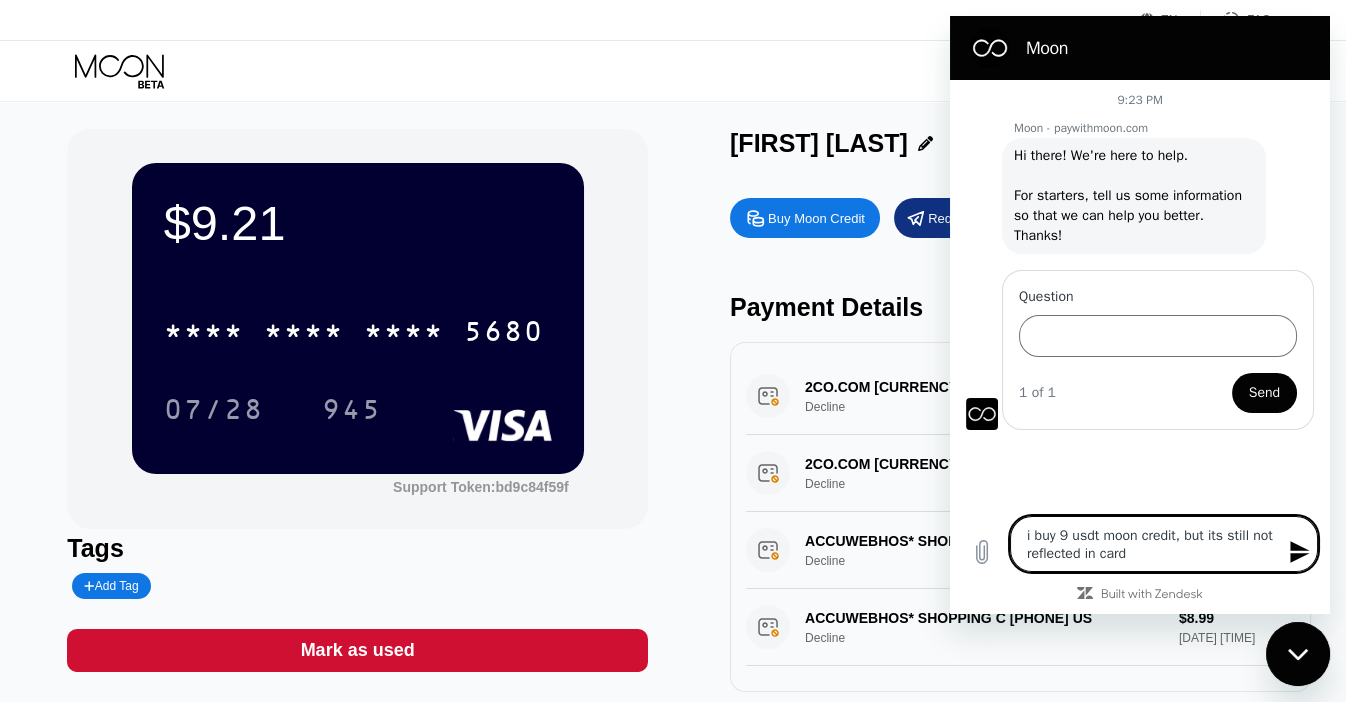 type 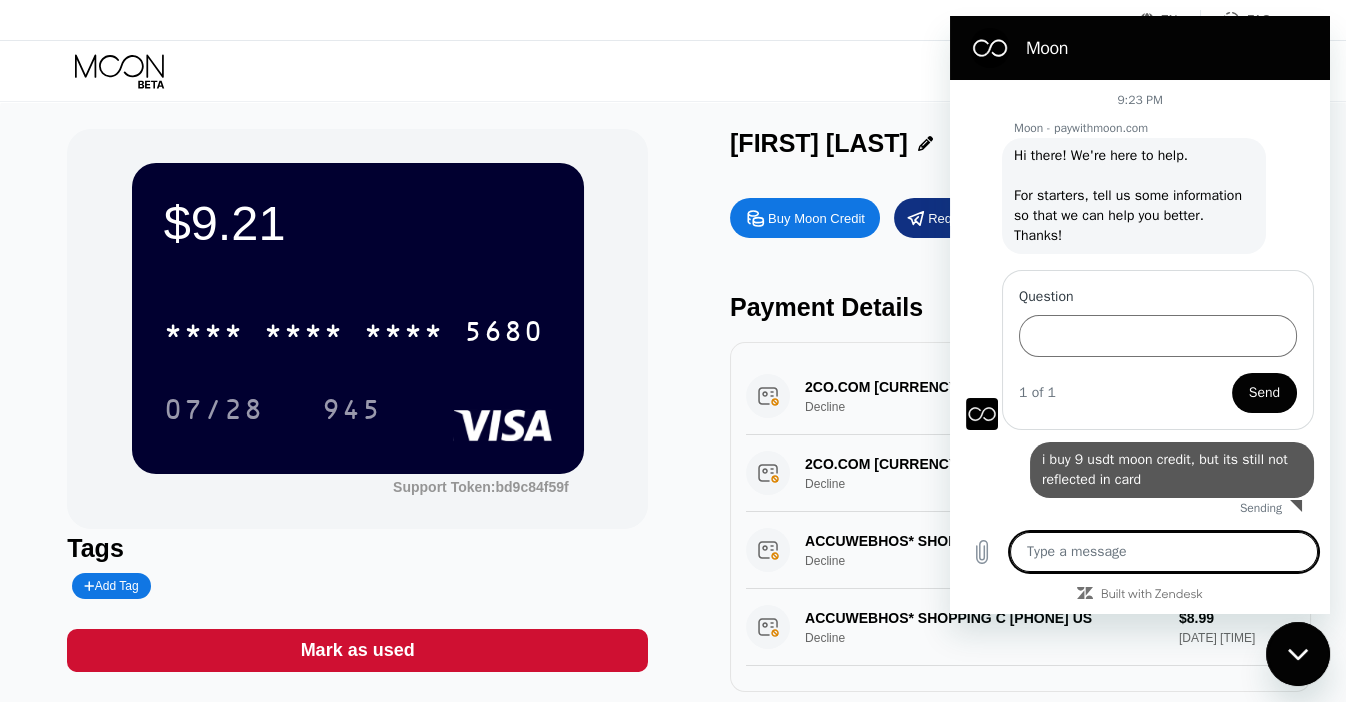 type on "x" 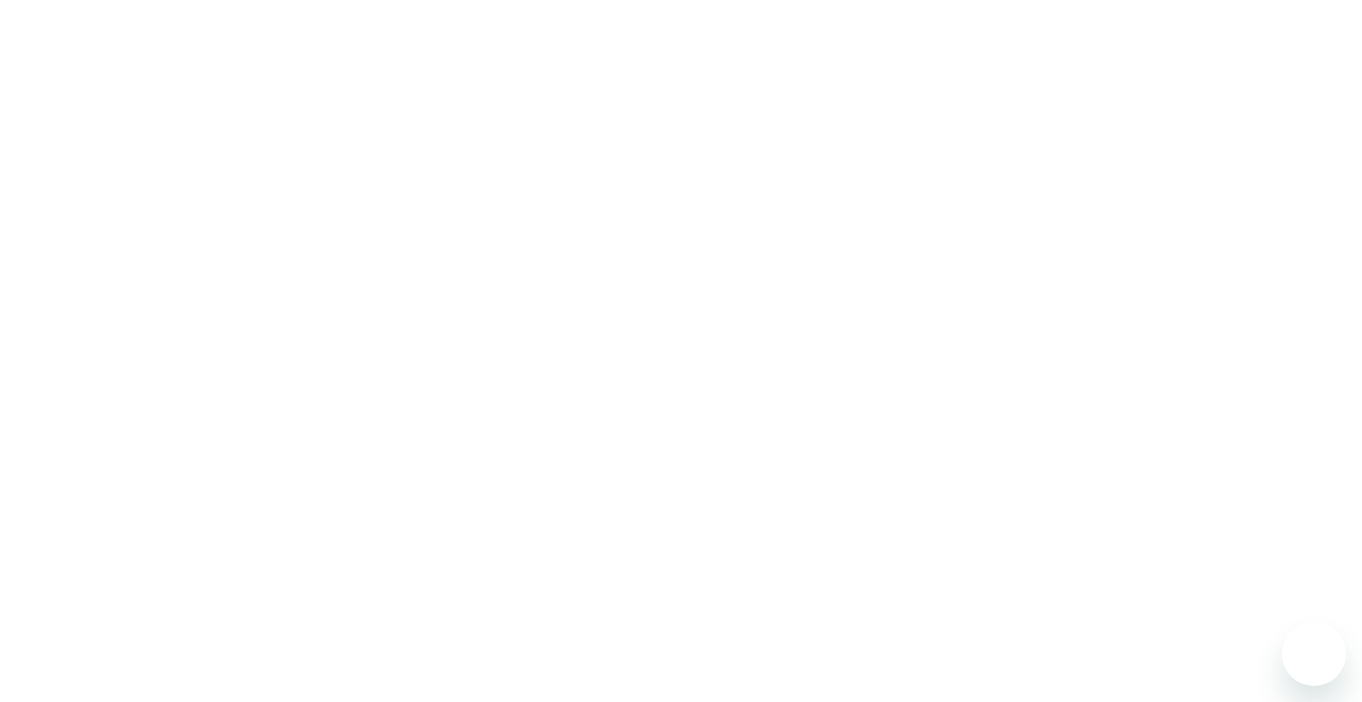 scroll, scrollTop: 0, scrollLeft: 0, axis: both 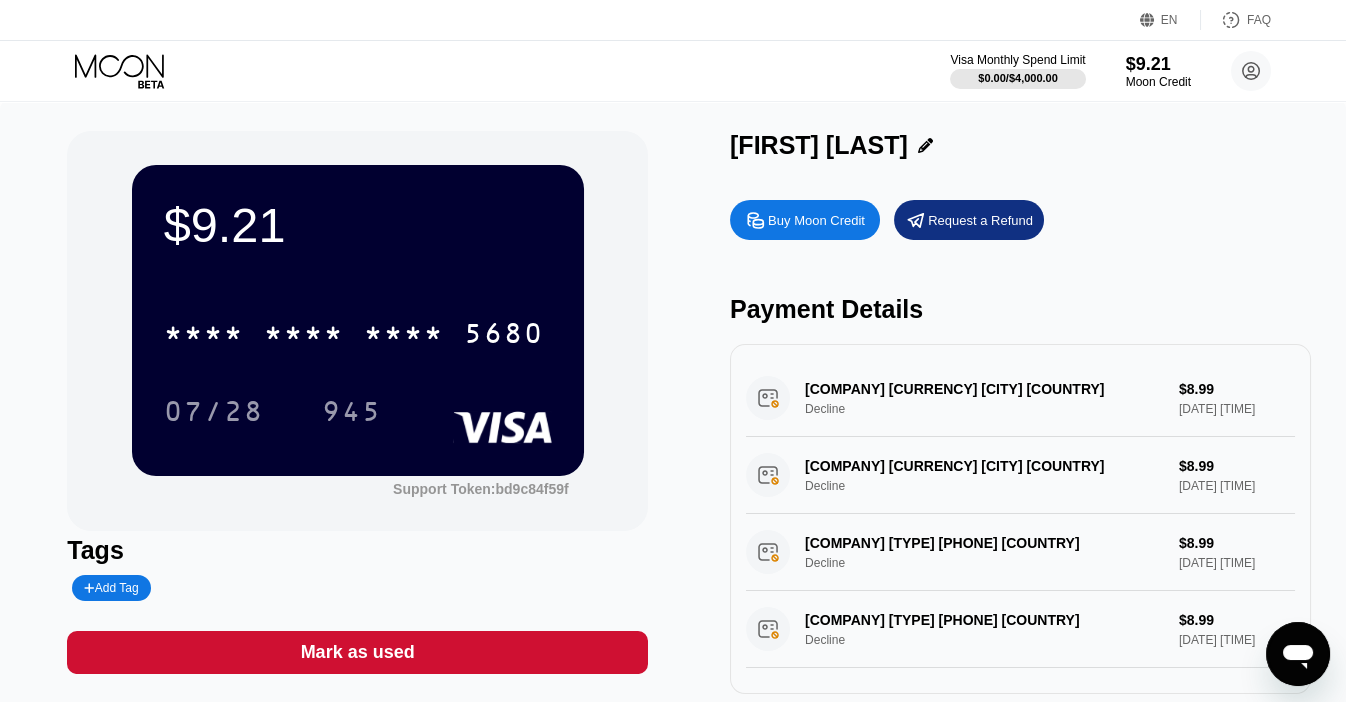 click on "Buy Moon Credit" at bounding box center (816, 220) 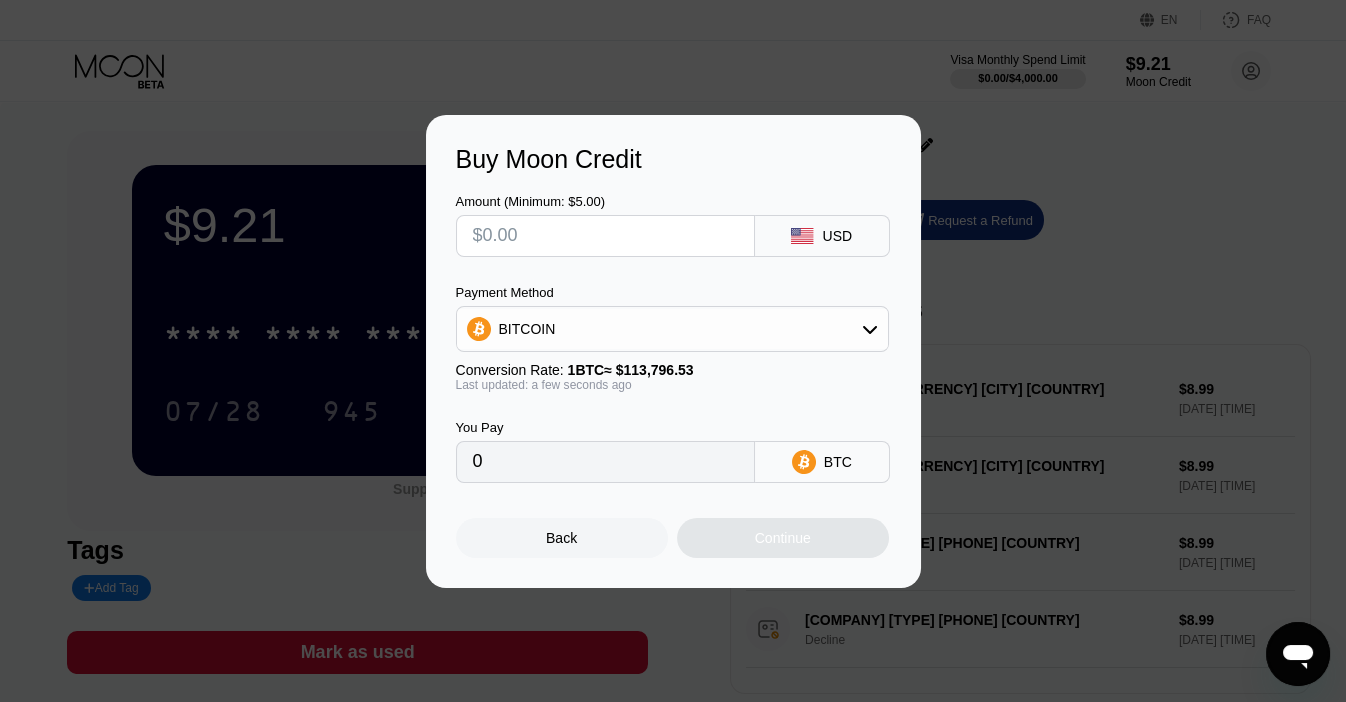 click at bounding box center [605, 236] 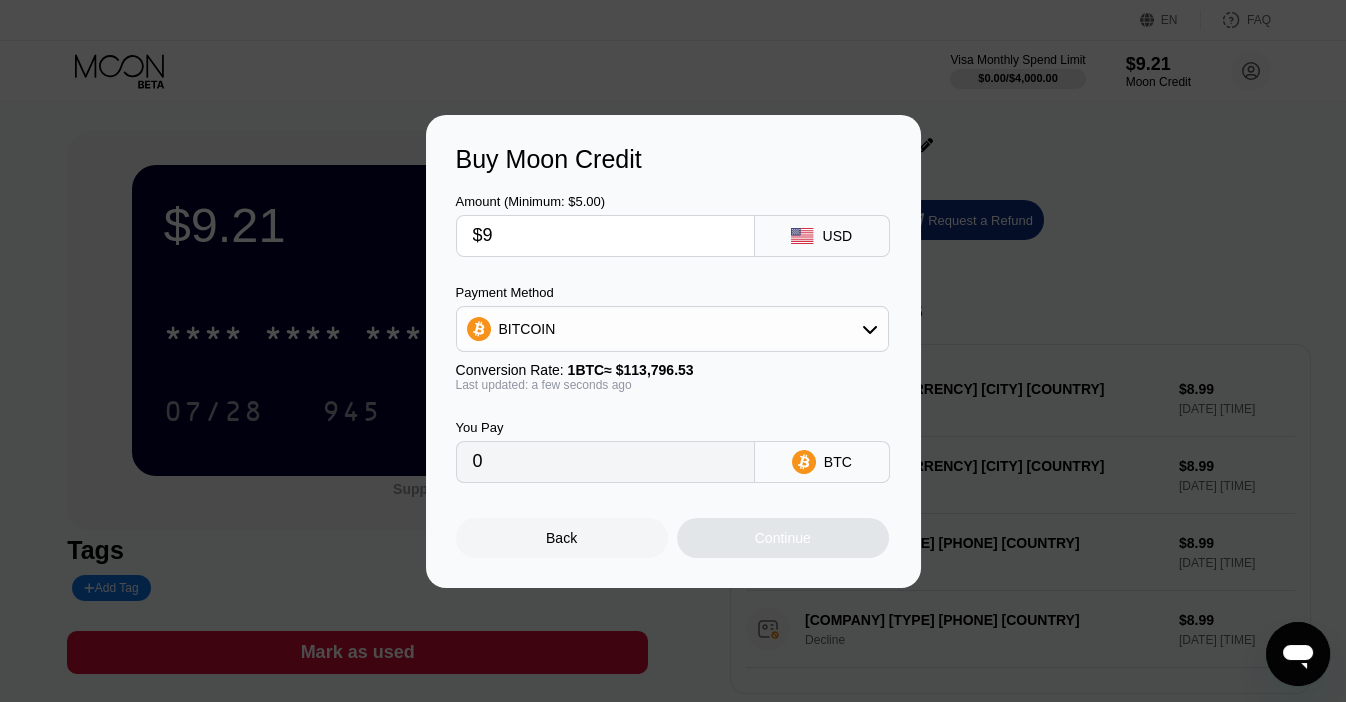 type on "0.00007909" 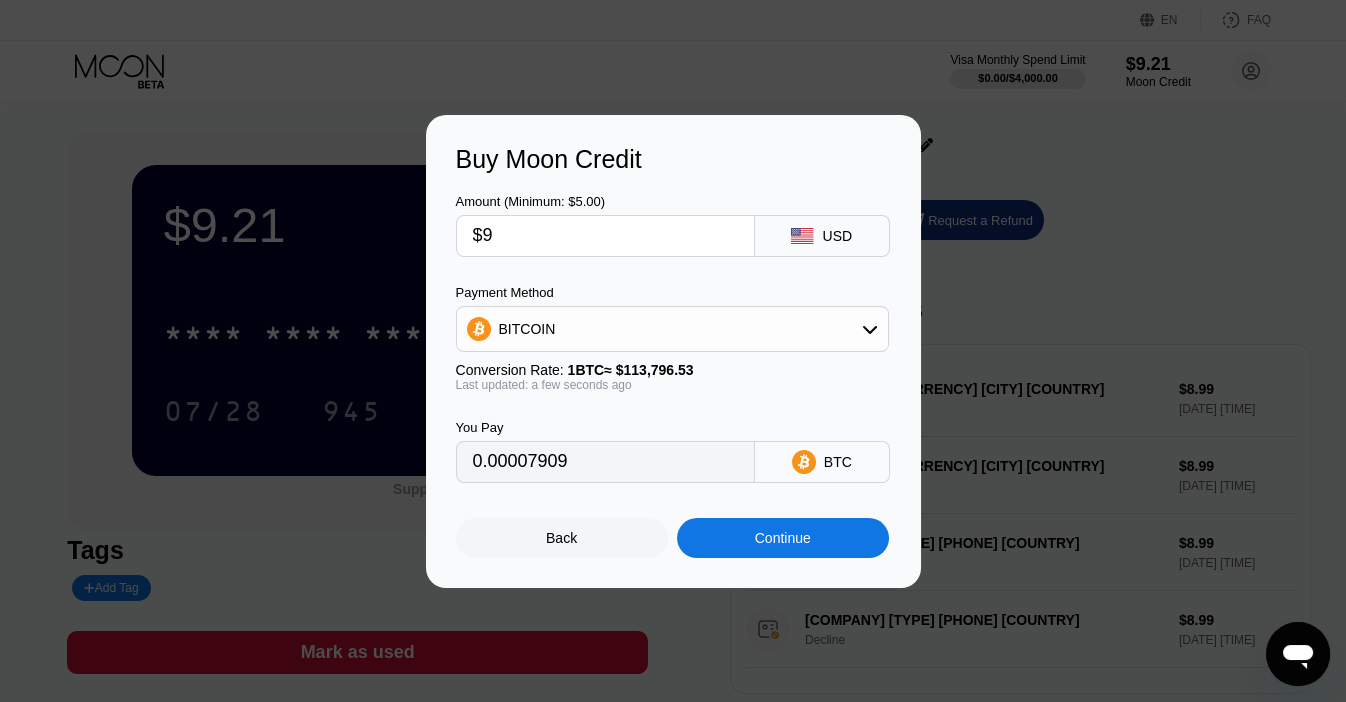 type on "$9" 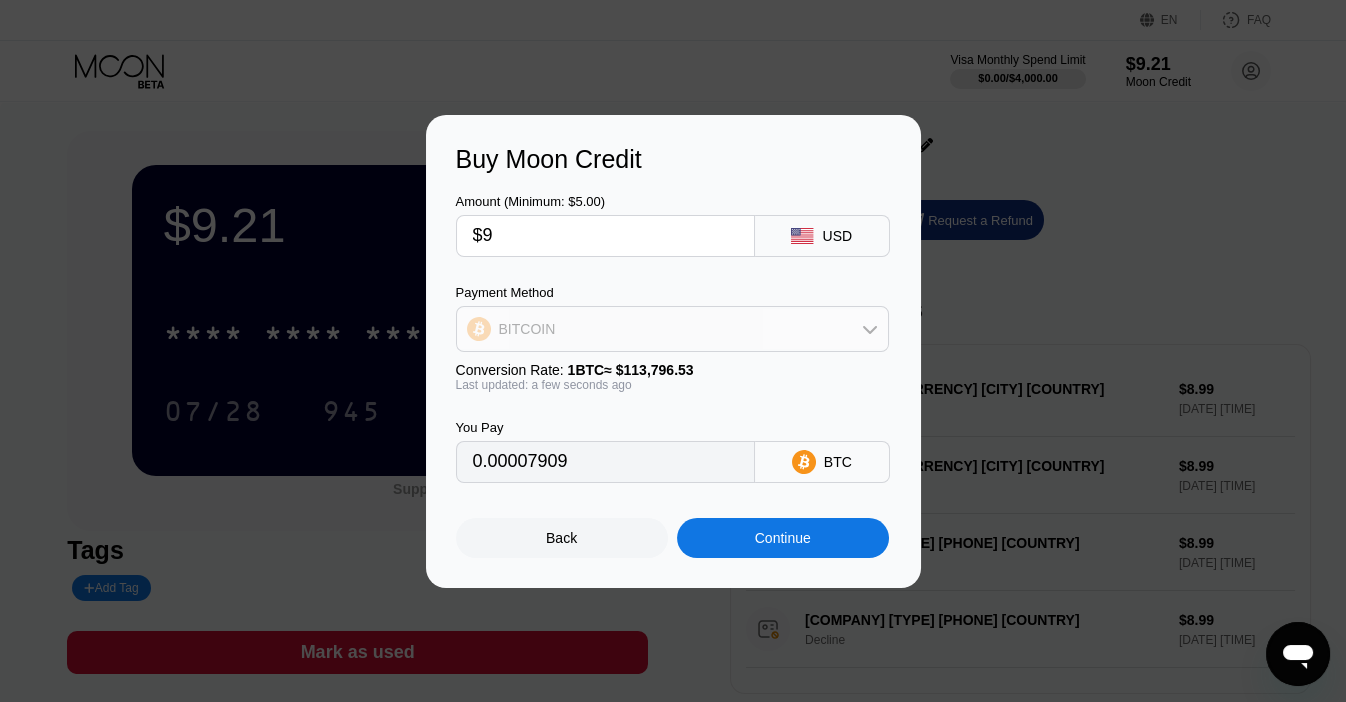 drag, startPoint x: 745, startPoint y: 325, endPoint x: 470, endPoint y: 337, distance: 275.2617 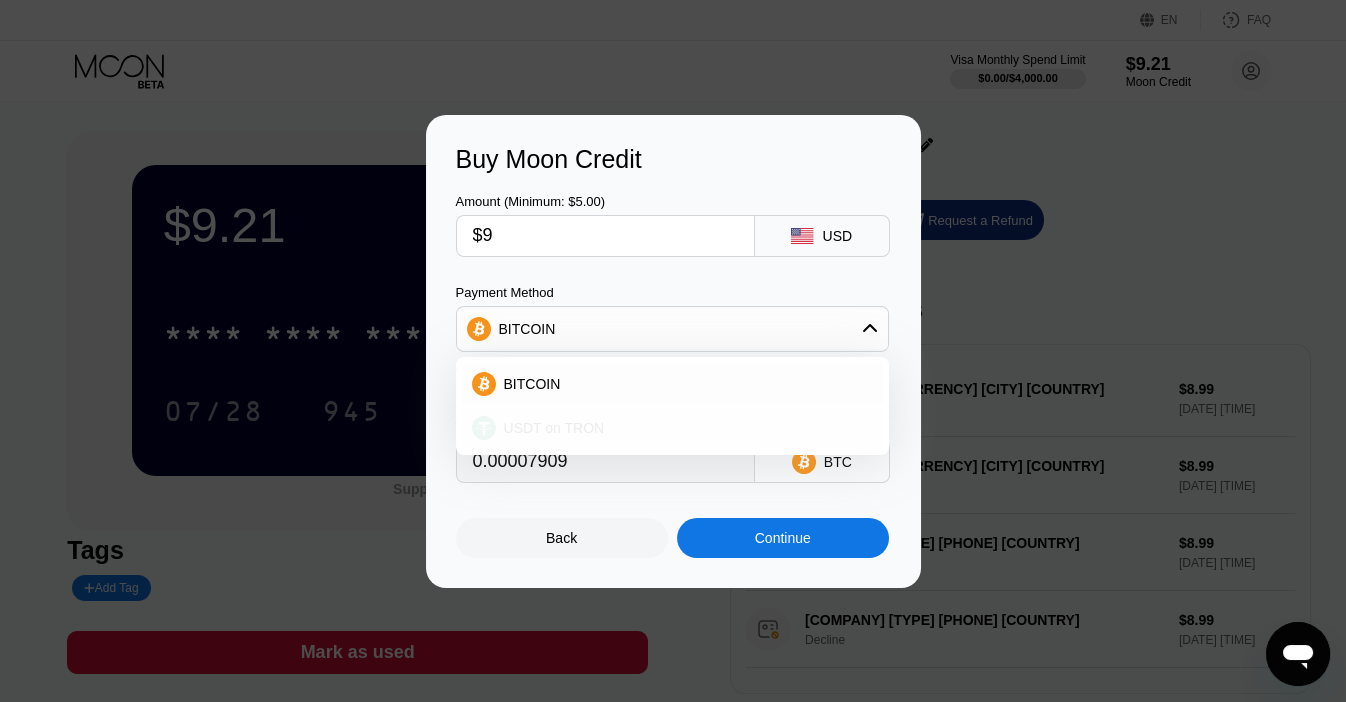 click on "USDT on TRON" at bounding box center (554, 428) 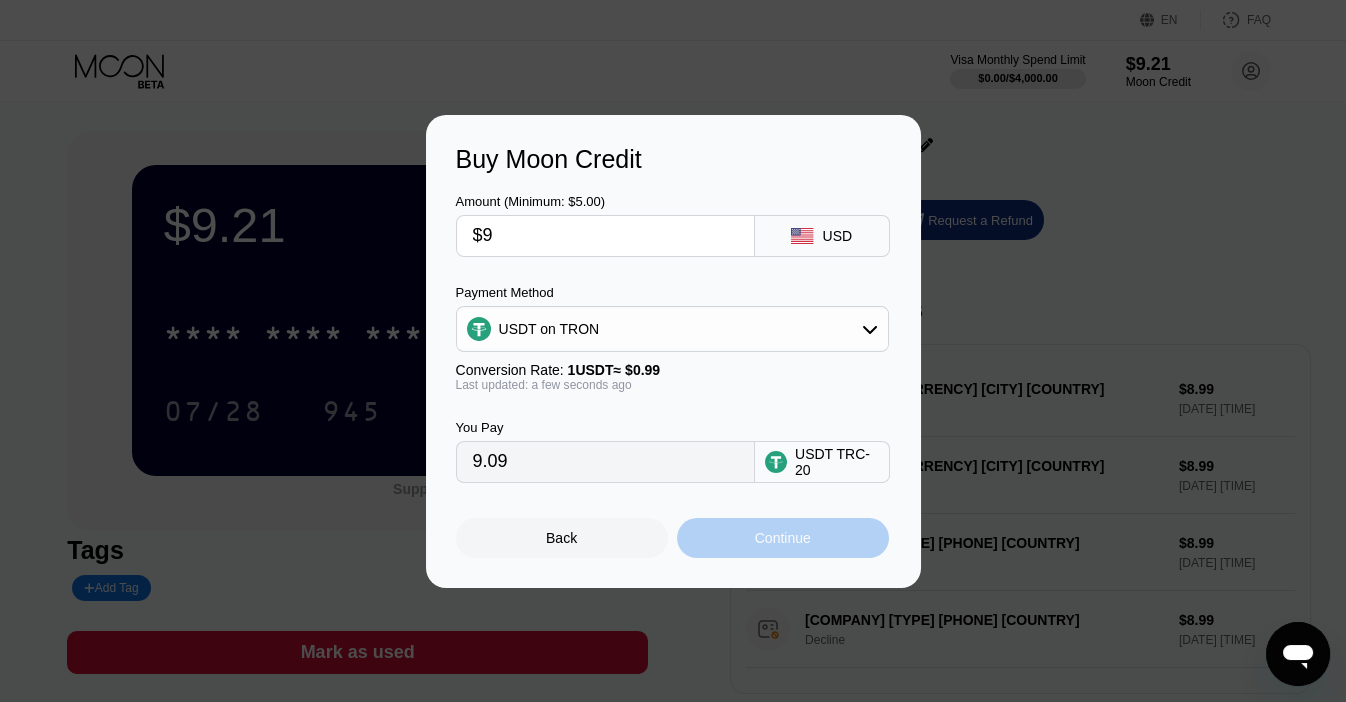 click on "Continue" at bounding box center (783, 538) 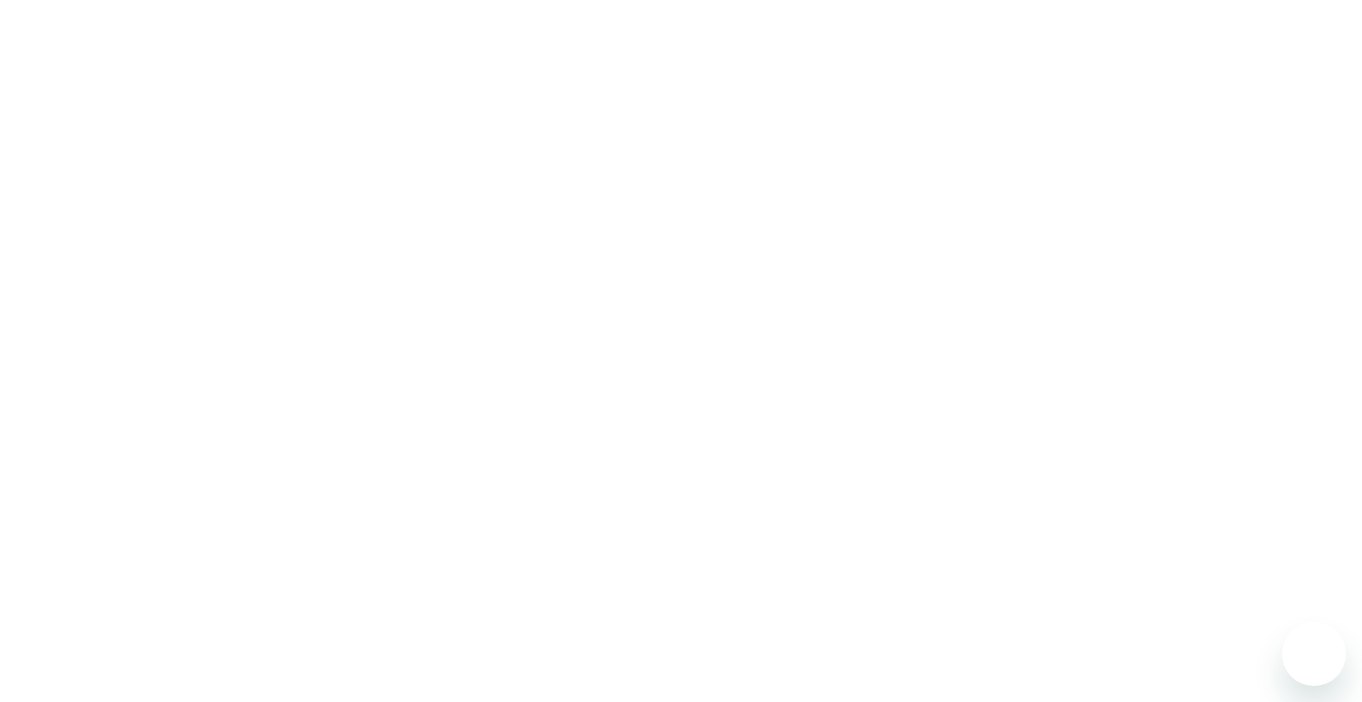 scroll, scrollTop: 0, scrollLeft: 0, axis: both 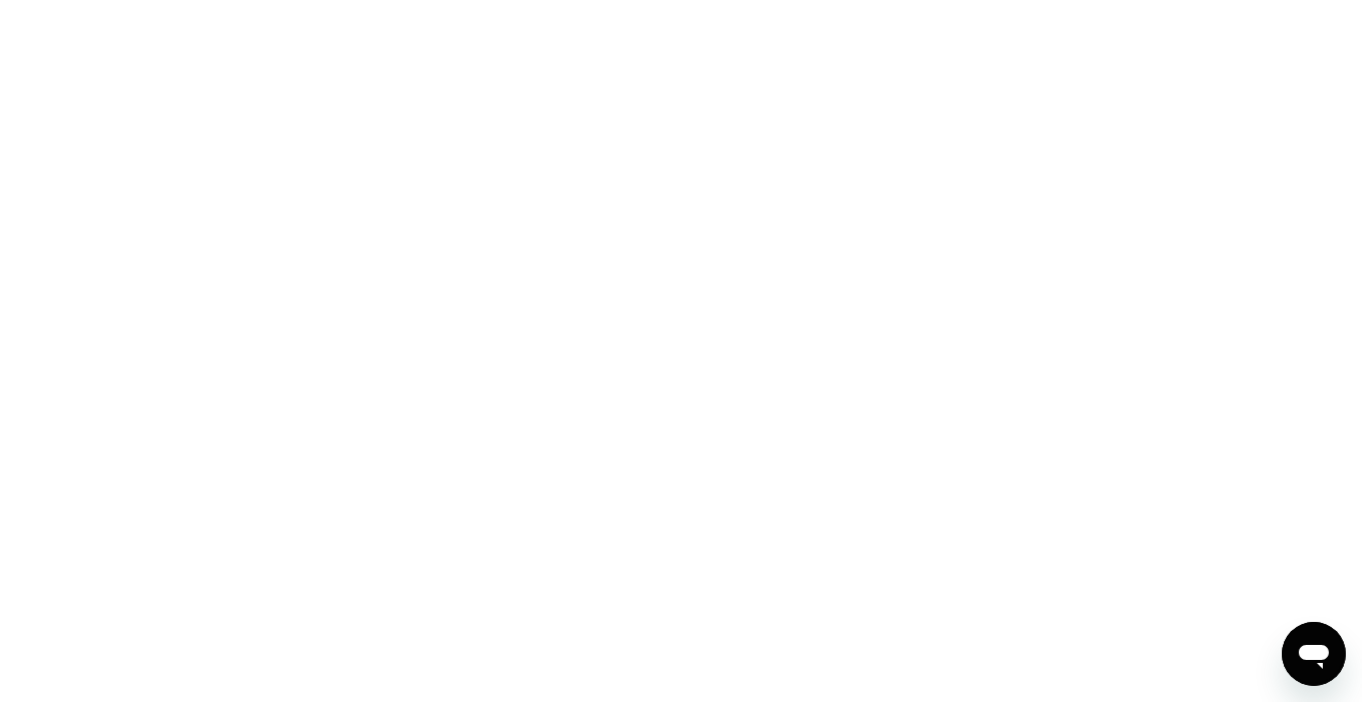 click 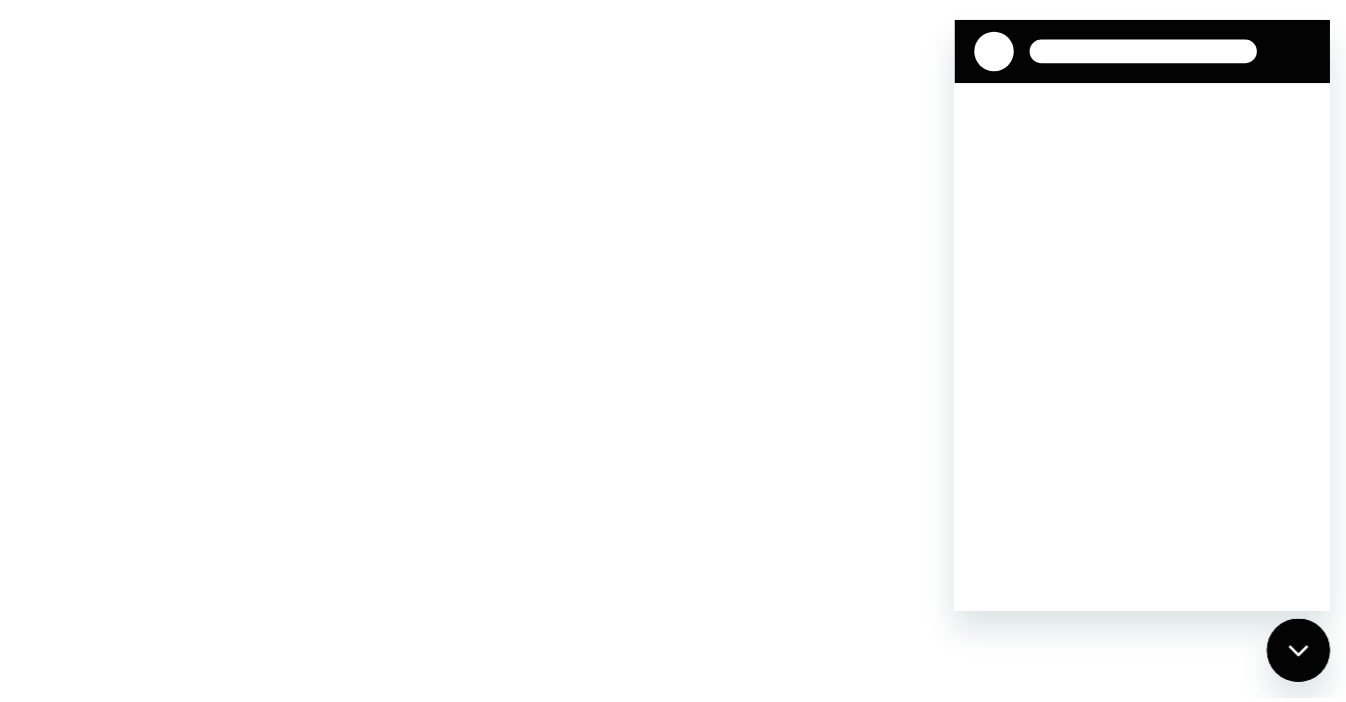 scroll, scrollTop: 0, scrollLeft: 0, axis: both 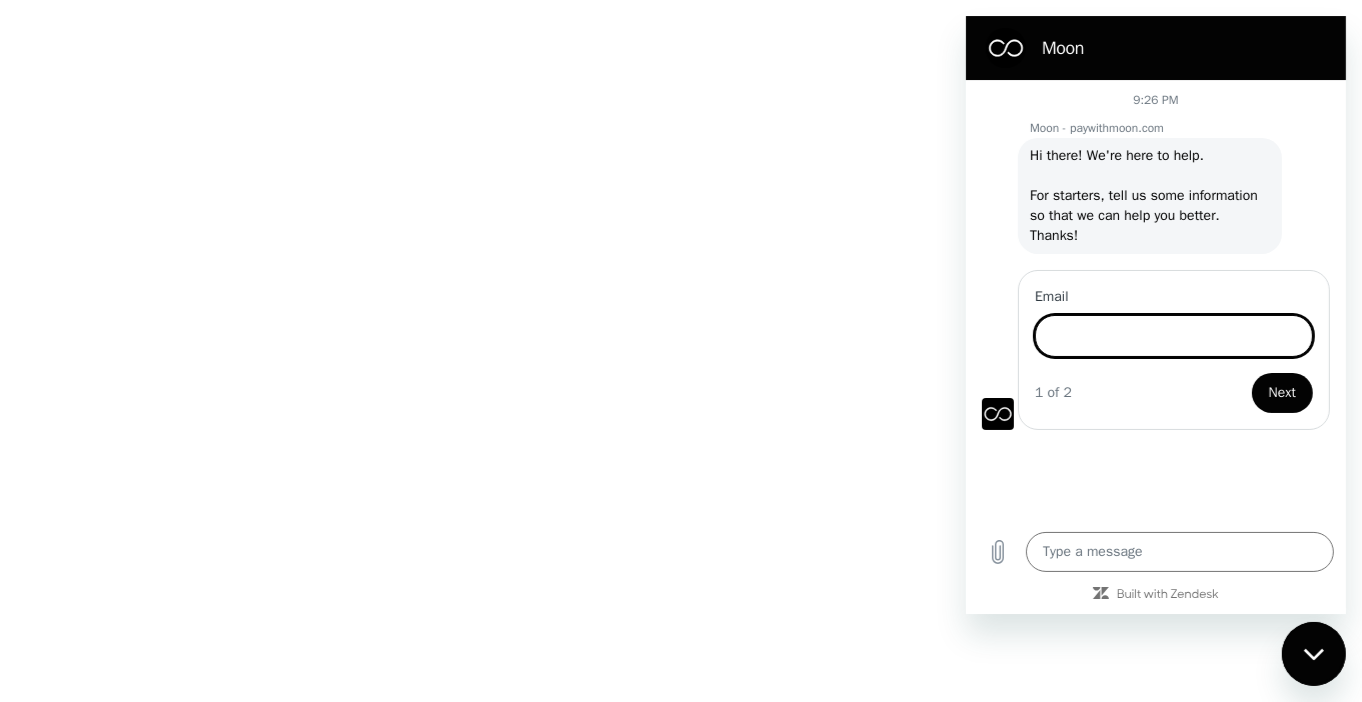 type on "x" 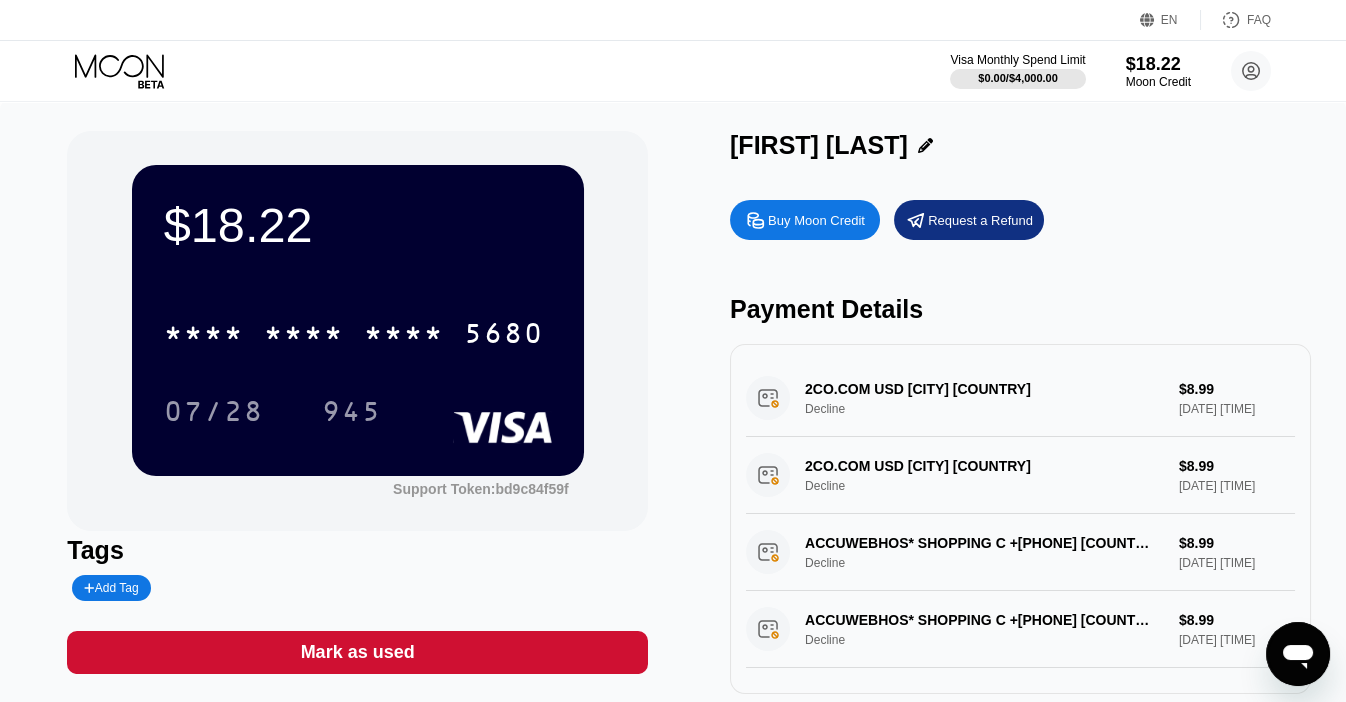 type on "x" 